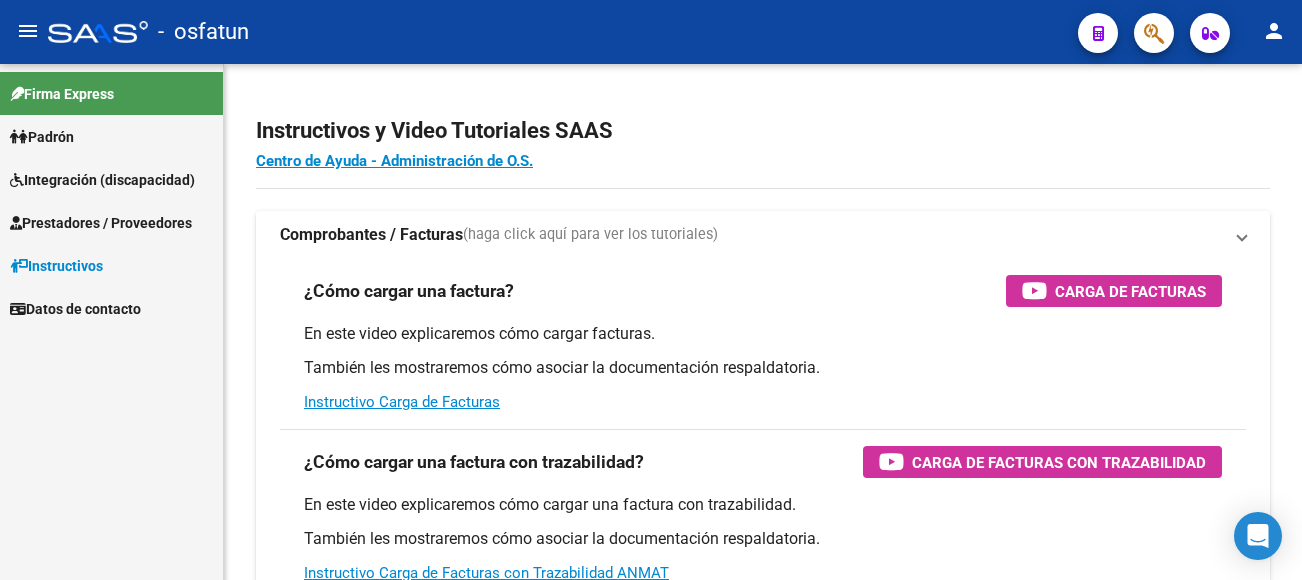 scroll, scrollTop: 0, scrollLeft: 0, axis: both 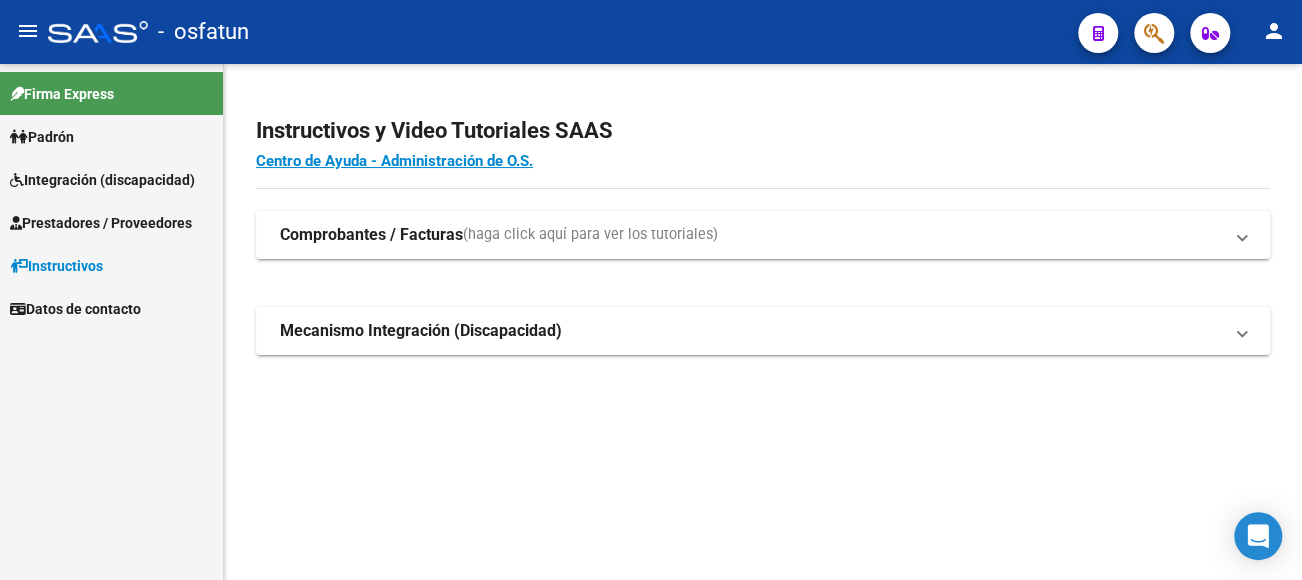 click on "Prestadores / Proveedores" at bounding box center (101, 223) 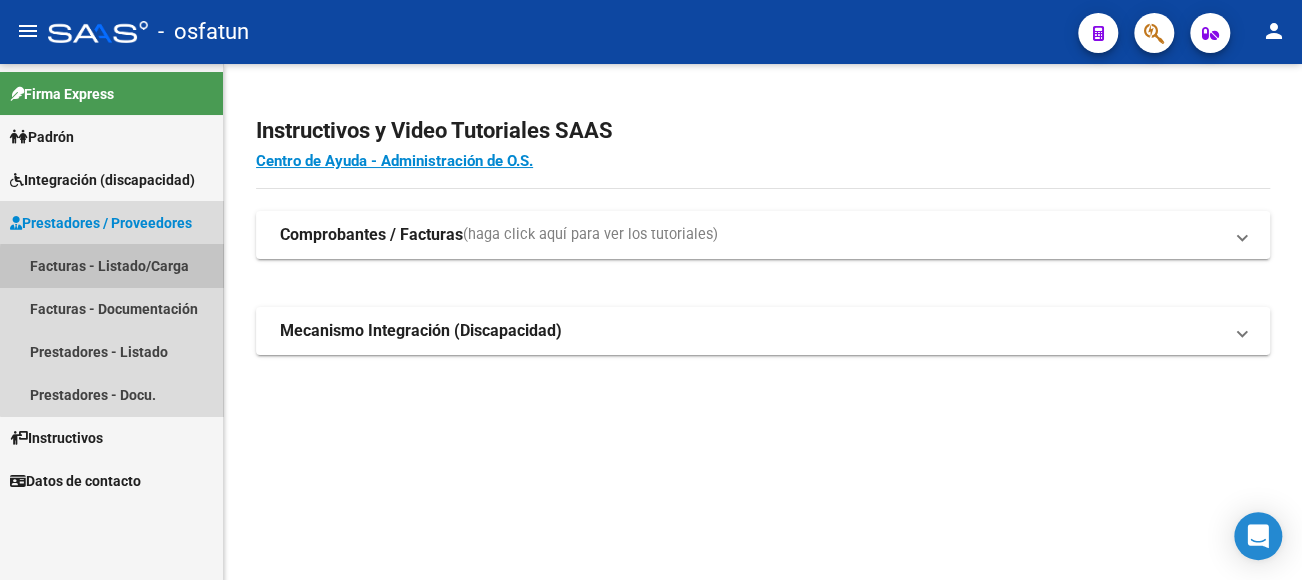 click on "Facturas - Listado/Carga" at bounding box center (111, 265) 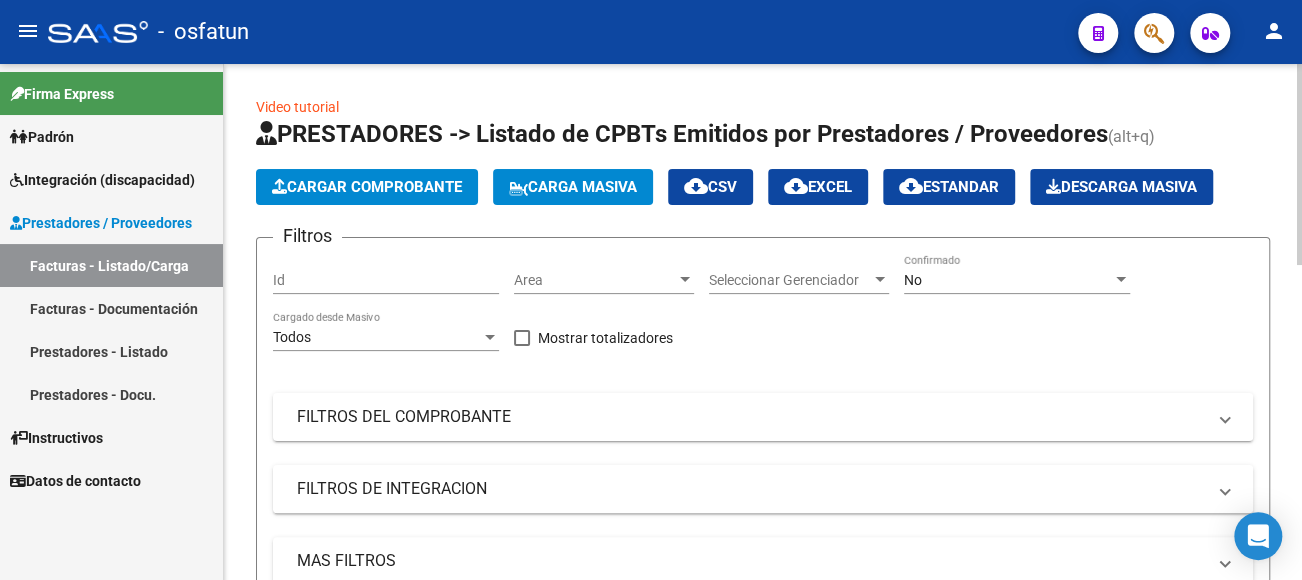 click on "Cargar Comprobante" 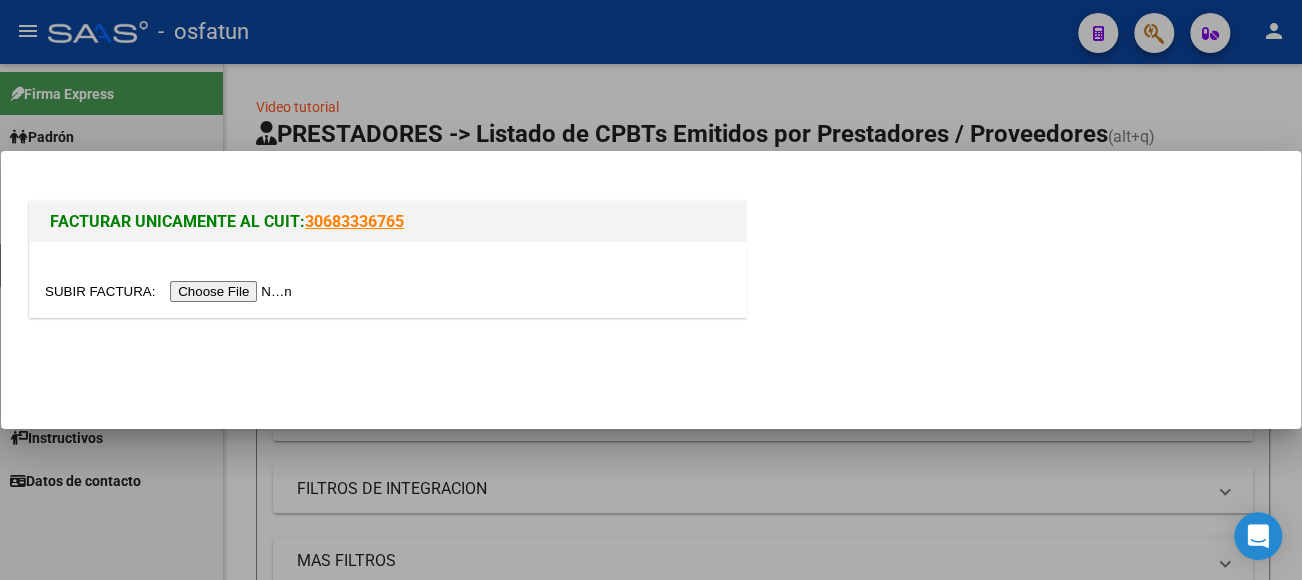 click at bounding box center [171, 291] 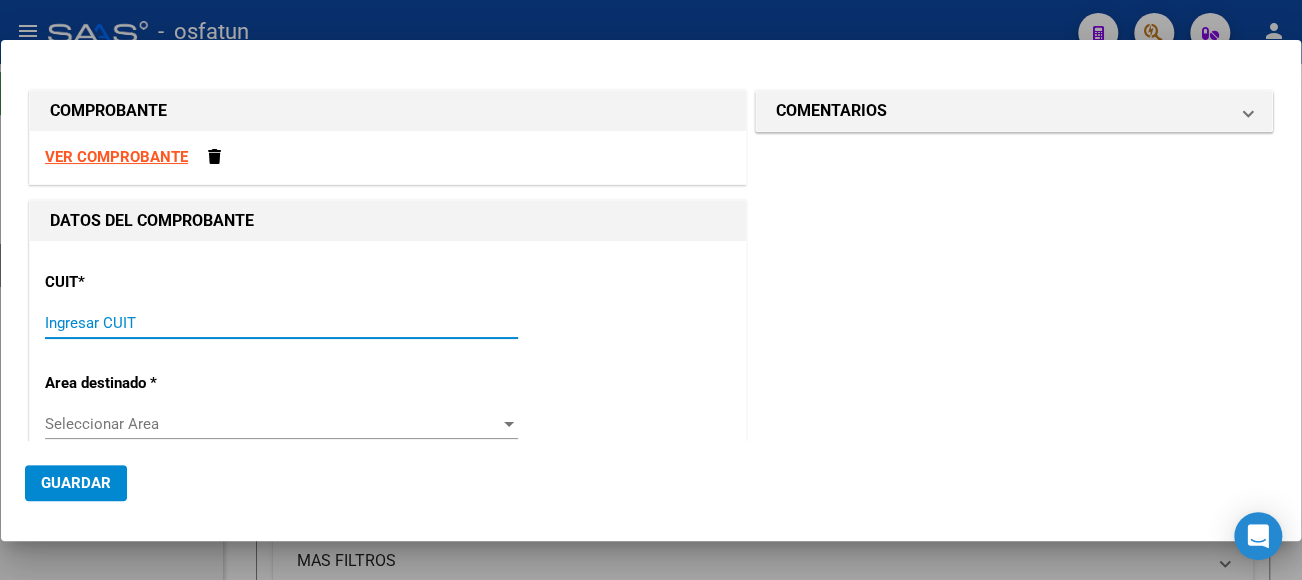 click on "Ingresar CUIT" at bounding box center (281, 323) 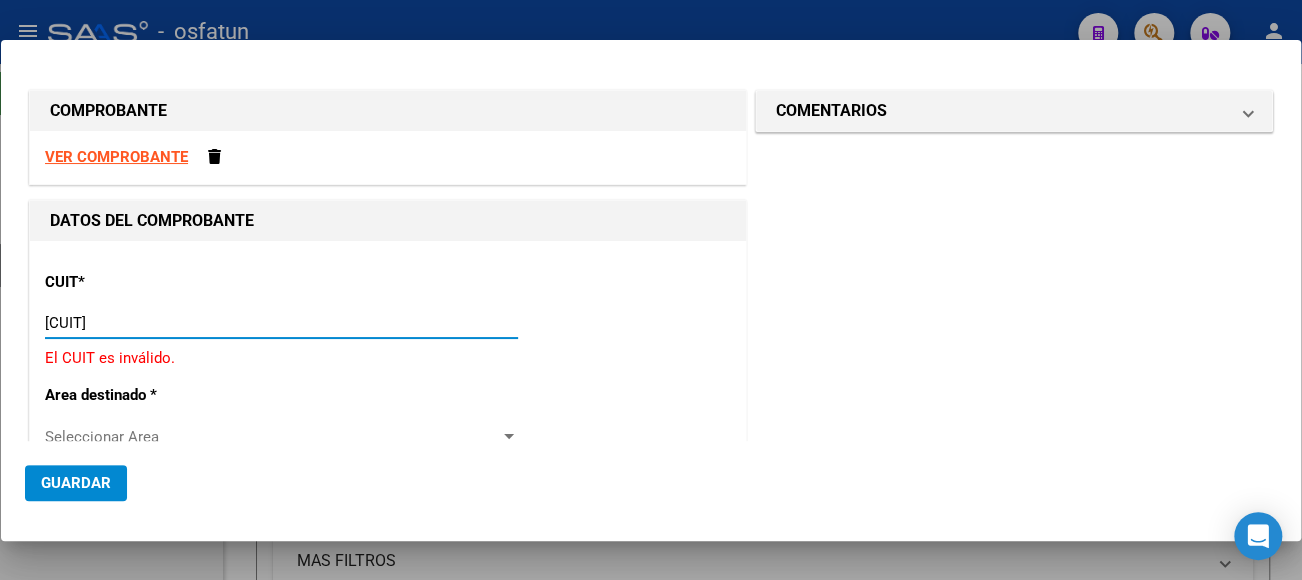 type on "[CUIT]" 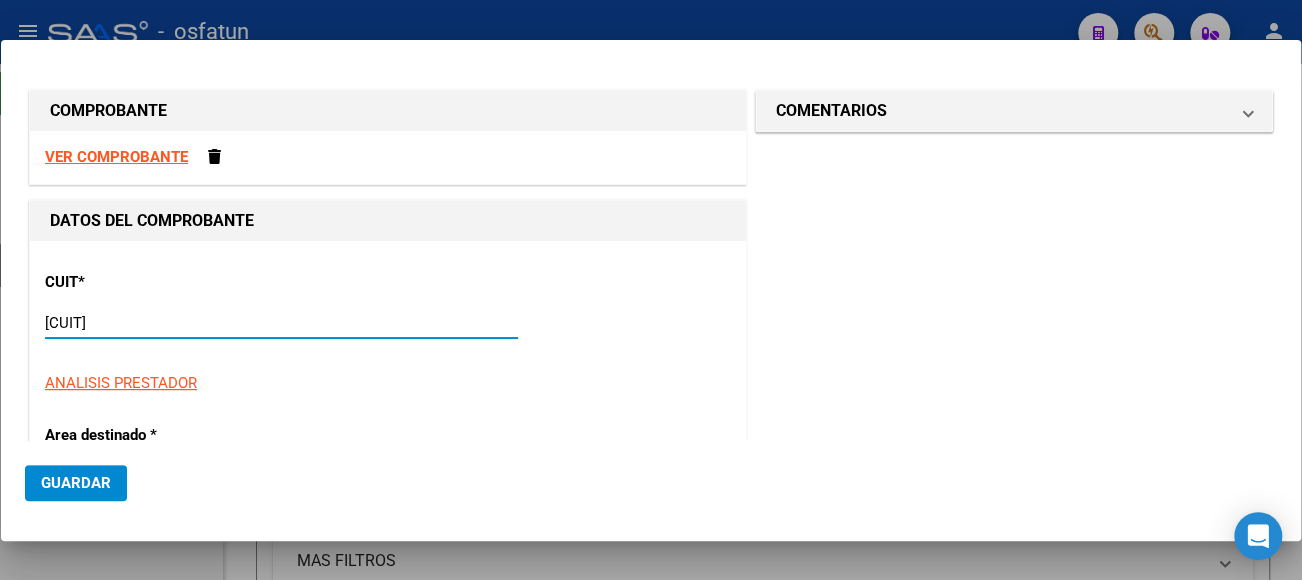 type on "2" 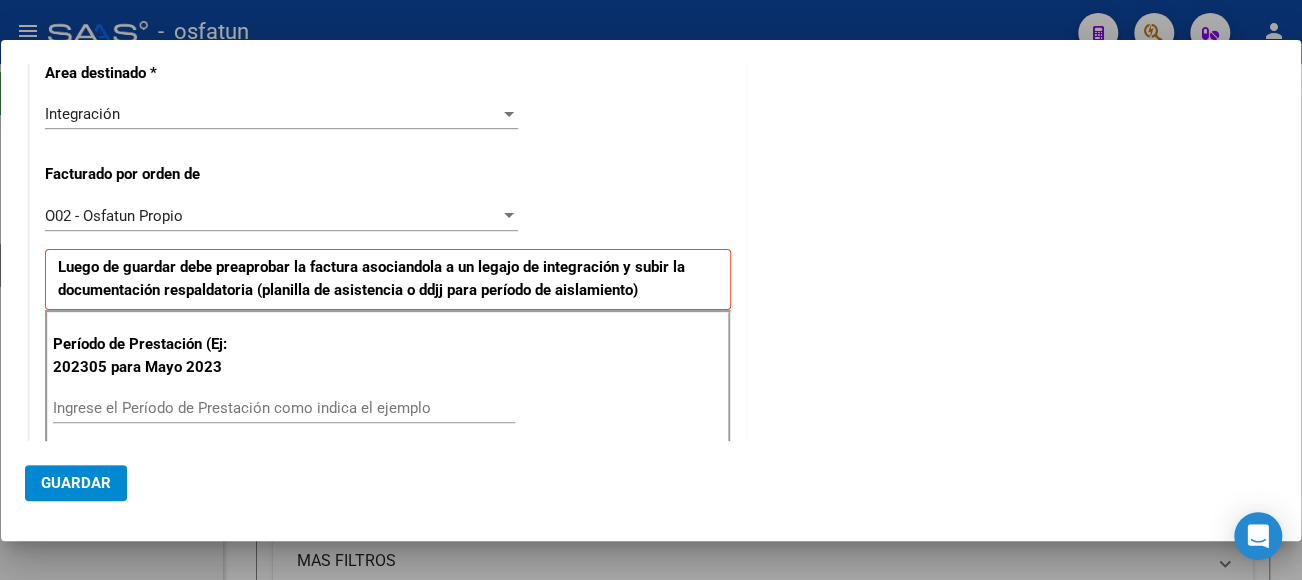 scroll, scrollTop: 500, scrollLeft: 0, axis: vertical 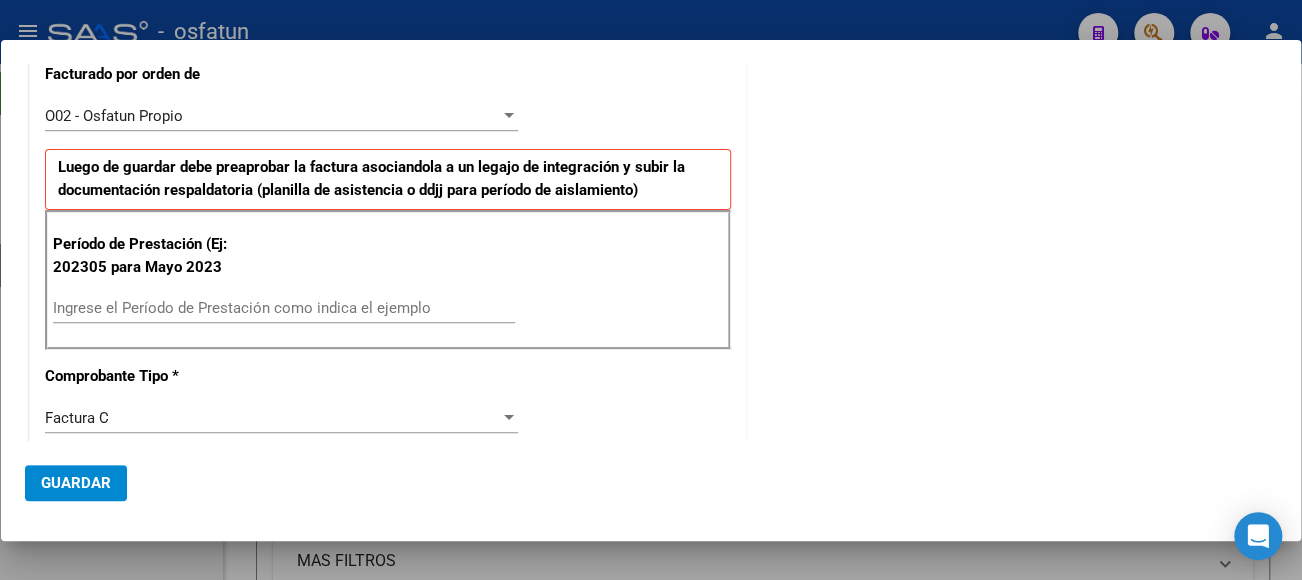 type on "[CUIT]" 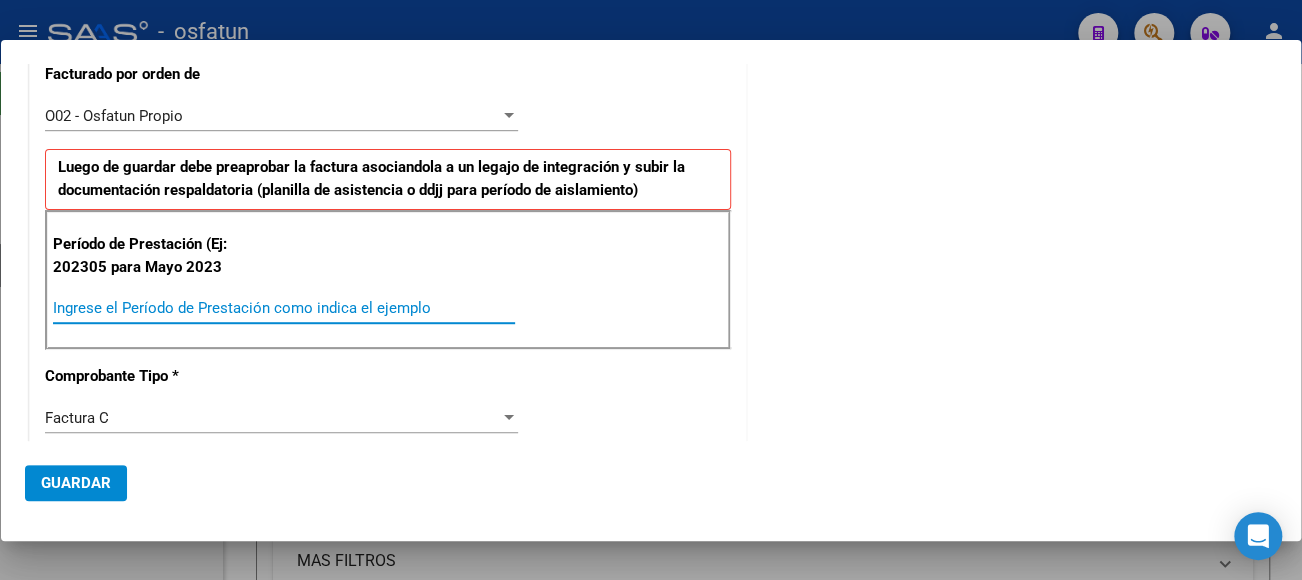 click on "Ingrese el Período de Prestación como indica el ejemplo" at bounding box center (284, 308) 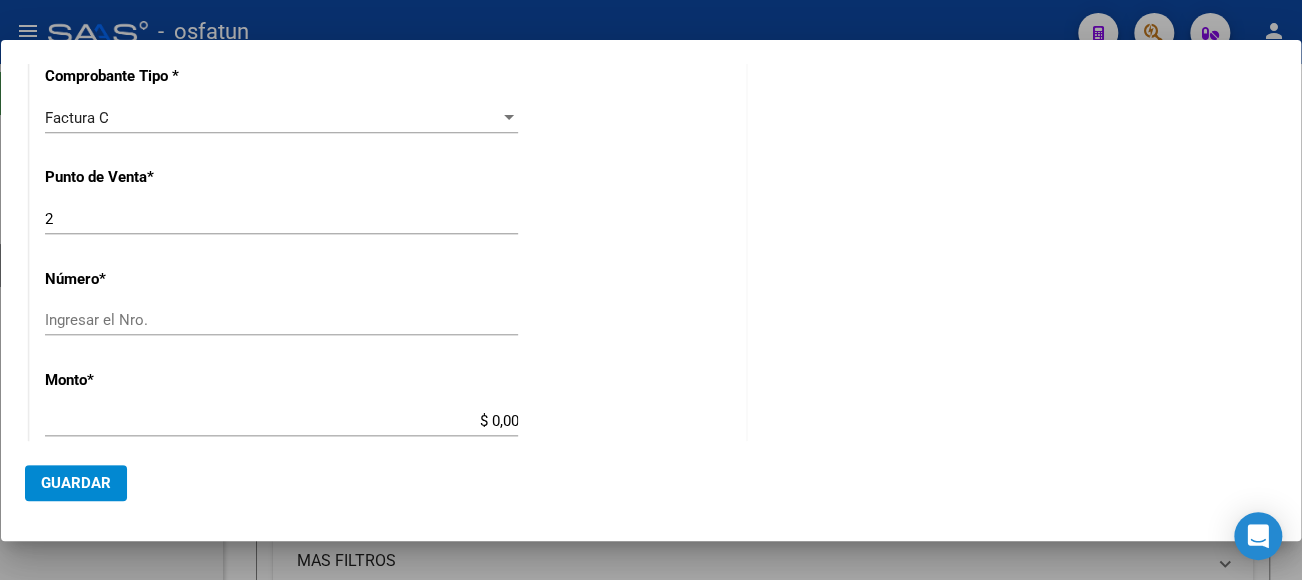 scroll, scrollTop: 900, scrollLeft: 0, axis: vertical 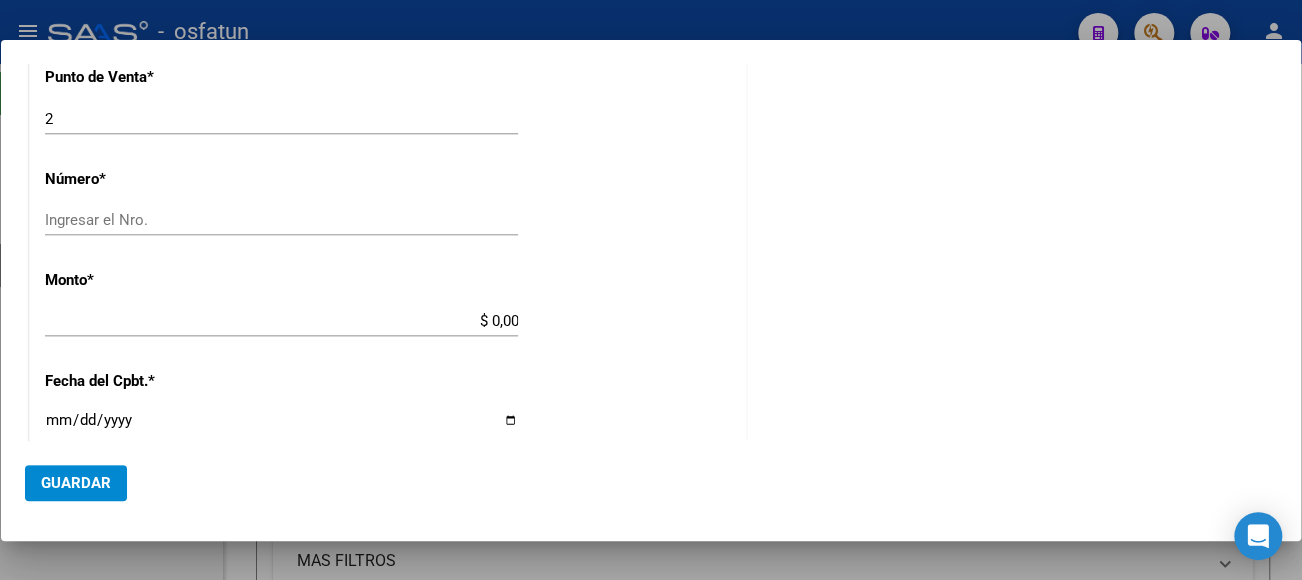 type on "202507" 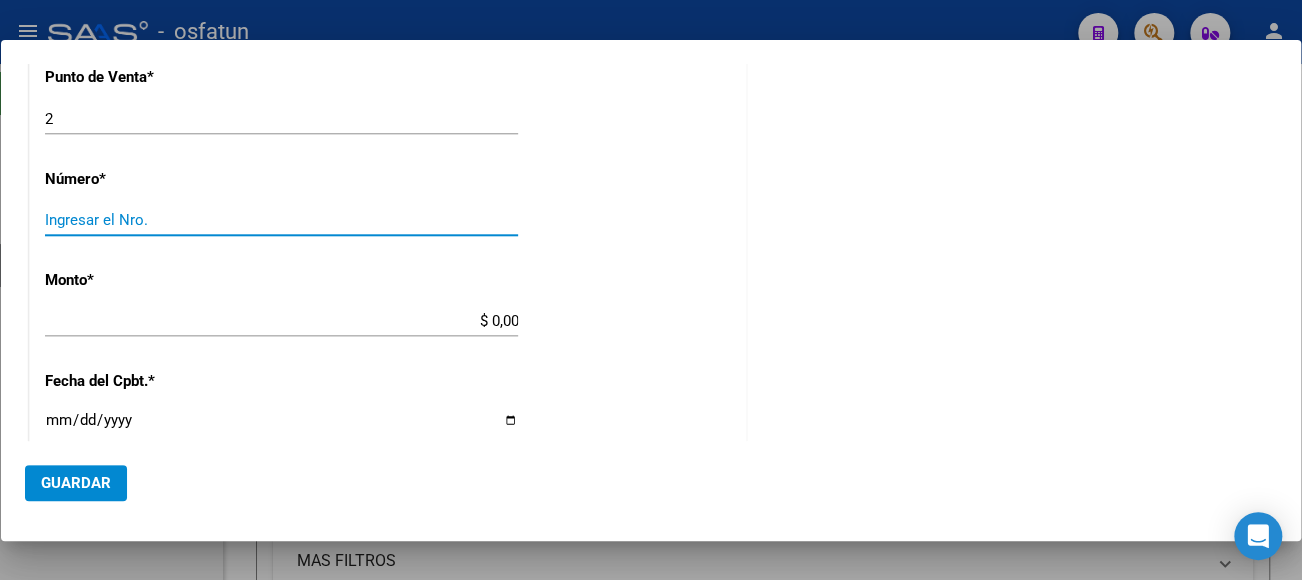 click on "Ingresar el Nro." at bounding box center (281, 220) 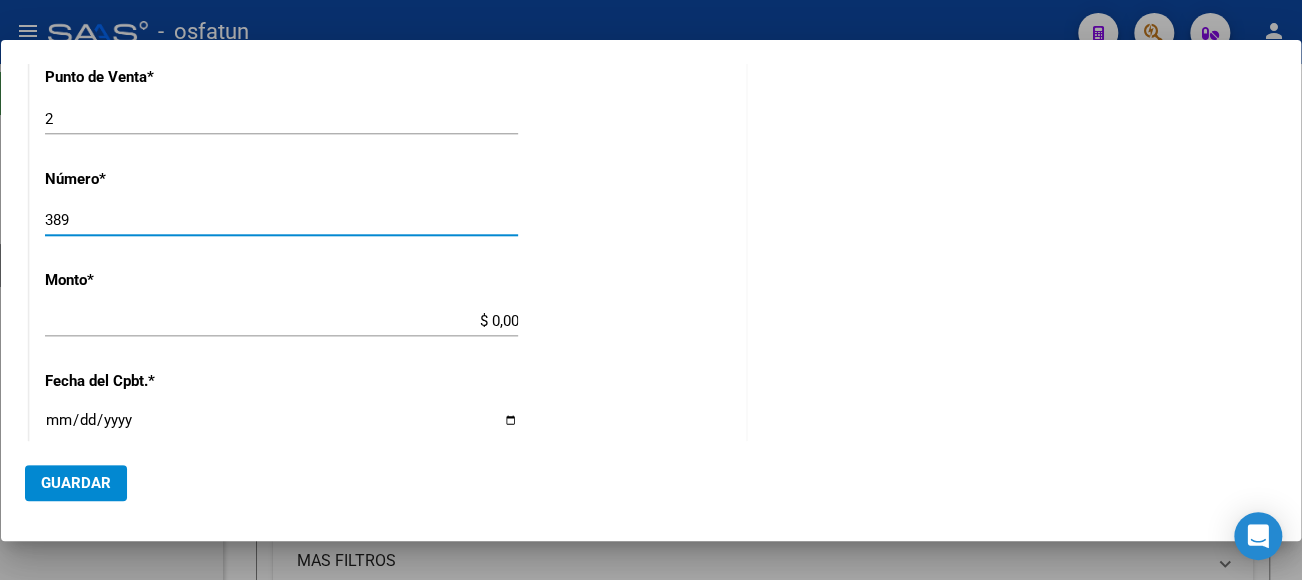 click on "CUIT  *   [CUIT] Ingresar CUIT  ANALISIS PRESTADOR  [FIRST] [LAST]  ARCA Padrón  Area destinado * Integración Seleccionar Area  Facturado por orden de  O02 - Osfatun Propio Seleccionar Gerenciador Luego de guardar debe preaprobar la factura asociandola a un legajo de integración y subir la documentación respaldatoria (planilla de asistencia o ddjj para período de aislamiento)  Período de Prestación (Ej: 202305 para Mayo 2023    [YEAR][MONTH] Ingrese el Período de Prestación como indica el ejemplo   Comprobante Tipo * Factura C Seleccionar Tipo Punto de Venta  *   [NUMBER] Ingresar el Nro.  Número  *   [NUMBER] Ingresar el Nro.  Monto  *   $ 0,00 Ingresar el monto  Fecha del Cpbt.  *   Ingresar la fecha  CAE / CAEA (no ingrese CAI)    Ingresar el CAE o CAEA (no ingrese CAI)  Fecha Recibido  *   [YEAR]-[MONTH]-[DAY] Ingresar la fecha  Fecha de Vencimiento    Ingresar la fecha  Ref. Externa    Ingresar la ref.  N° Liquidación    Ingresar el N° Liquidación" at bounding box center (388, 201) 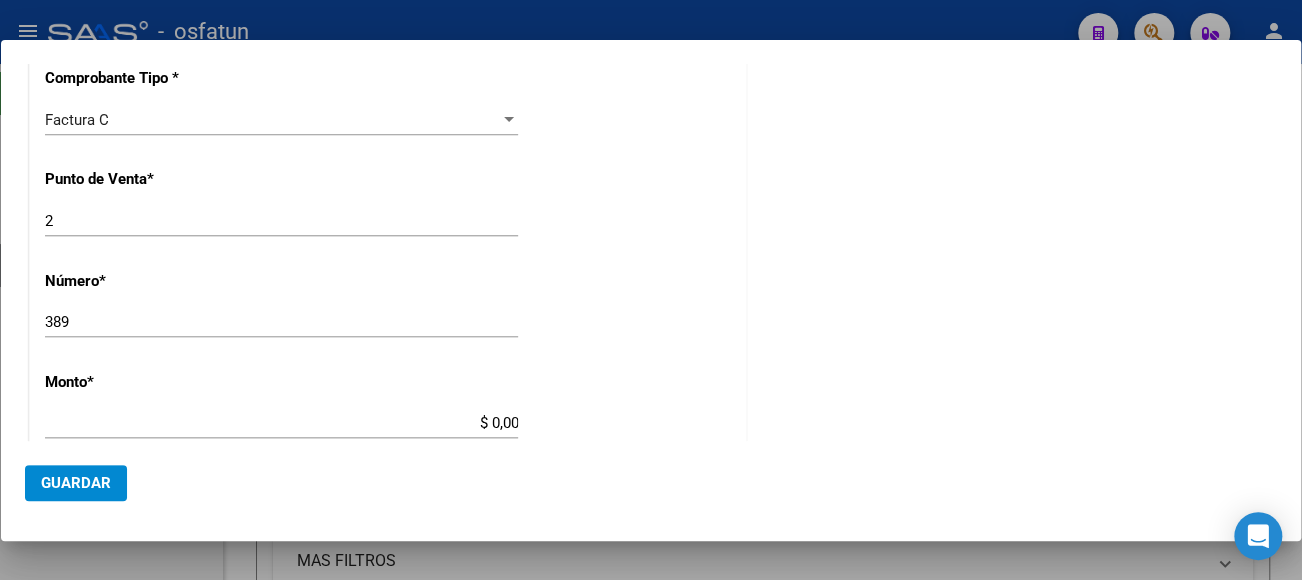scroll, scrollTop: 857, scrollLeft: 0, axis: vertical 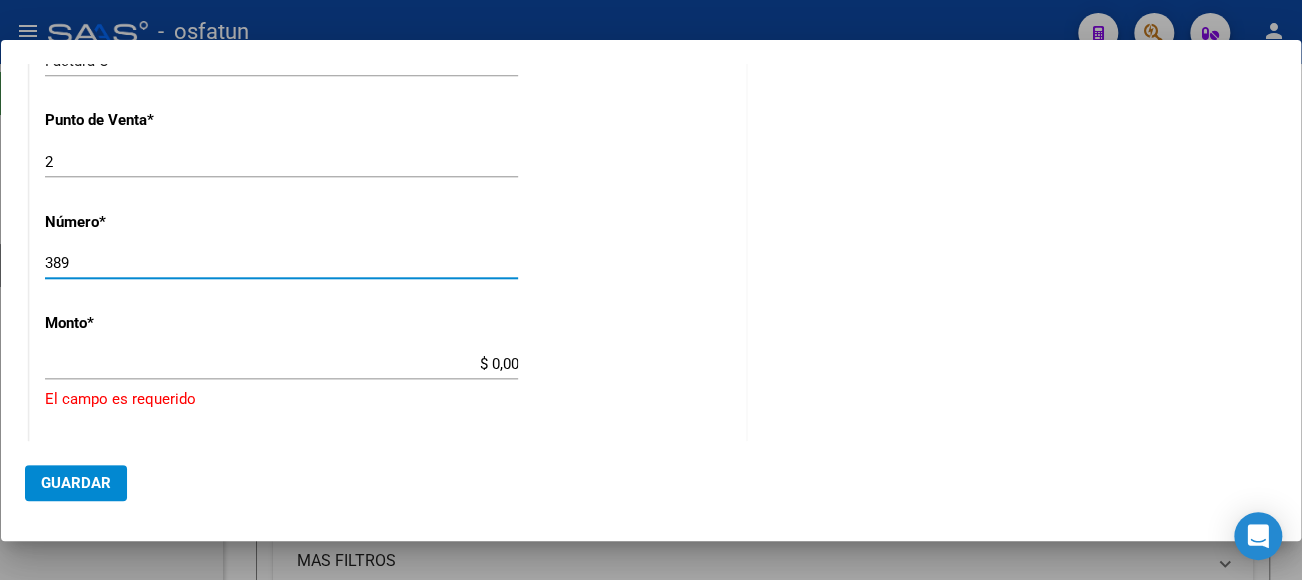 drag, startPoint x: 91, startPoint y: 258, endPoint x: 5, endPoint y: 263, distance: 86.145226 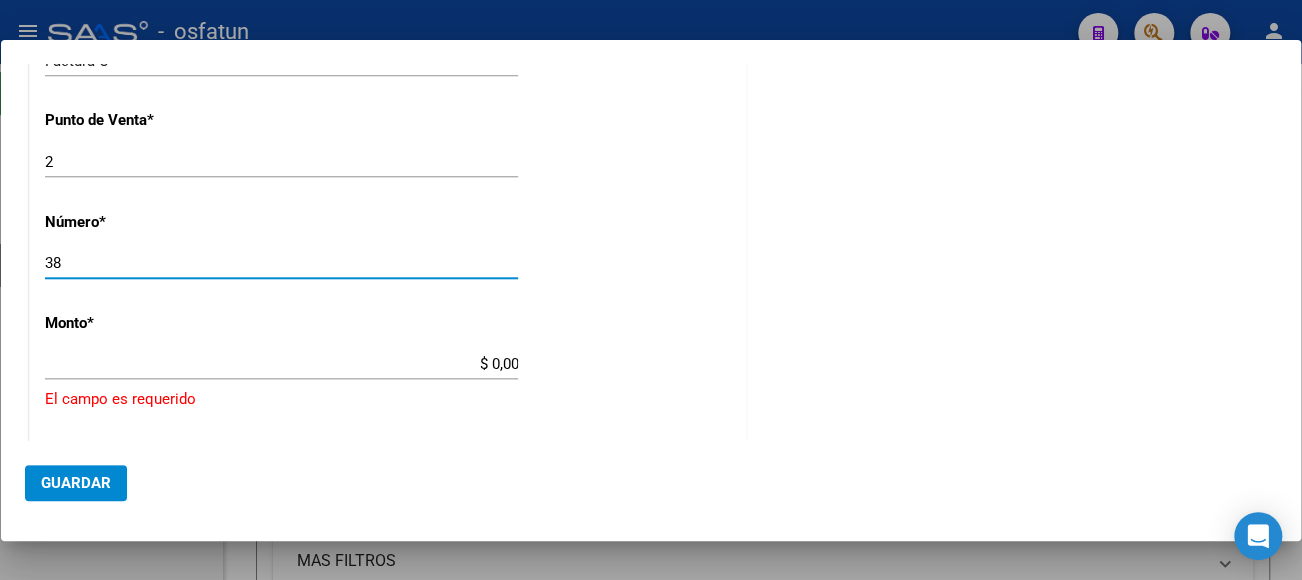 type on "389" 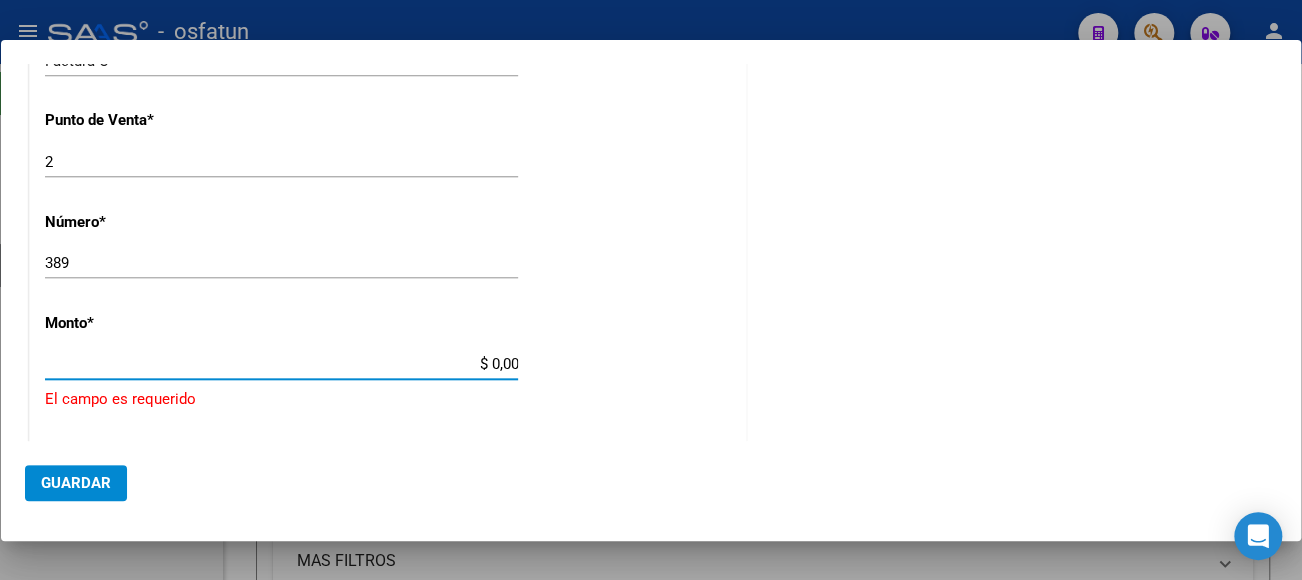 click on "$ 0,00" at bounding box center (281, 364) 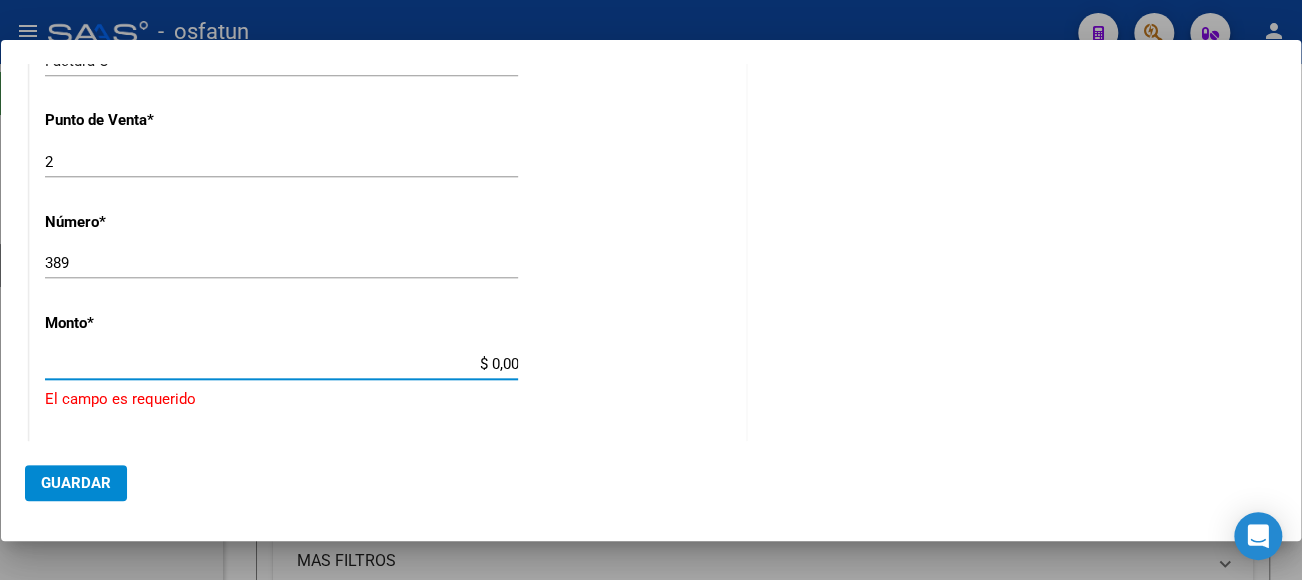click on "$ 0,00" at bounding box center [281, 364] 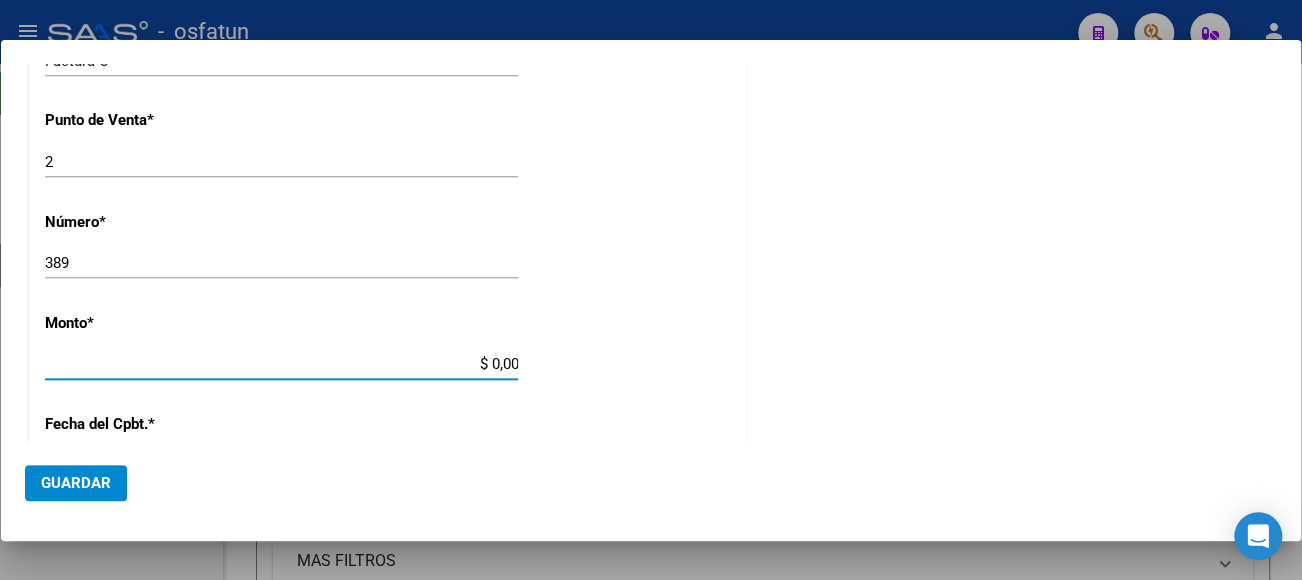 click on "Guardar" 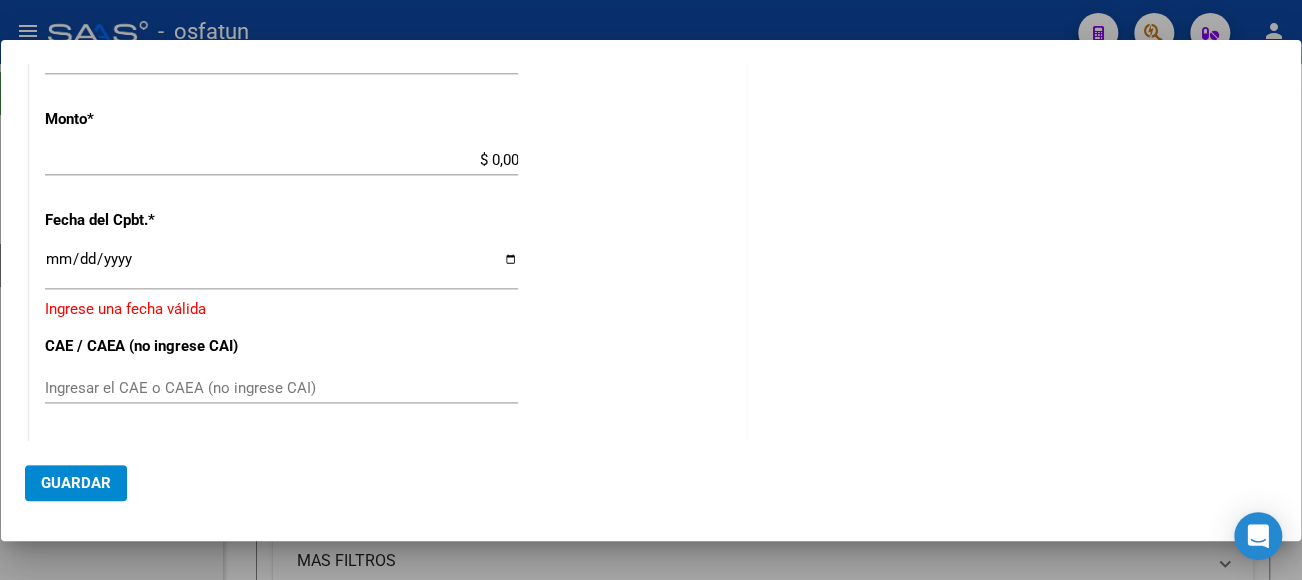 scroll, scrollTop: 1157, scrollLeft: 0, axis: vertical 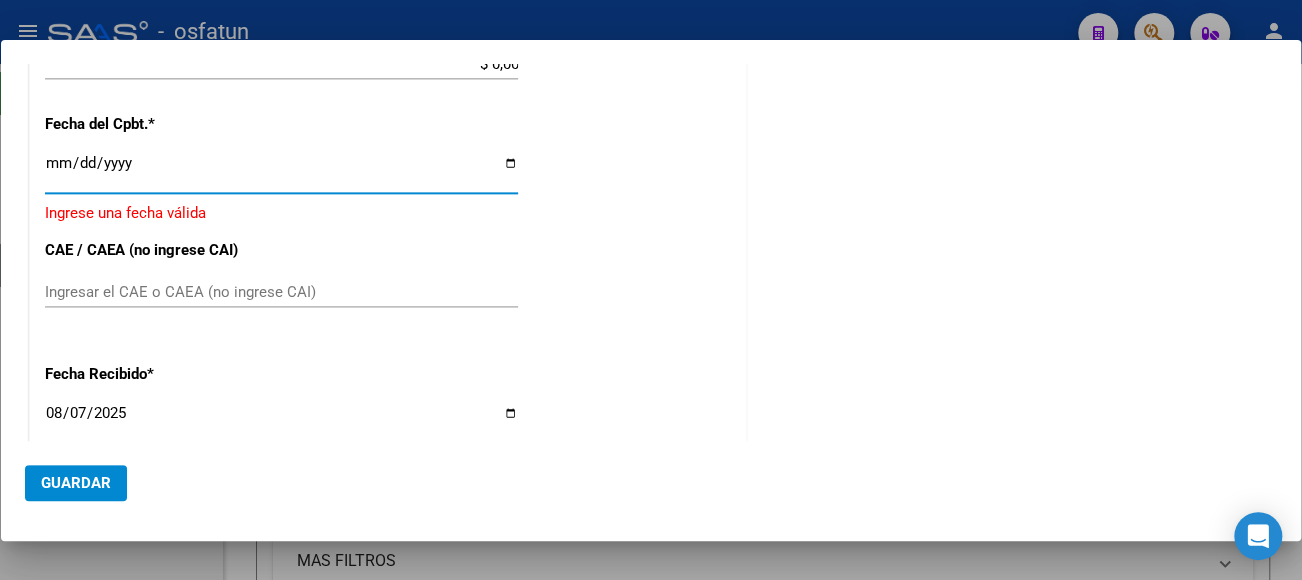click on "Ingresar la fecha" at bounding box center (281, 171) 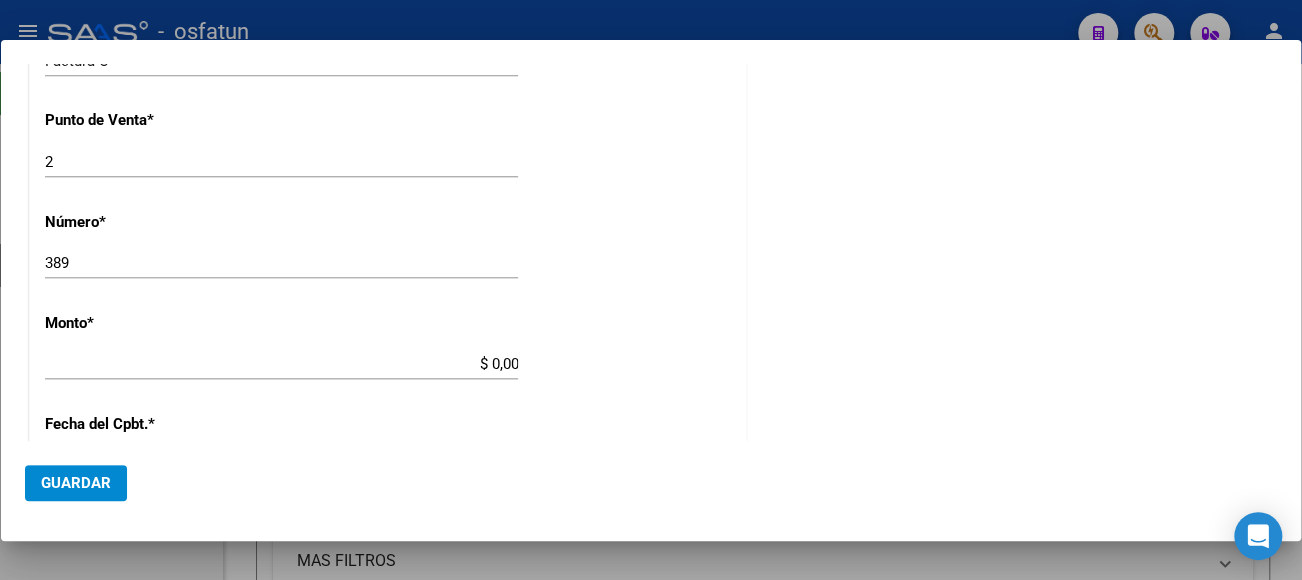 scroll, scrollTop: 957, scrollLeft: 0, axis: vertical 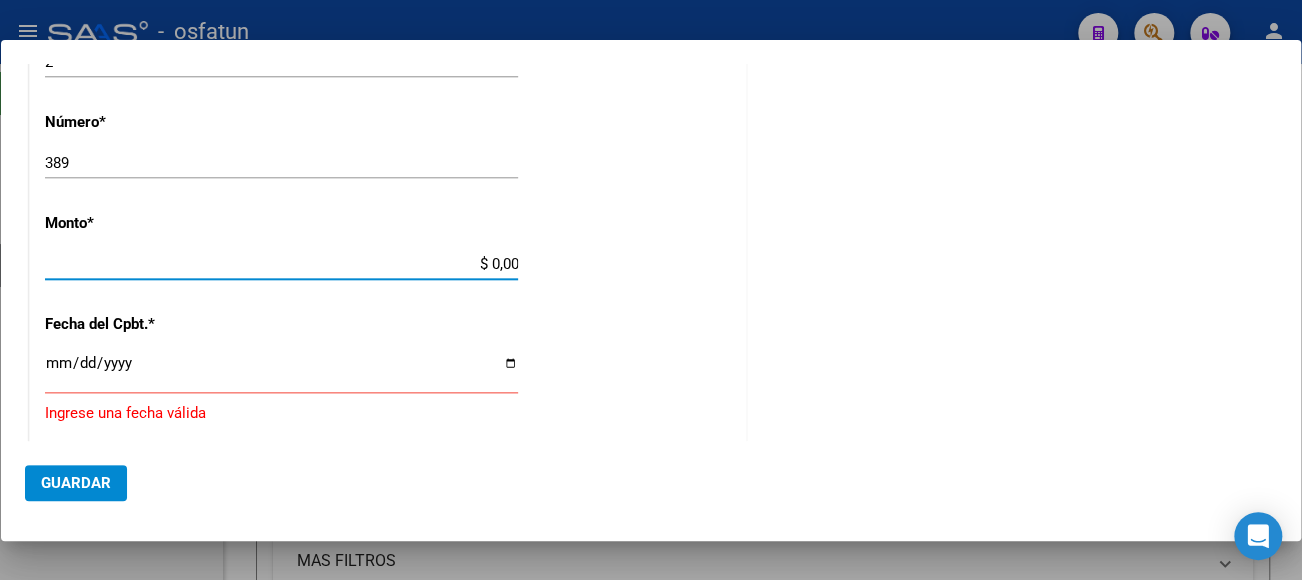 click on "$ 0,00" at bounding box center [281, 264] 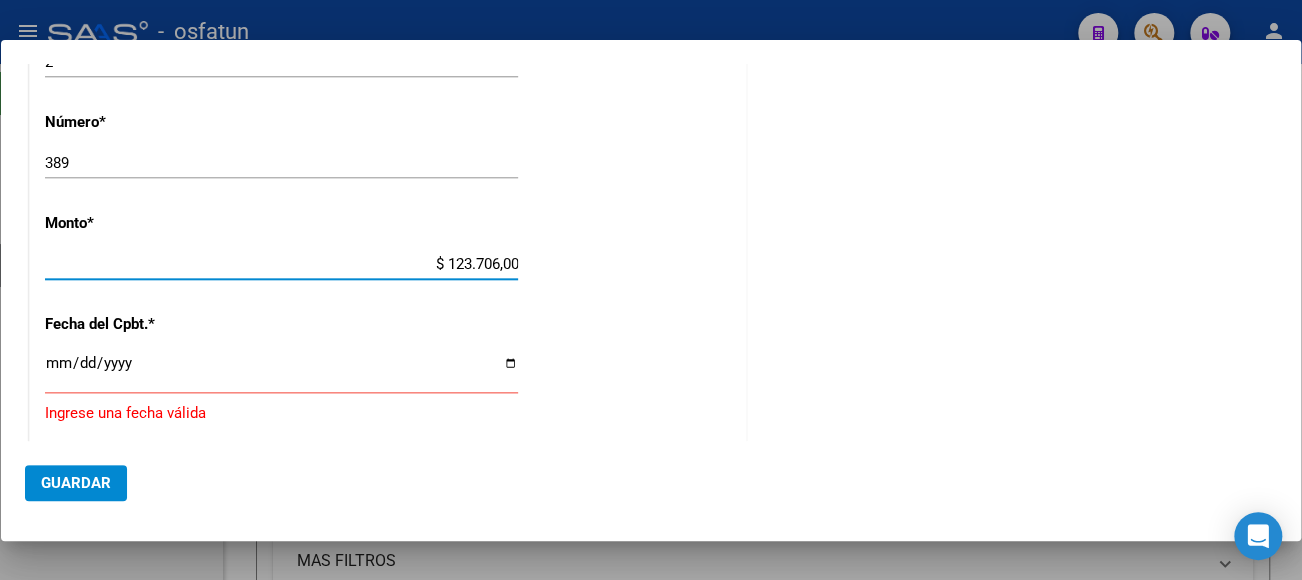 click on "$ 123.706,00" at bounding box center [281, 264] 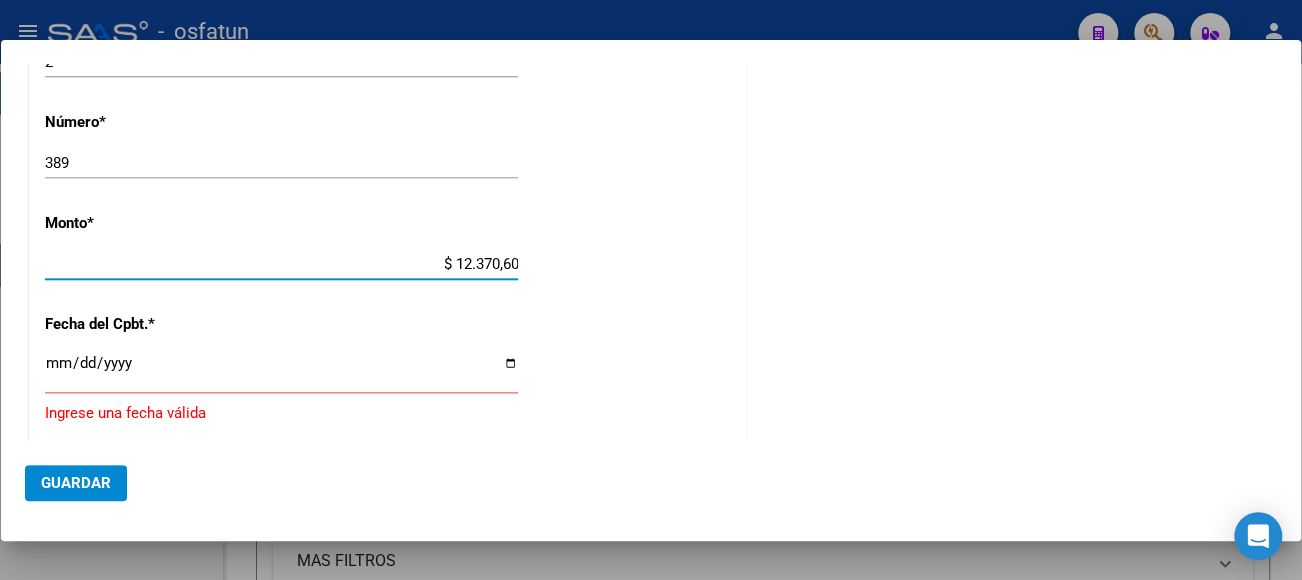 type on "$ 123.706,10" 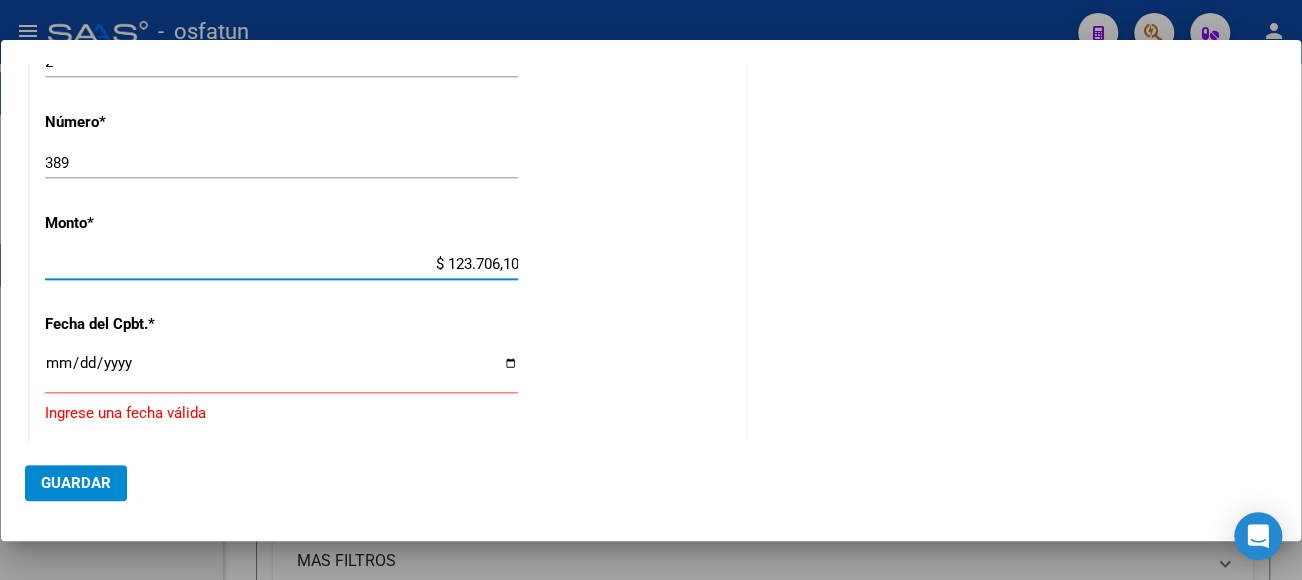 click on "Ingresar la fecha" at bounding box center (281, 371) 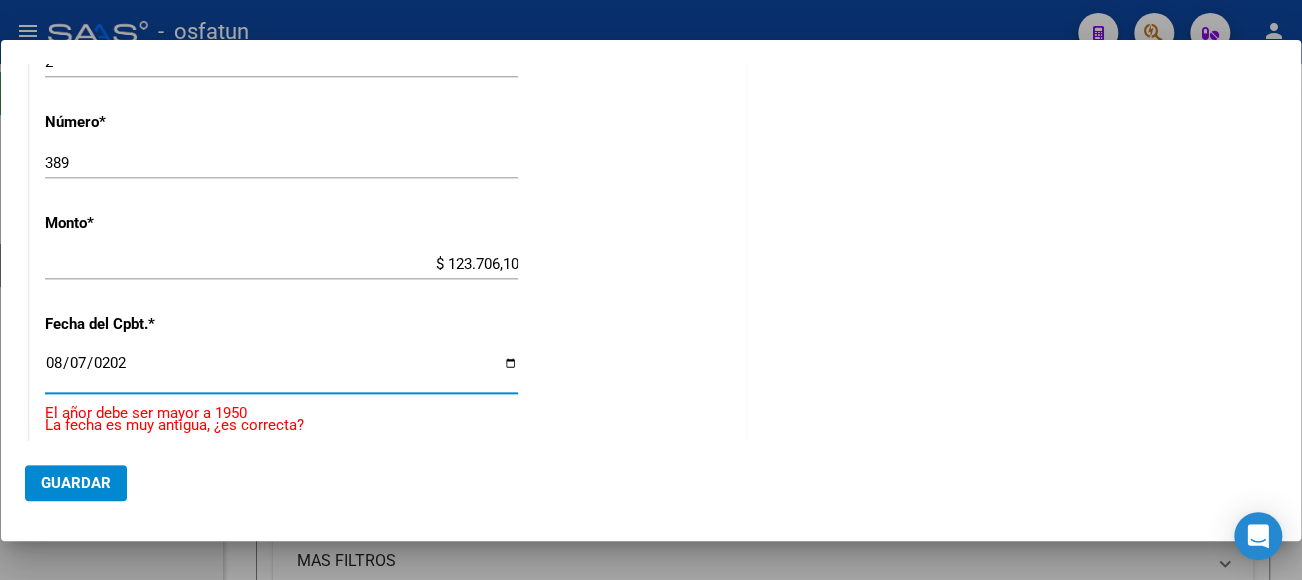 type on "2025-08-07" 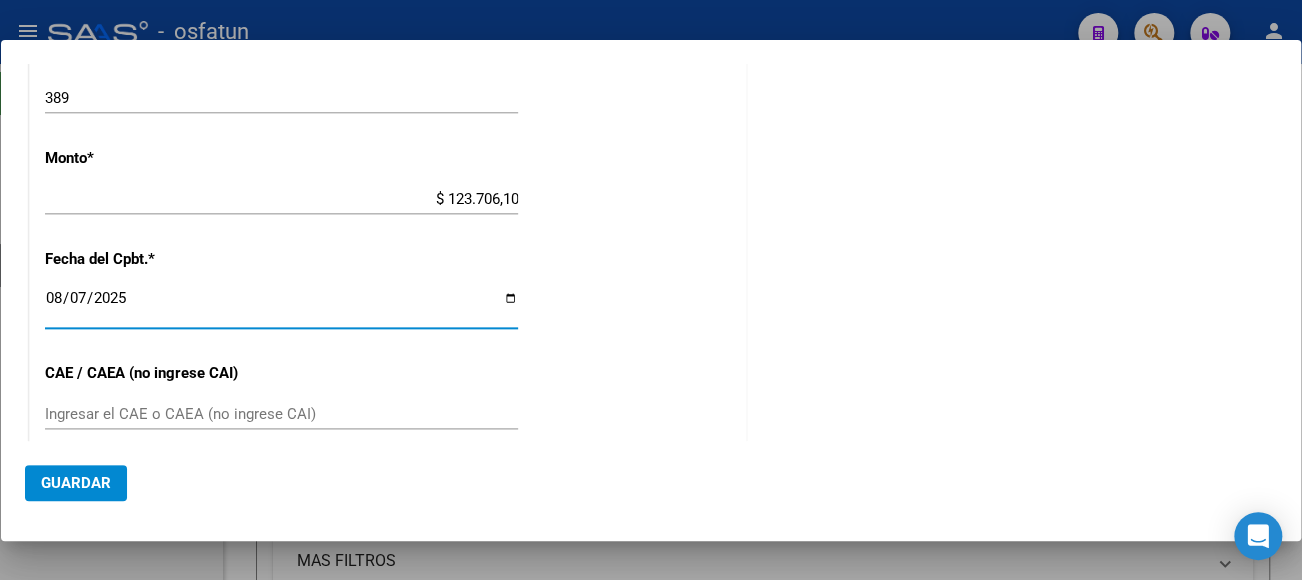 scroll, scrollTop: 1257, scrollLeft: 0, axis: vertical 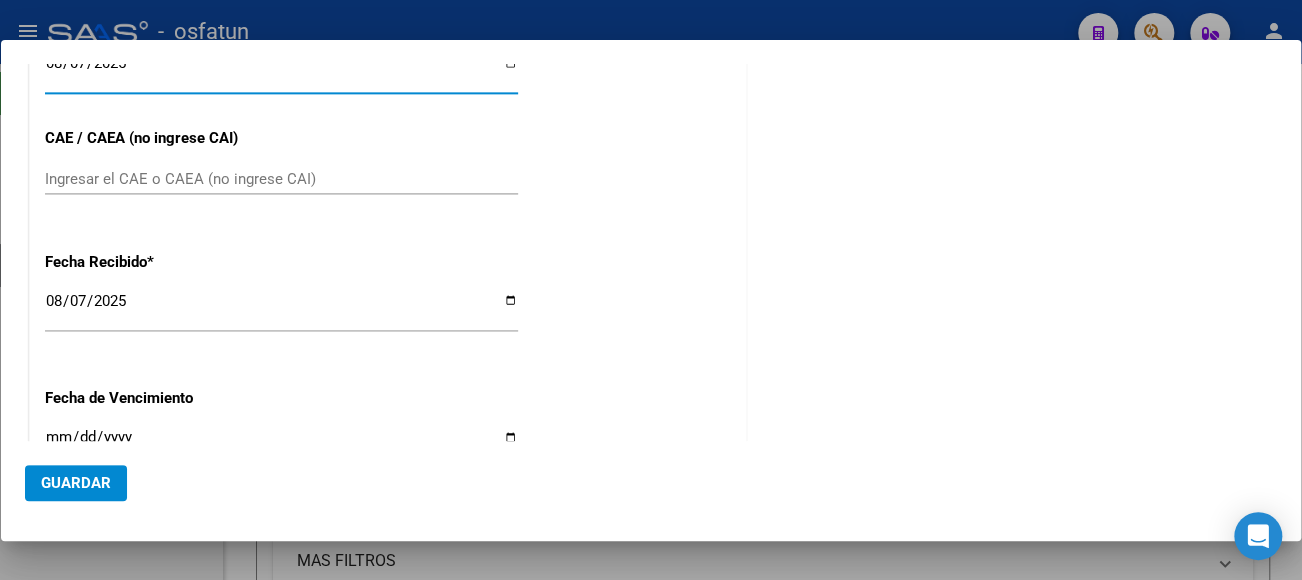 click on "Ingresar el CAE o CAEA (no ingrese CAI)" at bounding box center [281, 179] 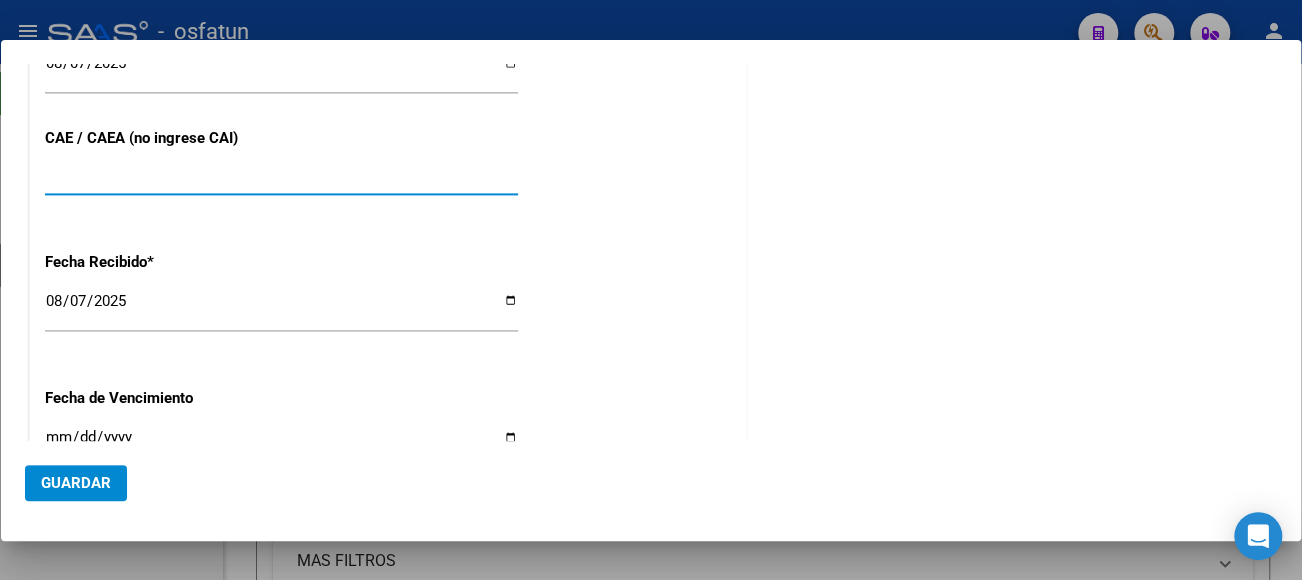 type on "[NUMBER]" 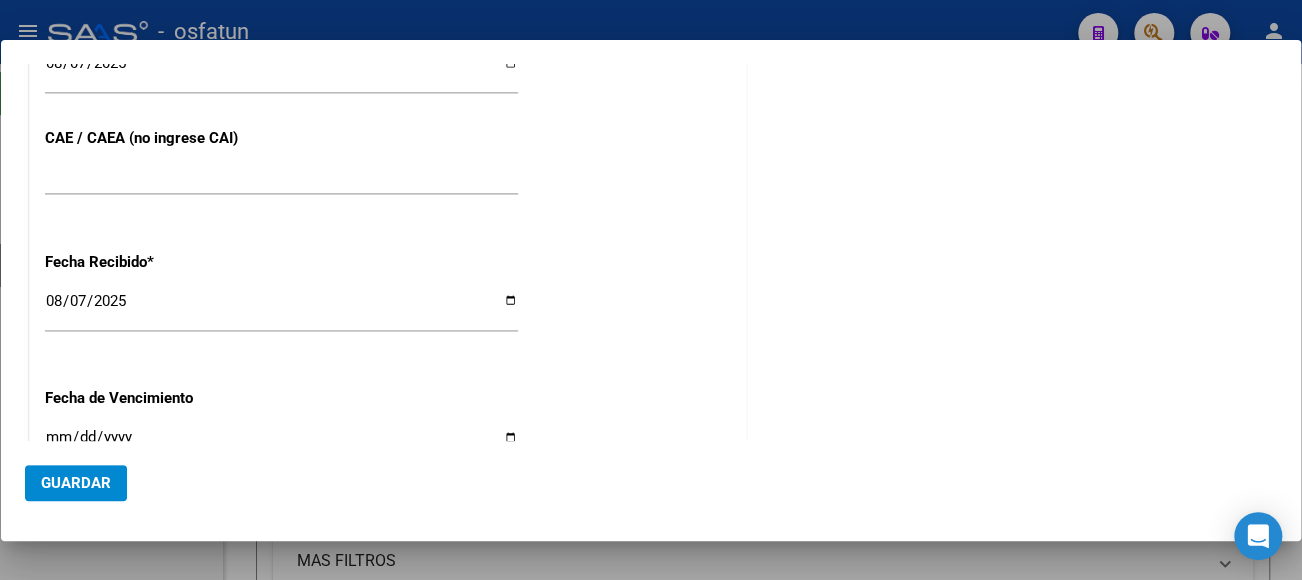 click on "Fecha de Vencimiento" 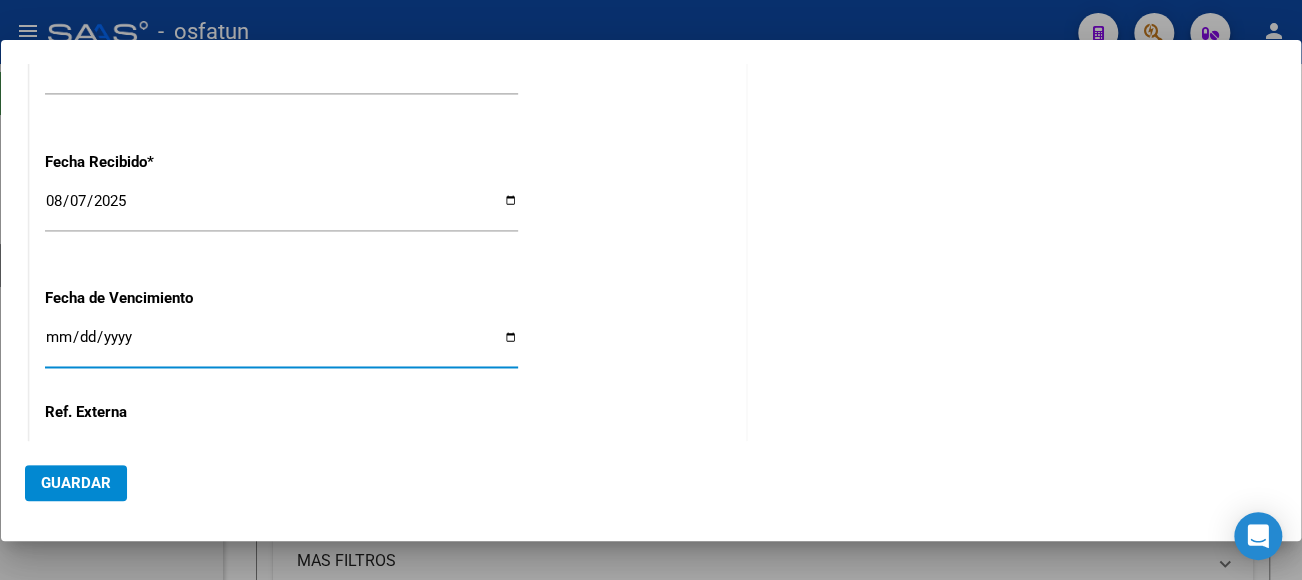click on "Ingresar la fecha" at bounding box center (281, 345) 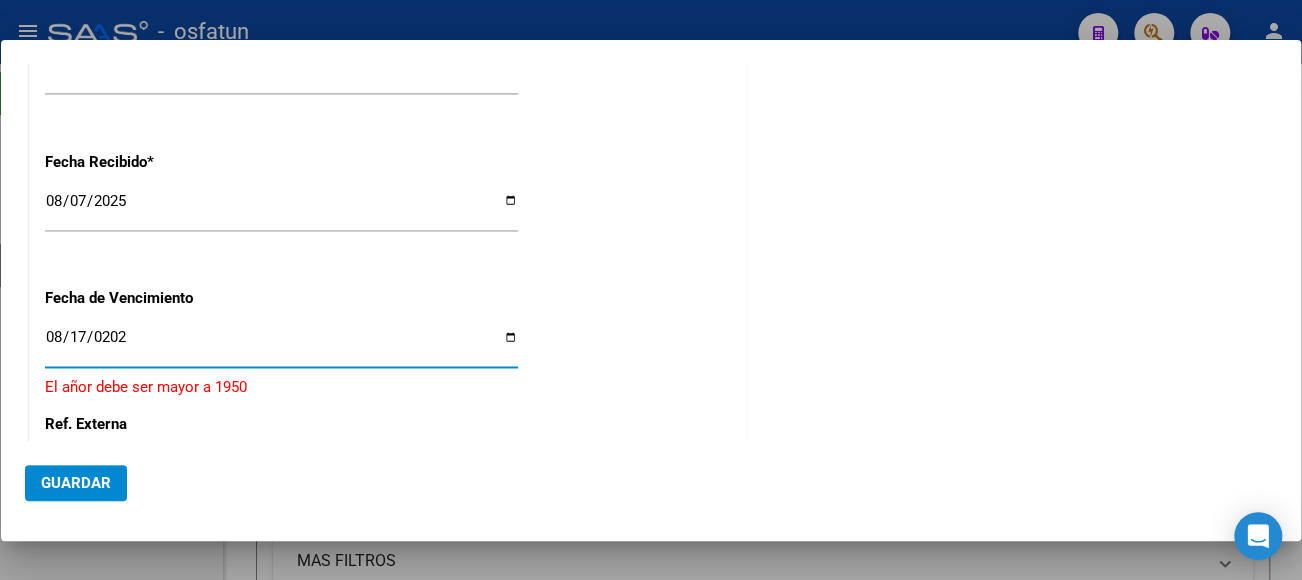 type on "2025-08-17" 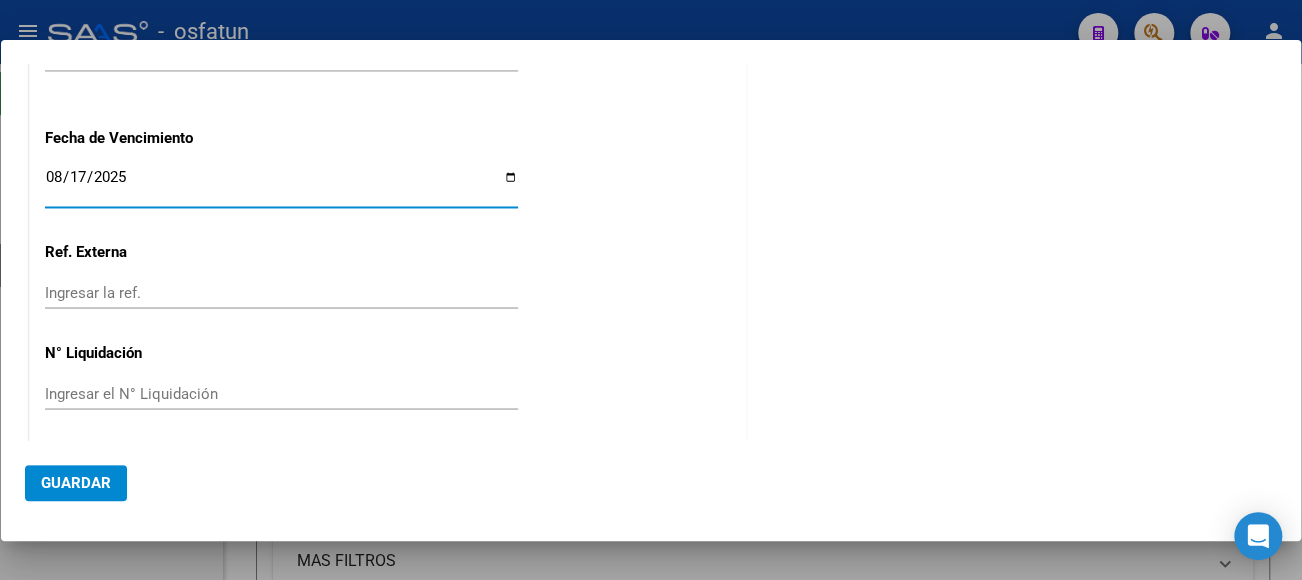 scroll, scrollTop: 1521, scrollLeft: 0, axis: vertical 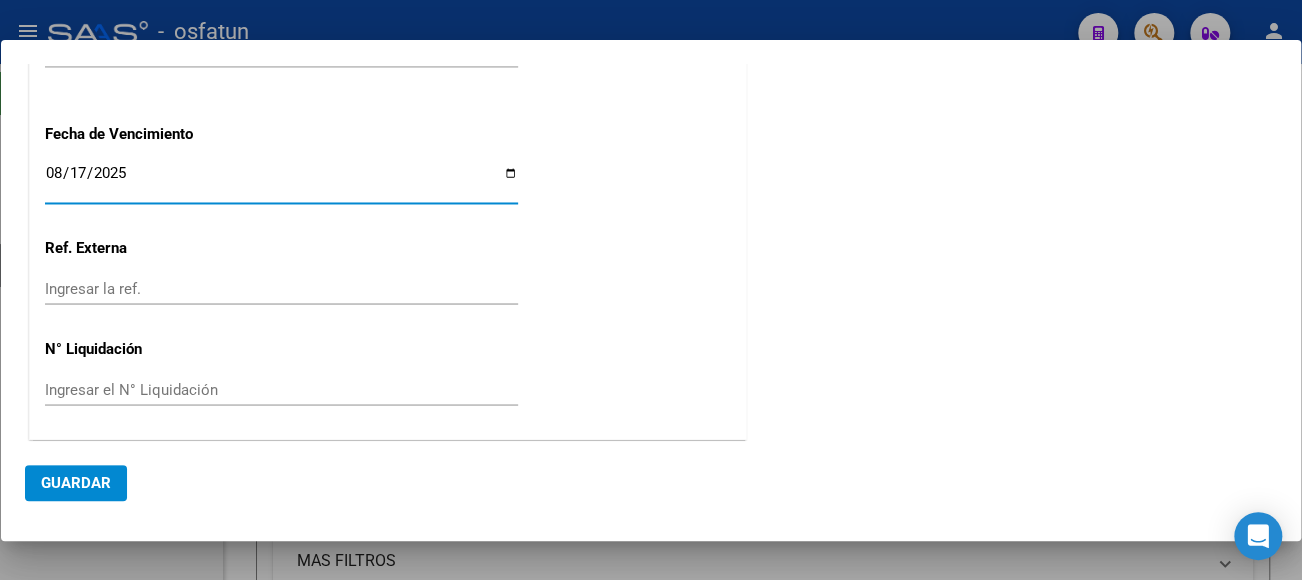 click on "Guardar" 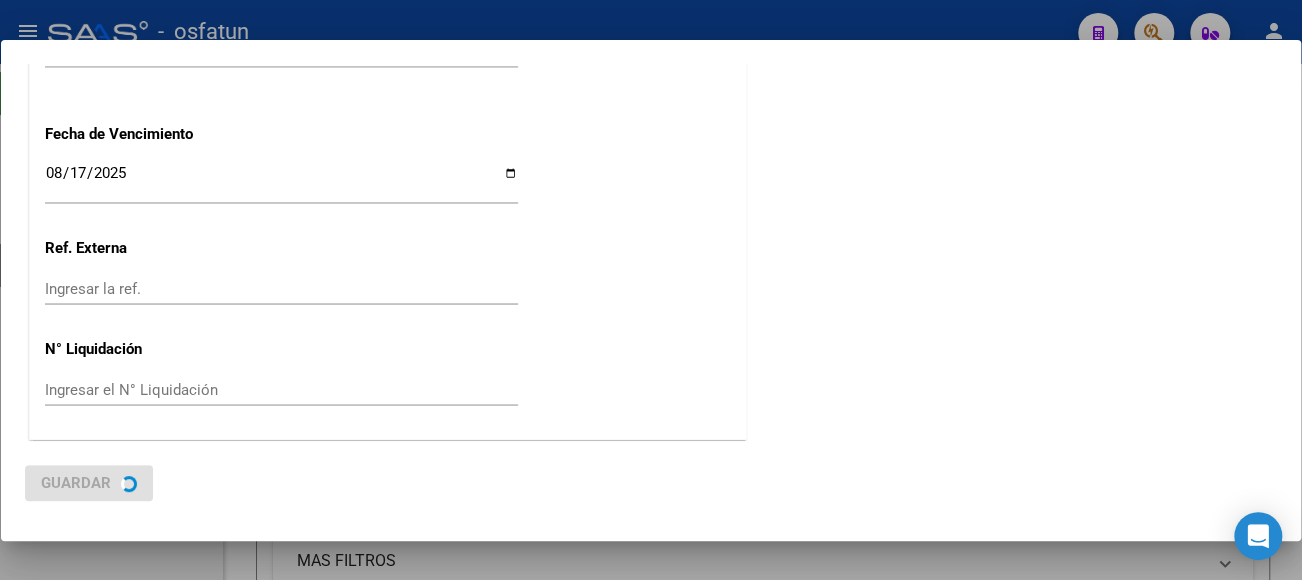 scroll, scrollTop: 0, scrollLeft: 0, axis: both 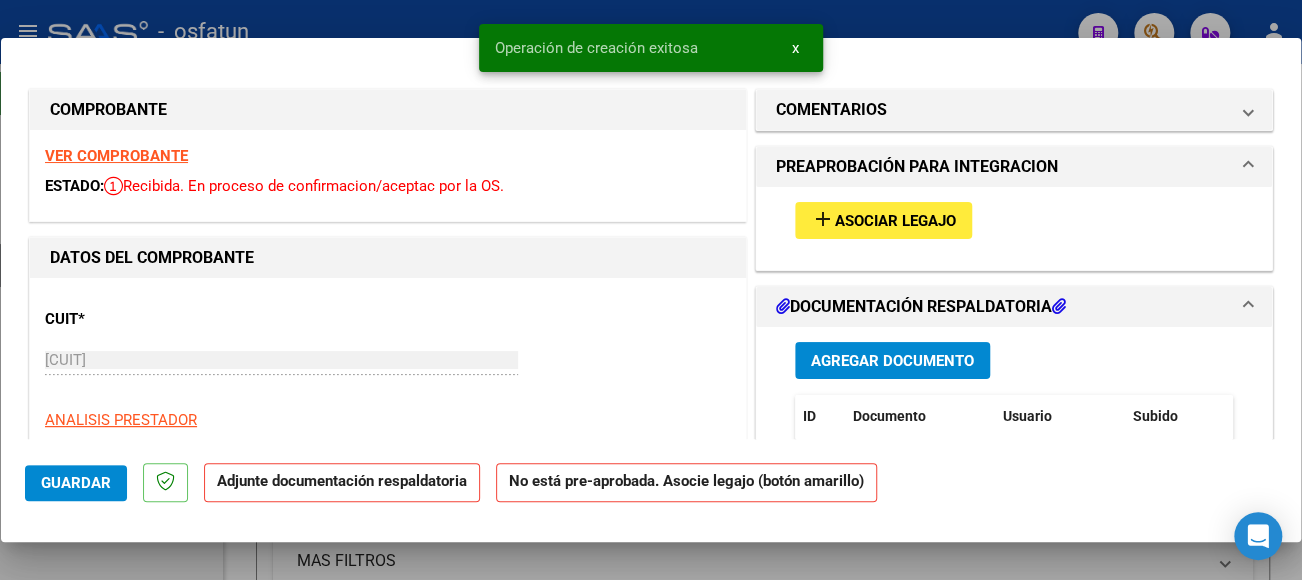click on "Asociar Legajo" at bounding box center [895, 221] 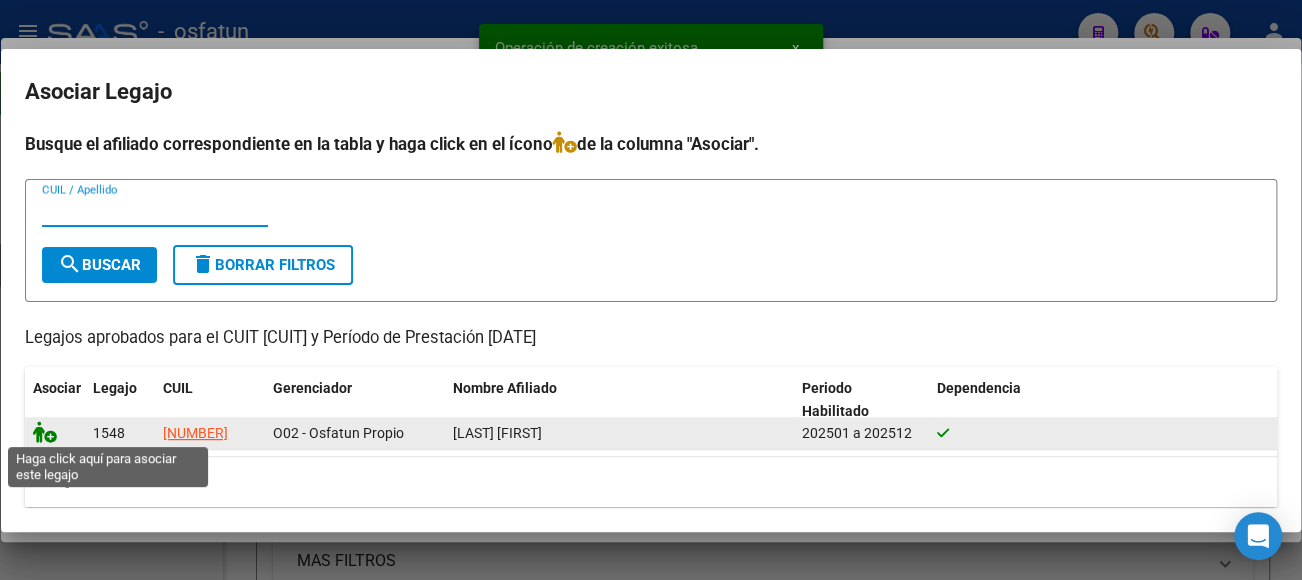 click 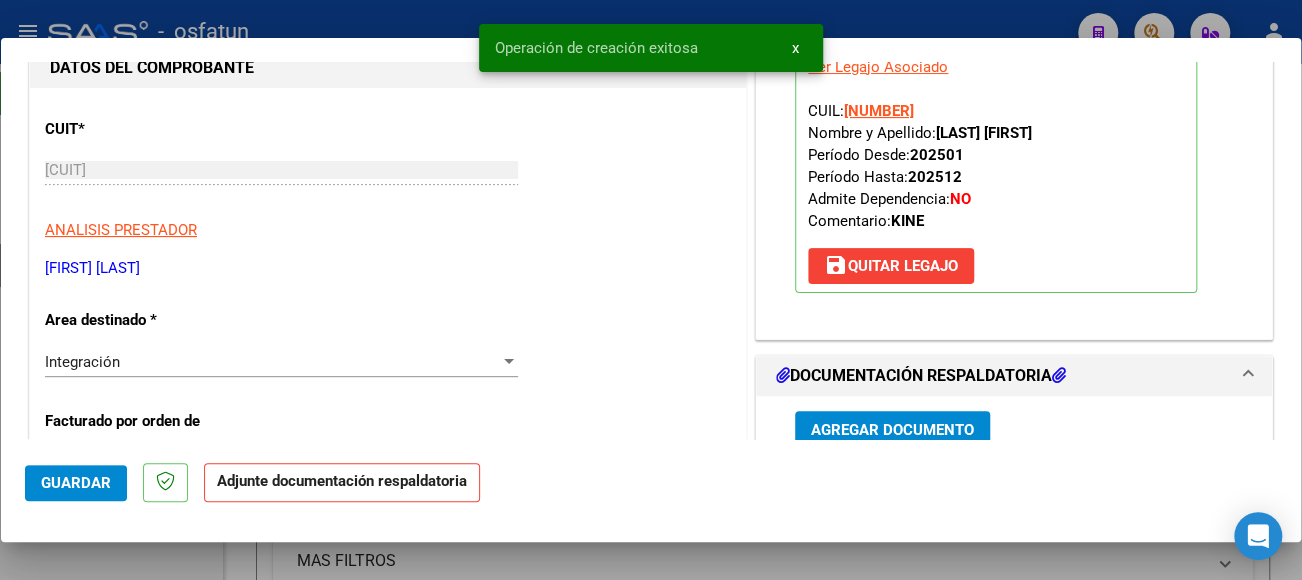 scroll, scrollTop: 200, scrollLeft: 0, axis: vertical 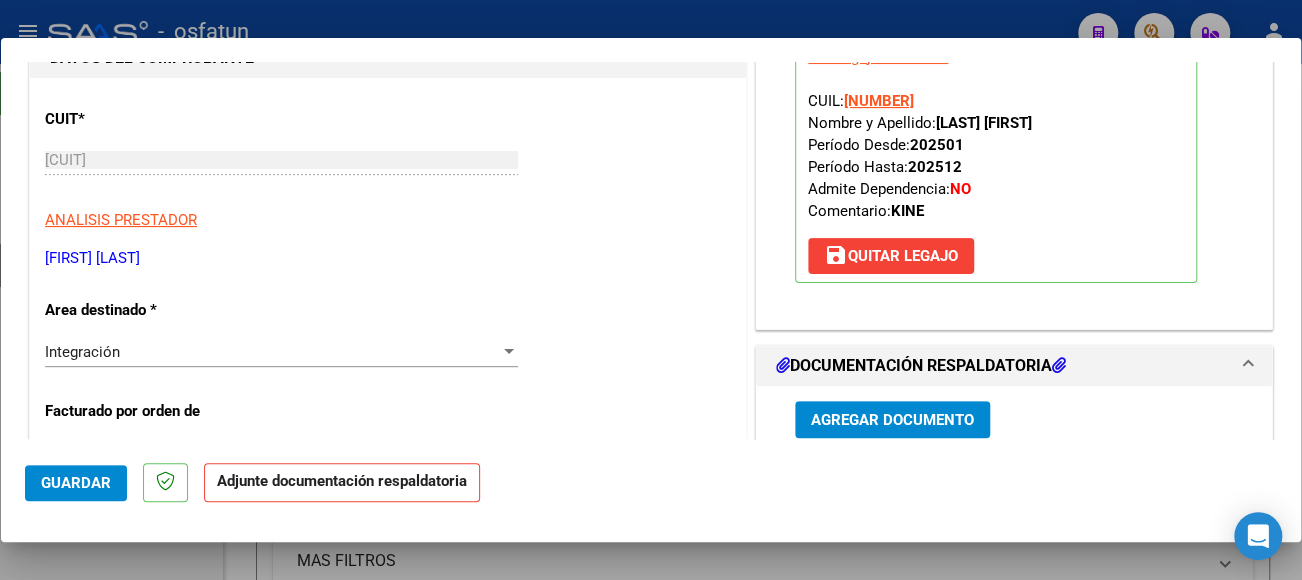 click on "Agregar Documento" at bounding box center (892, 420) 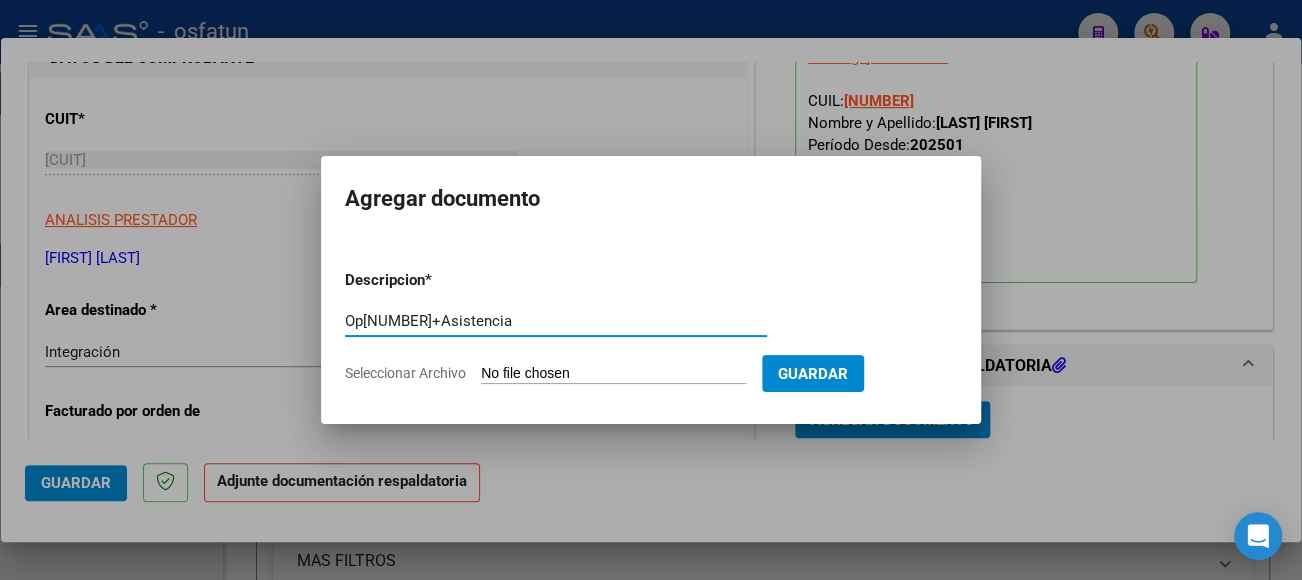 type on "Op[NUMBER]+Asistencia" 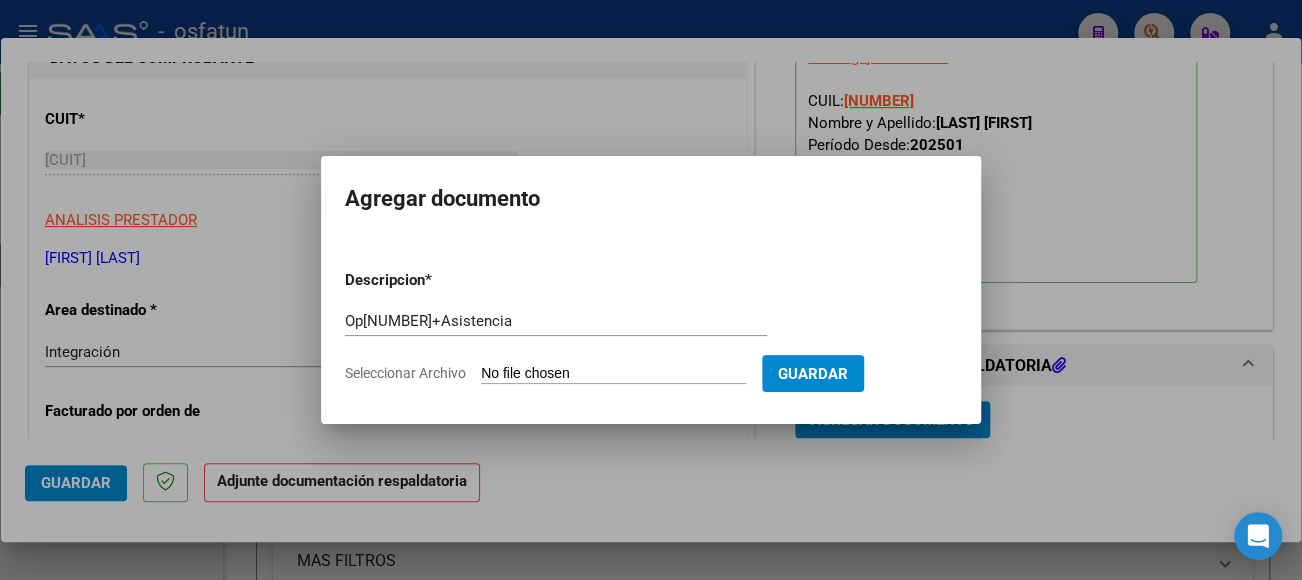 type on "C:\fakepath\CamScanner [DATE] [TIME].pdf" 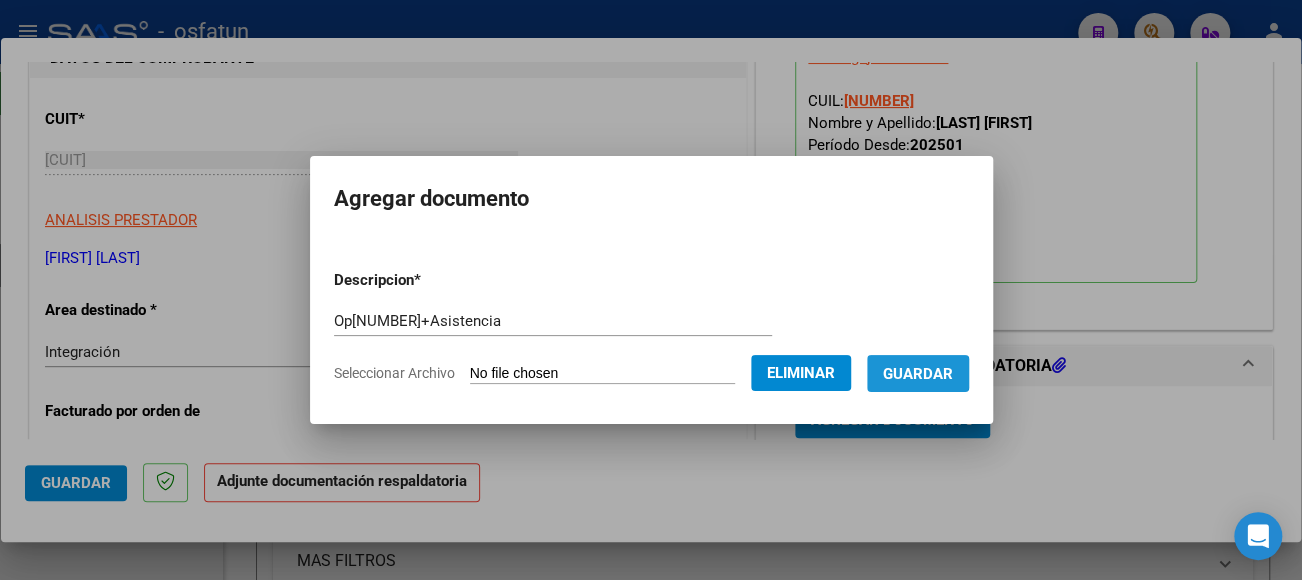 click on "Guardar" at bounding box center [918, 374] 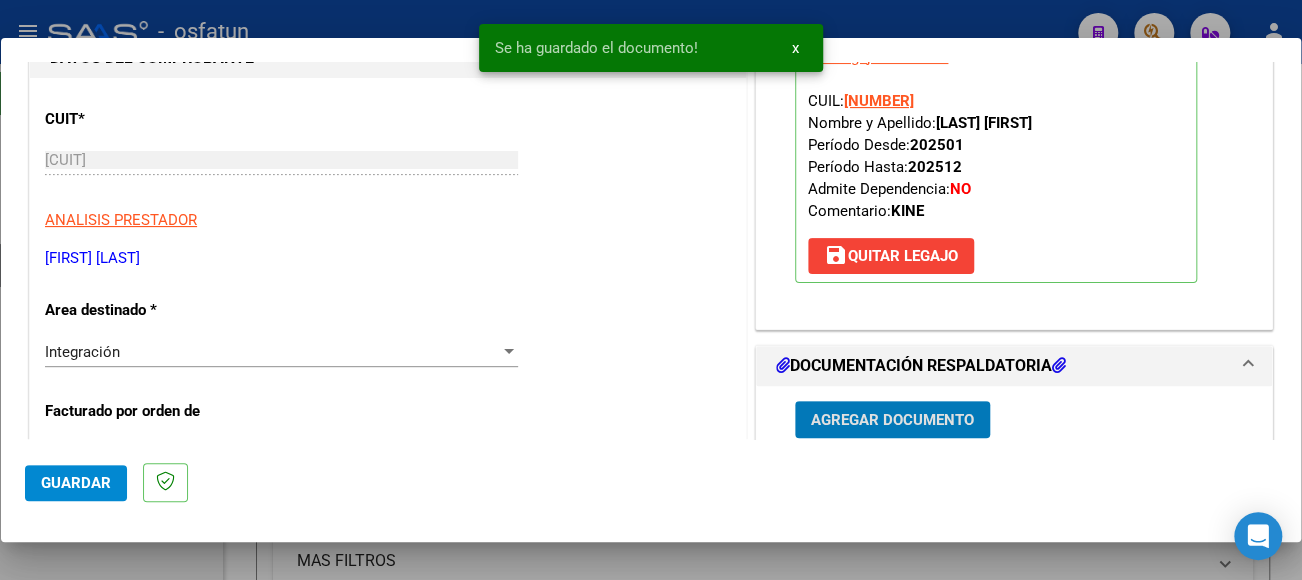 click on "Guardar" 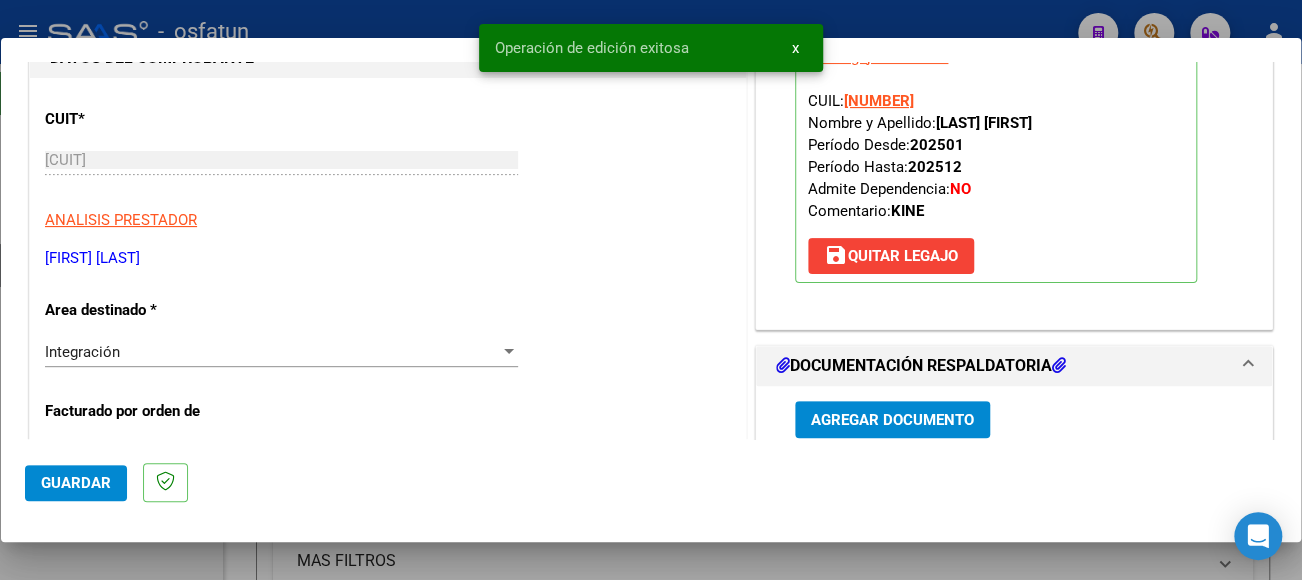 type 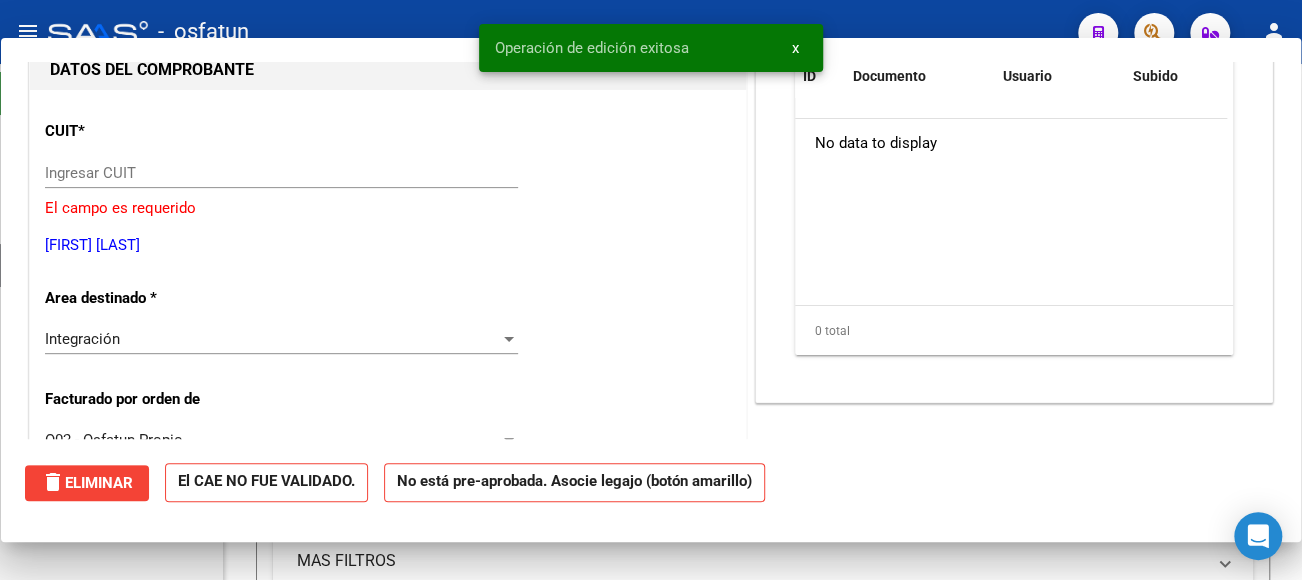 scroll, scrollTop: 212, scrollLeft: 0, axis: vertical 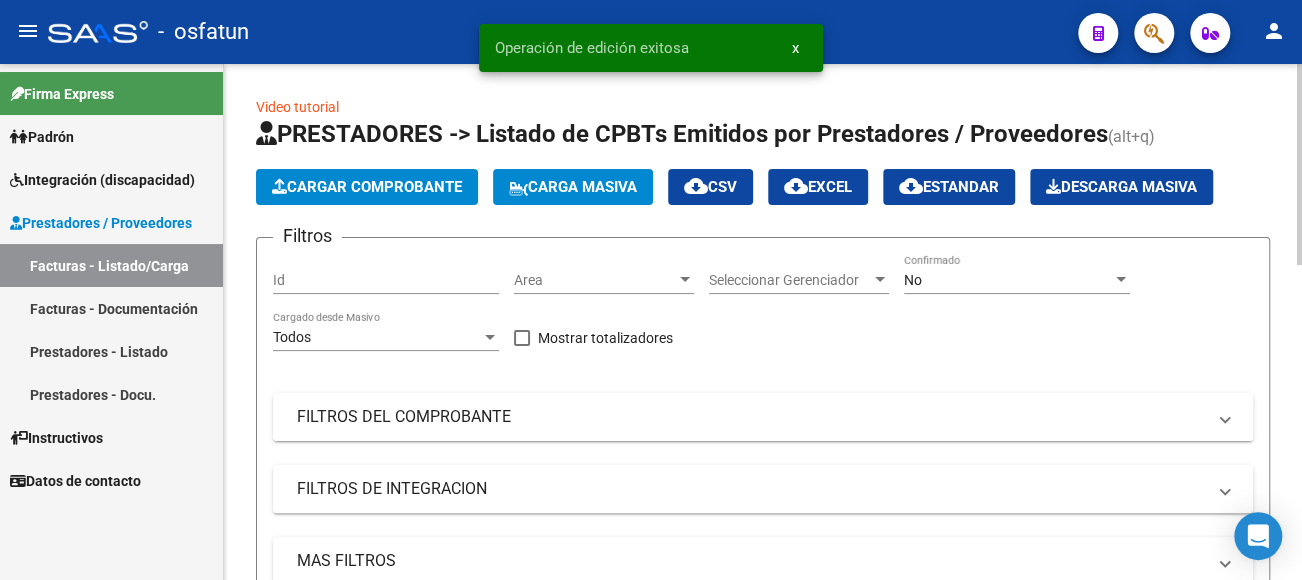 click on "FILTROS DEL COMPROBANTE" at bounding box center (751, 417) 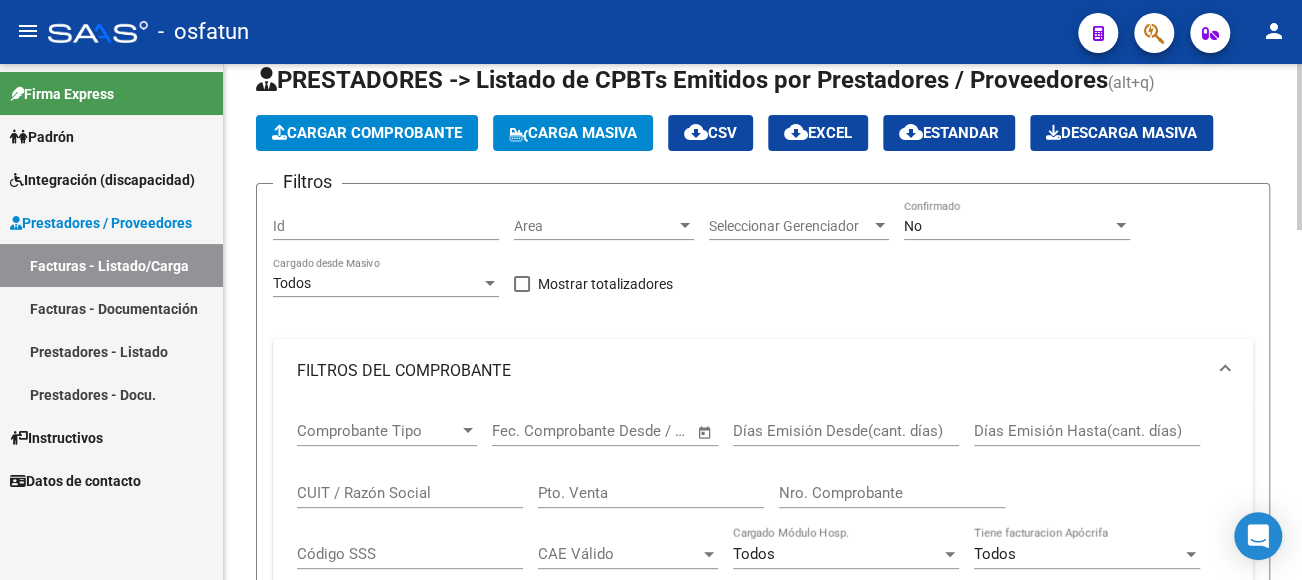 scroll, scrollTop: 100, scrollLeft: 0, axis: vertical 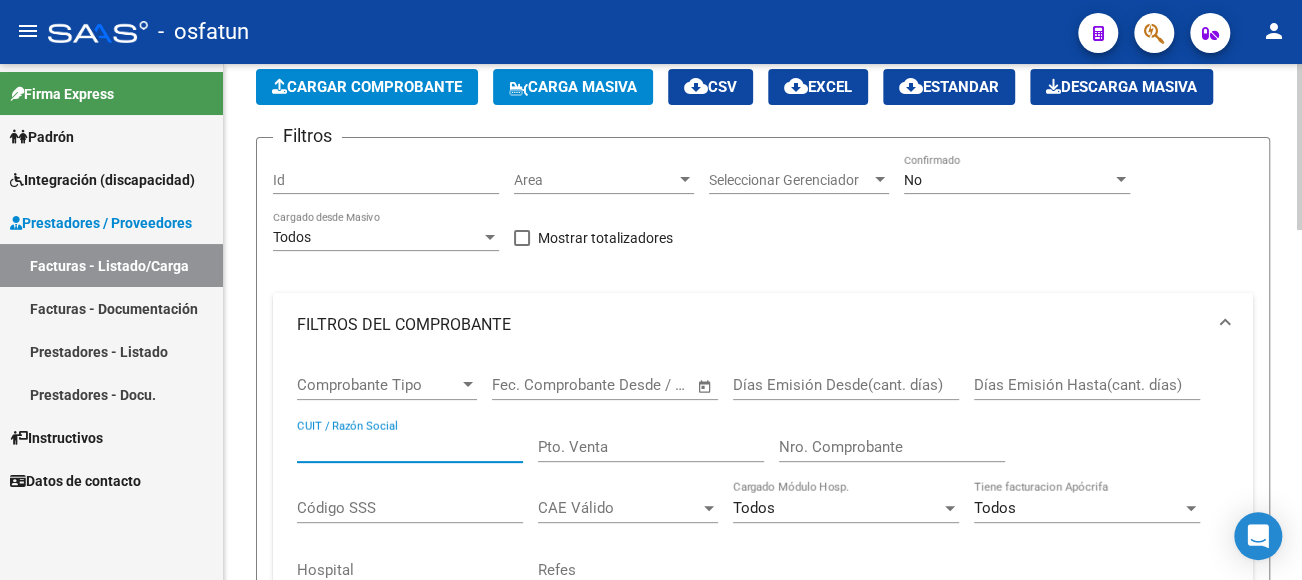 click on "CUIT / Razón Social" at bounding box center (410, 447) 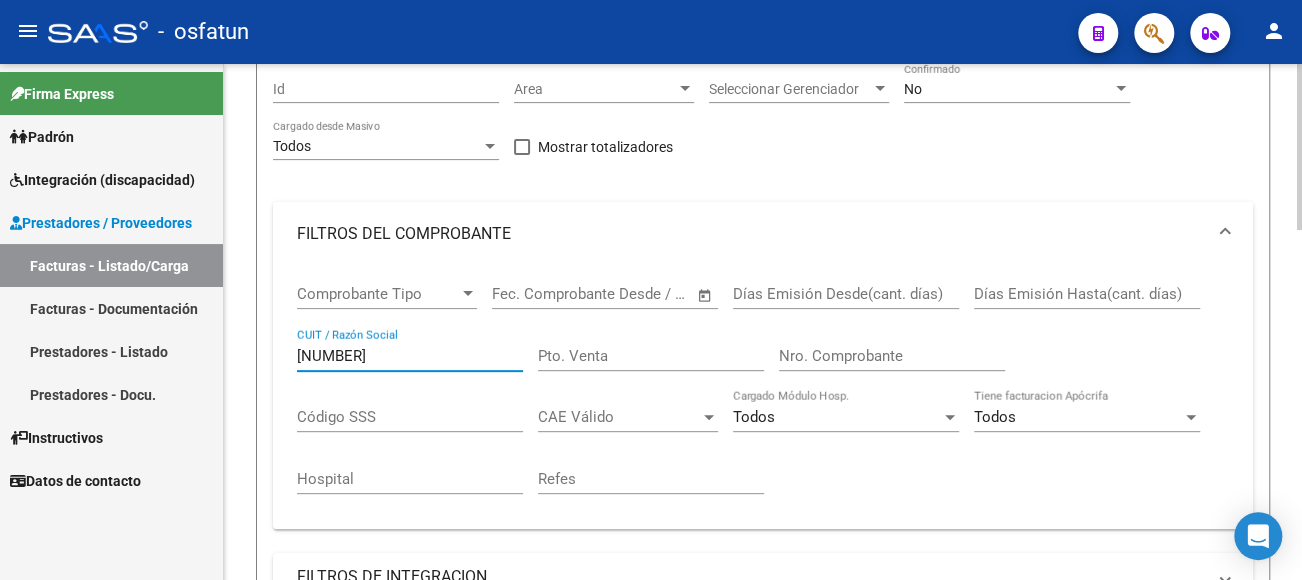 scroll, scrollTop: 400, scrollLeft: 0, axis: vertical 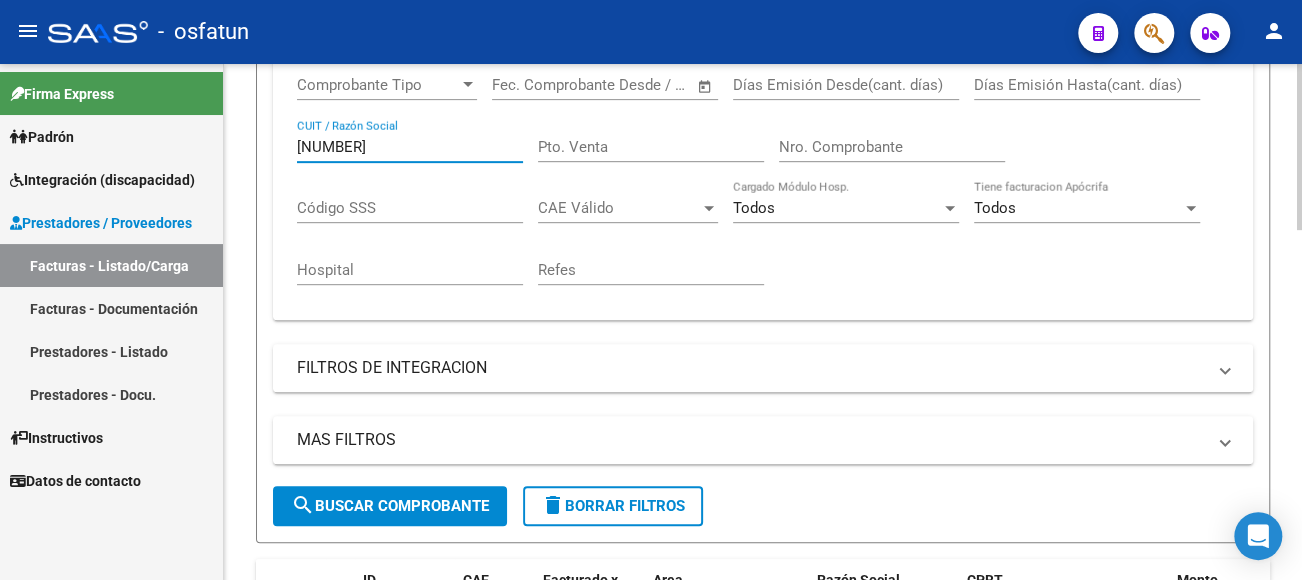 type on "[NUMBER]" 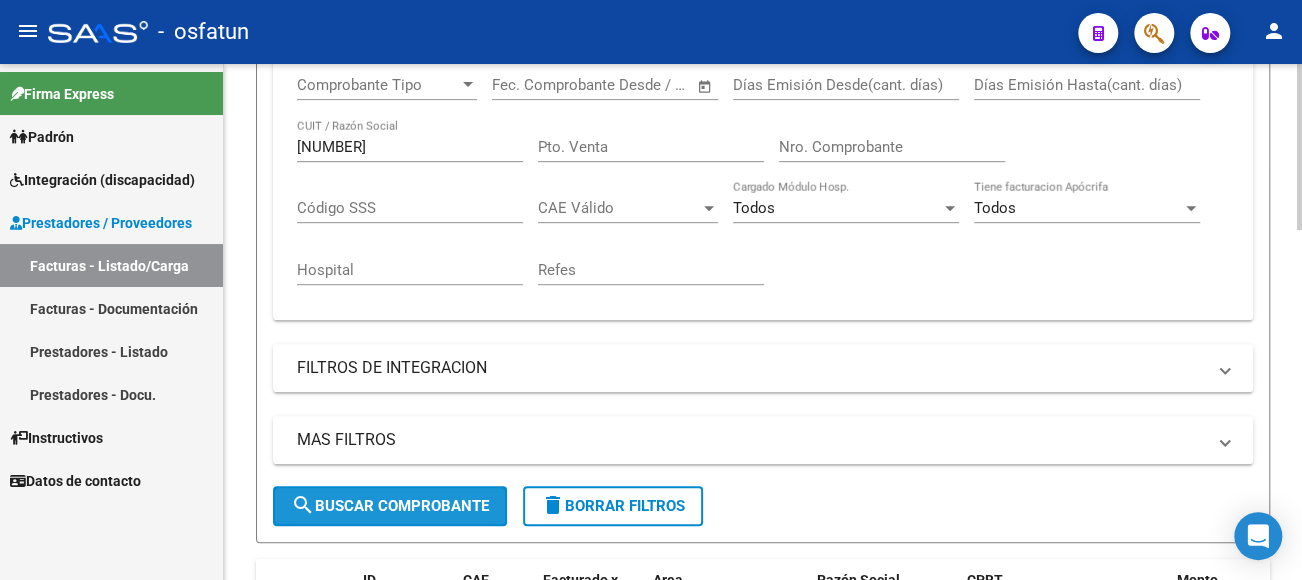 click on "search  Buscar Comprobante" 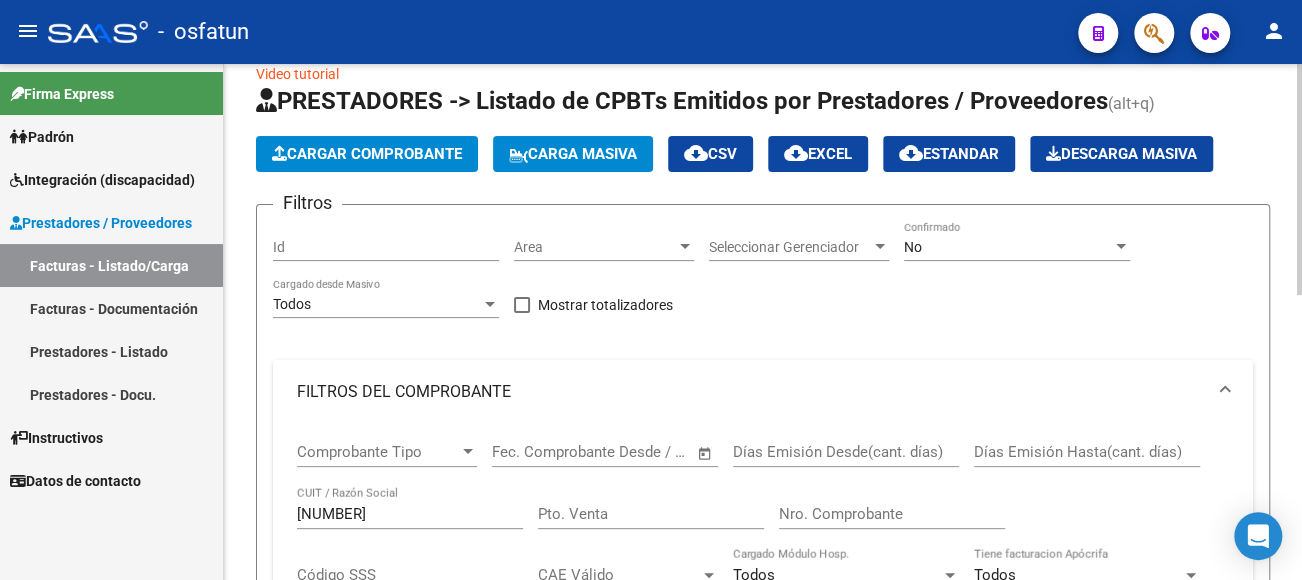 scroll, scrollTop: 0, scrollLeft: 0, axis: both 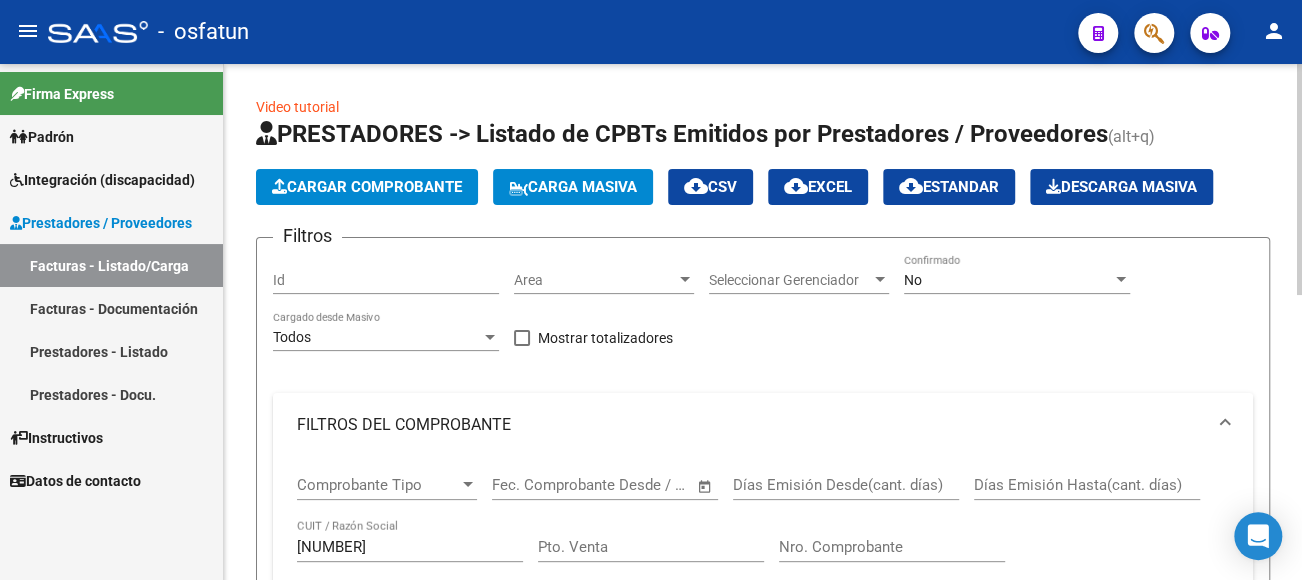 click on "Cargar Comprobante" 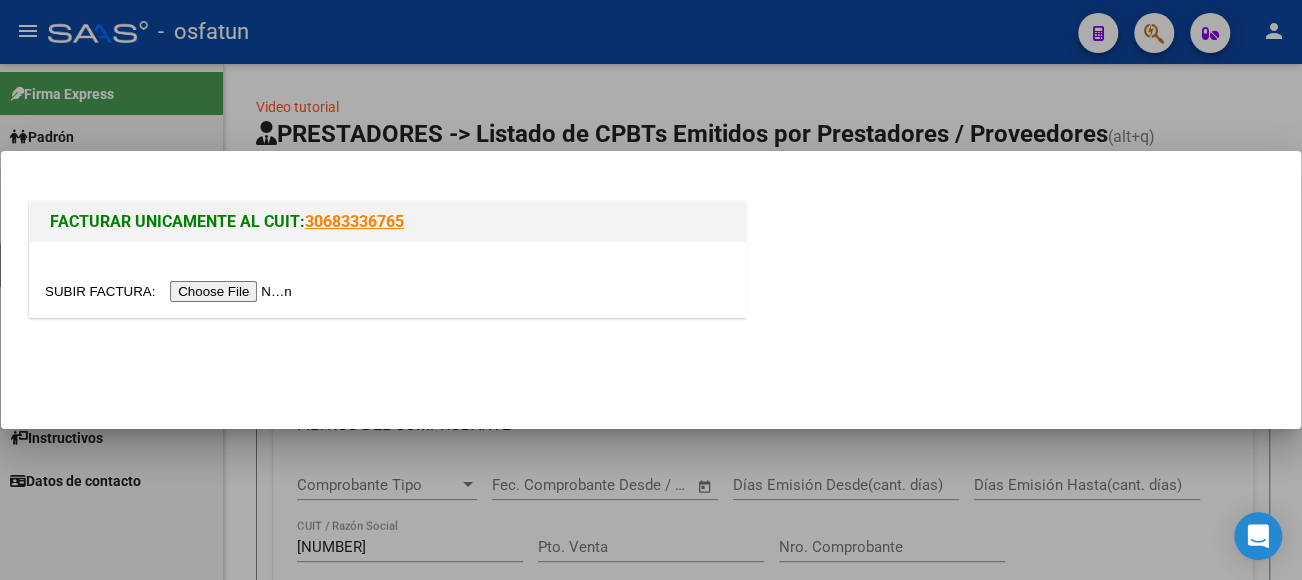 click at bounding box center [171, 291] 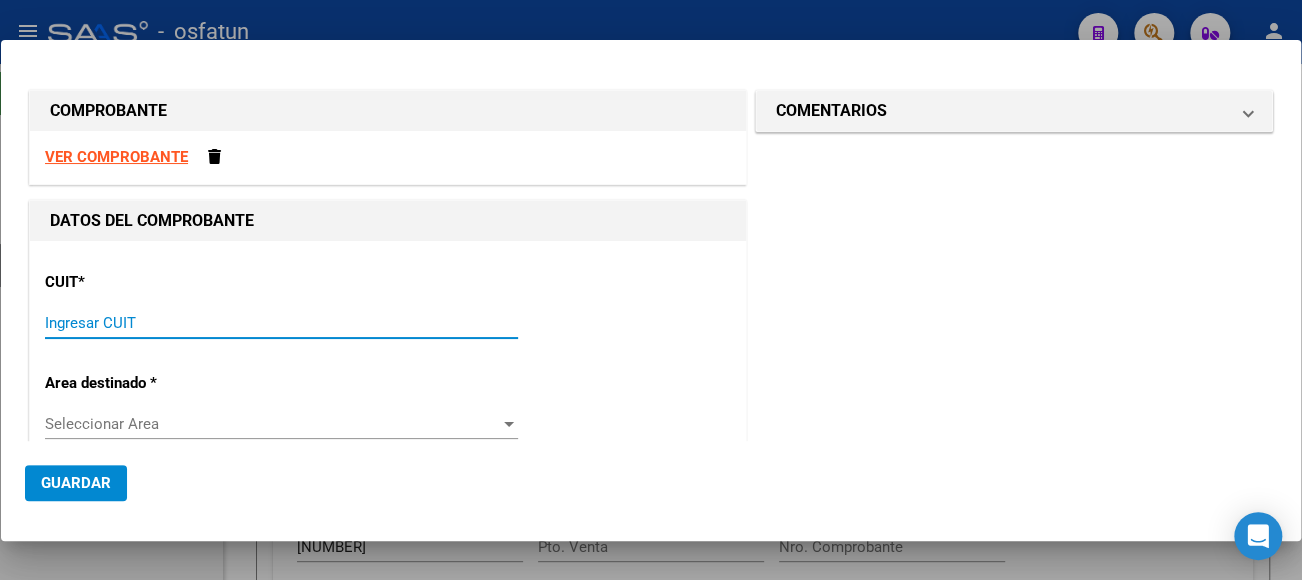 click on "Ingresar CUIT" at bounding box center [281, 323] 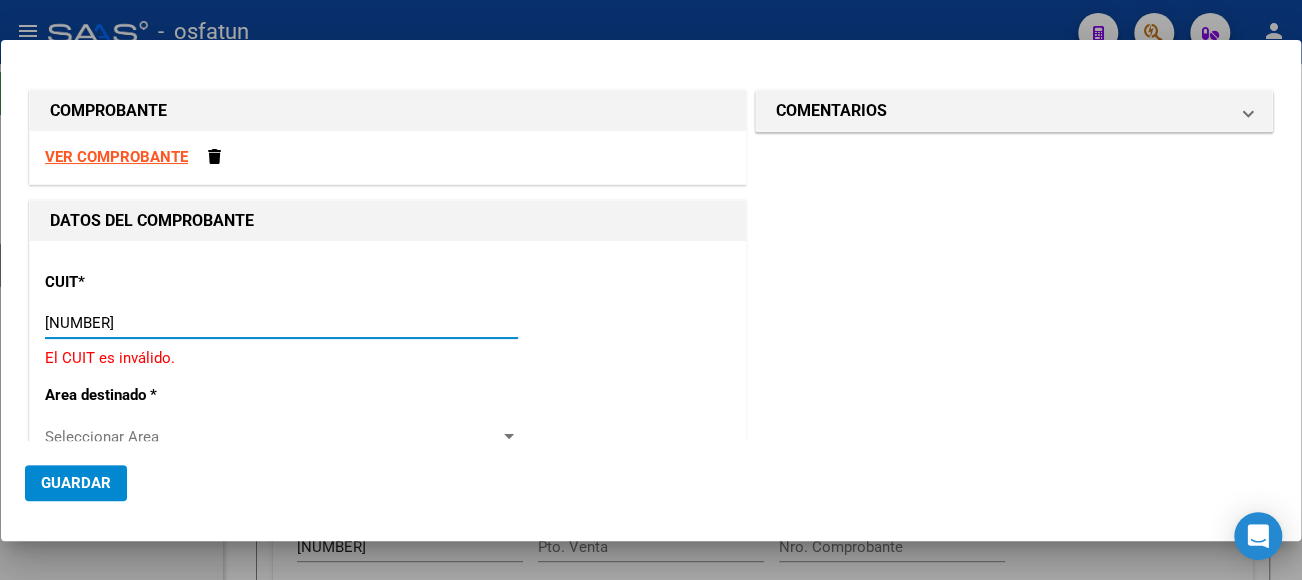 type on "[CUIT]" 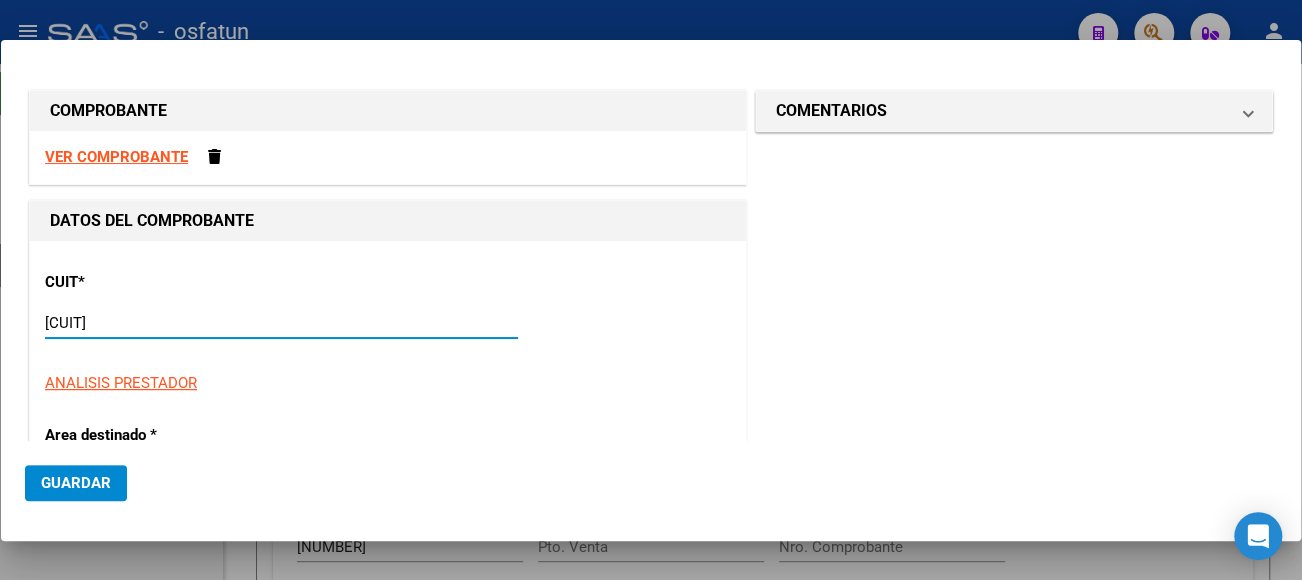 type on "3" 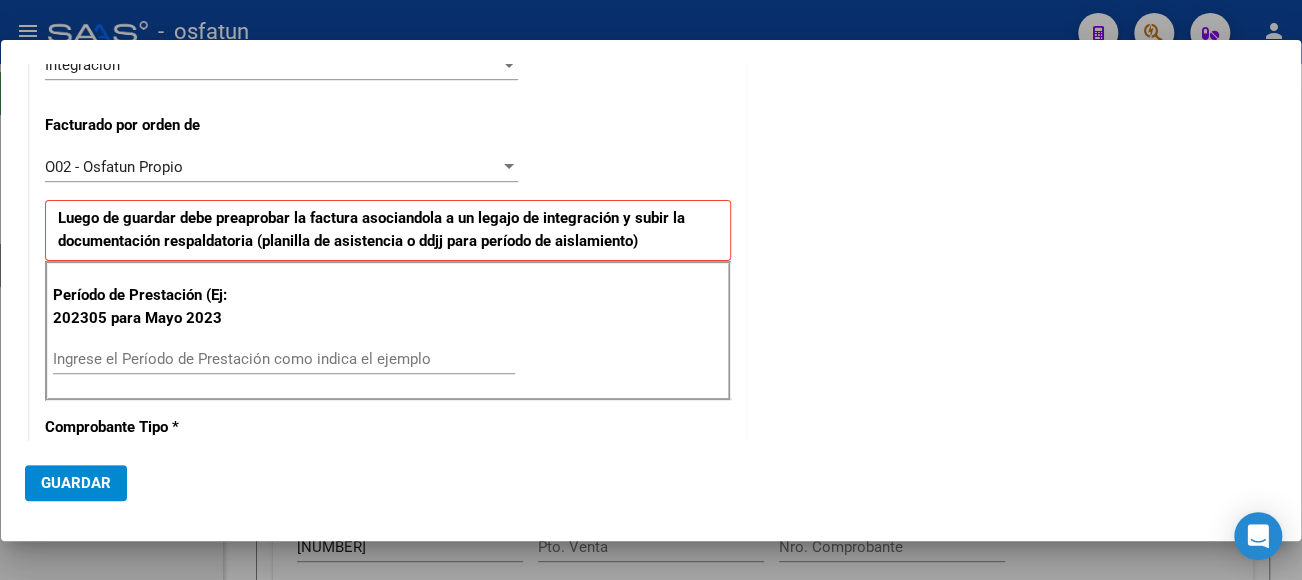 scroll, scrollTop: 500, scrollLeft: 0, axis: vertical 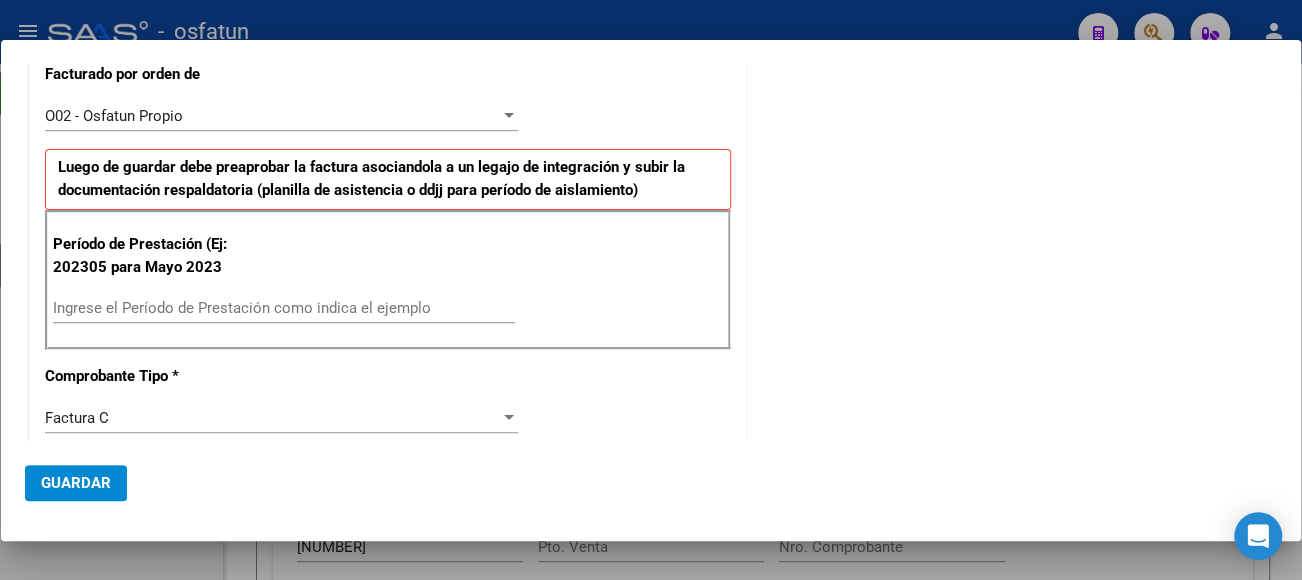 type on "[CUIT]" 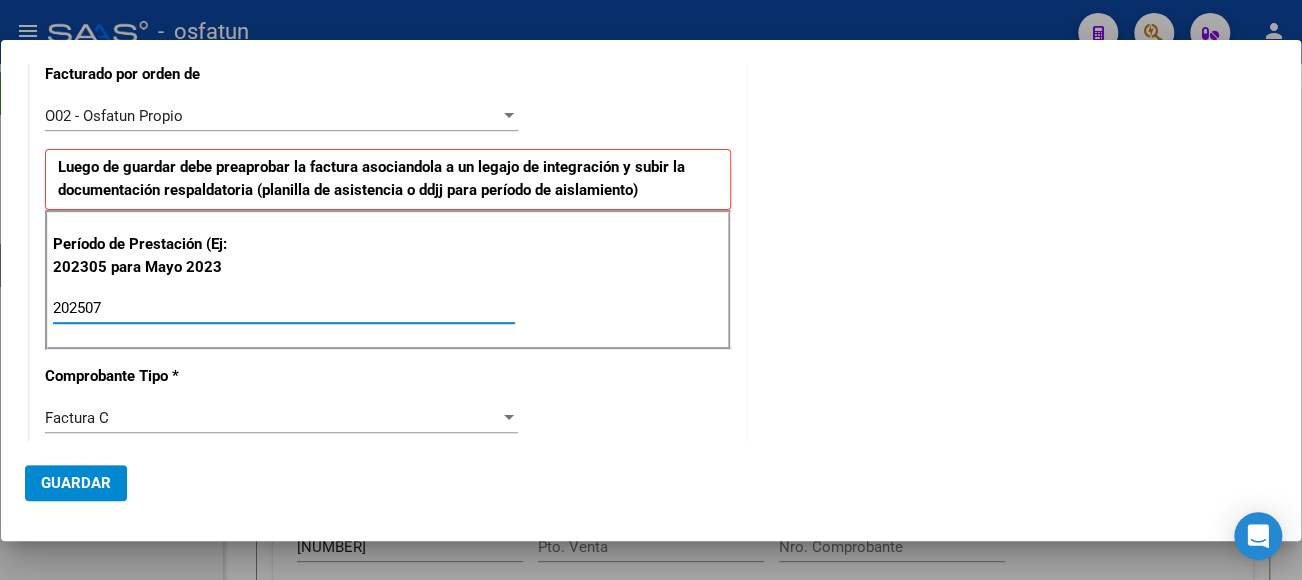 type on "202507" 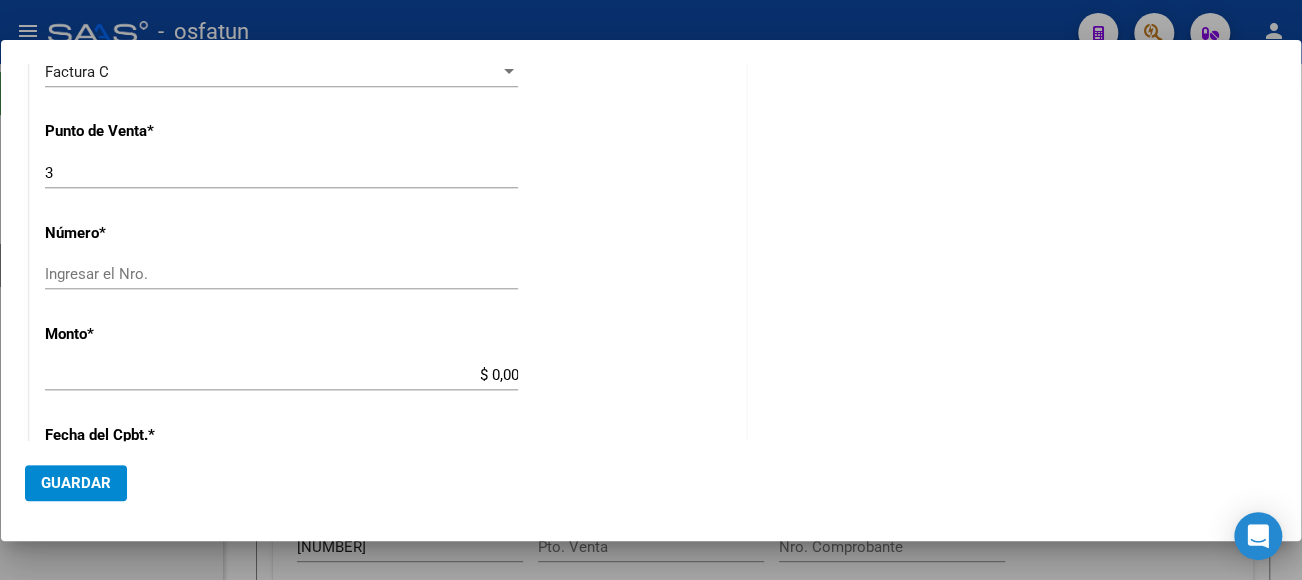 scroll, scrollTop: 900, scrollLeft: 0, axis: vertical 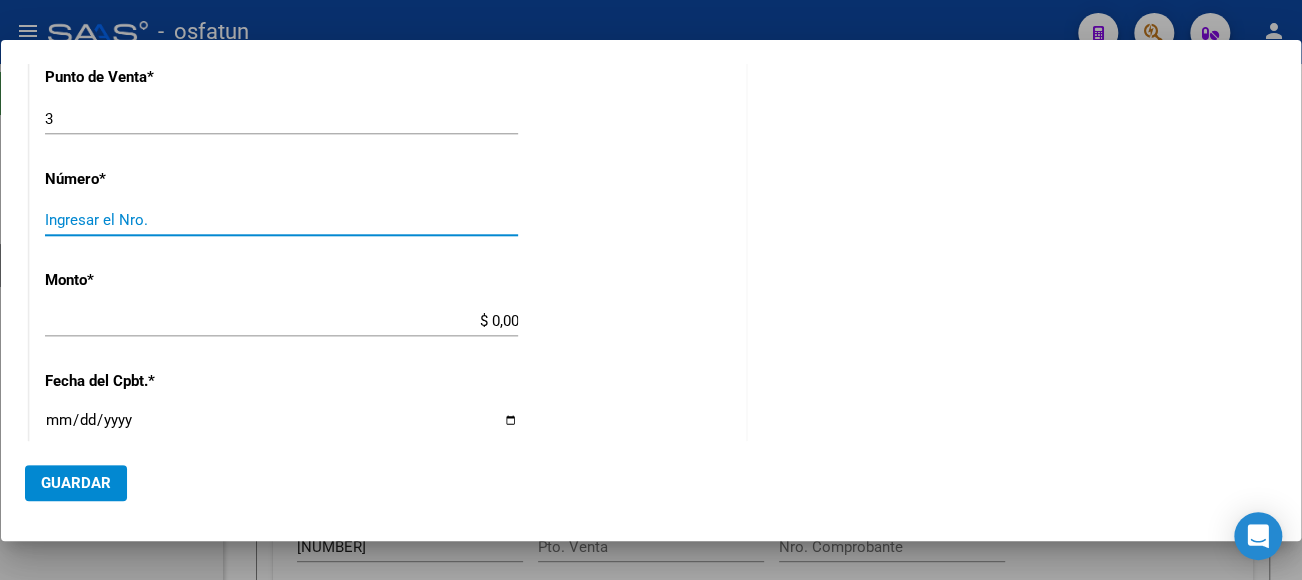 click on "Ingresar el Nro." at bounding box center [281, 220] 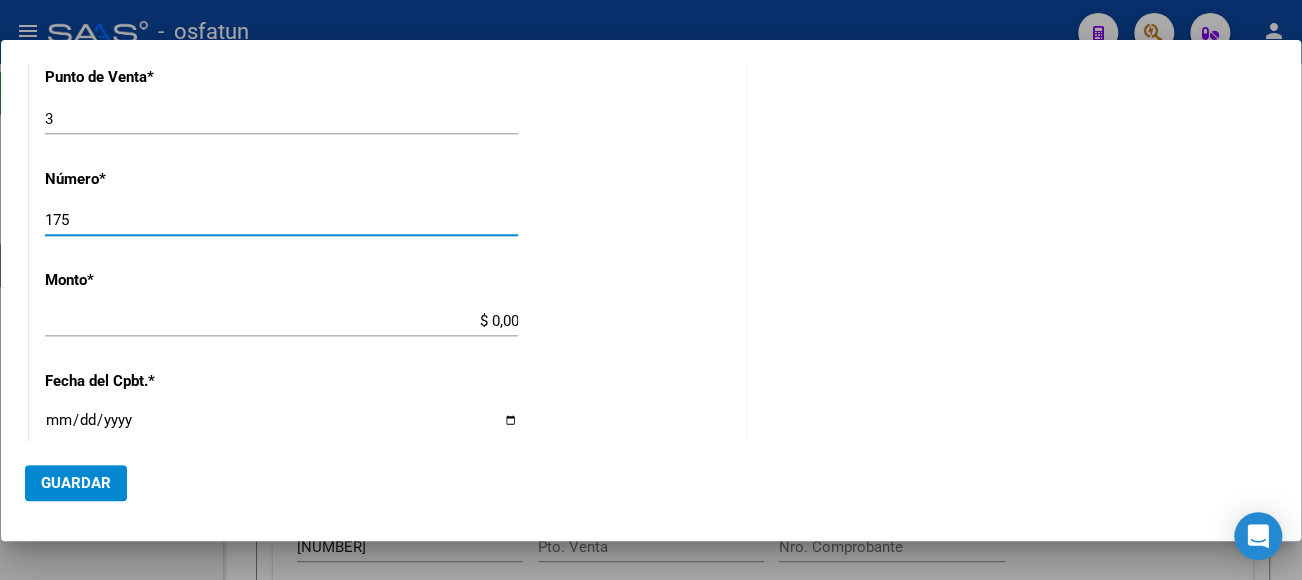 type on "175" 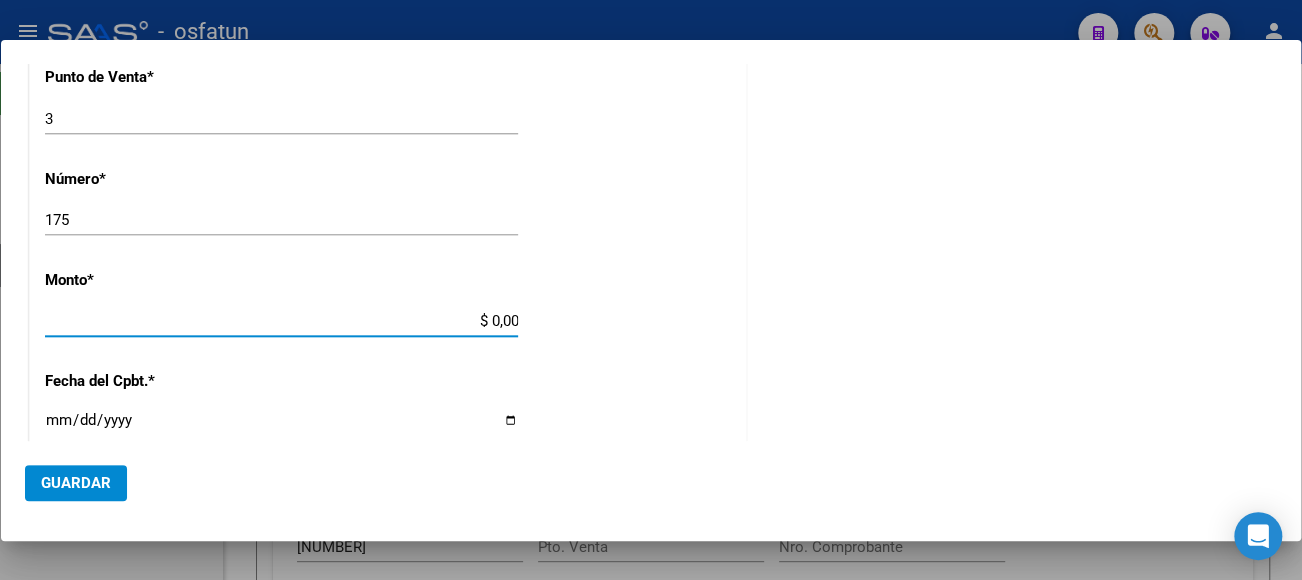 type on "$ [AMOUNT]" 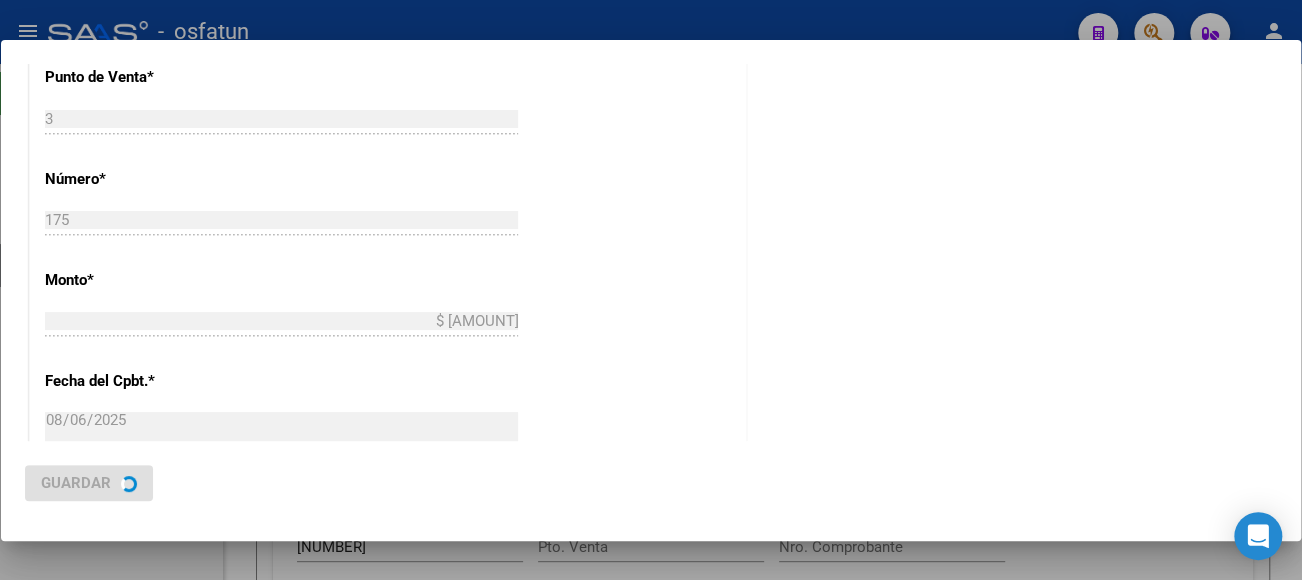 scroll, scrollTop: 0, scrollLeft: 0, axis: both 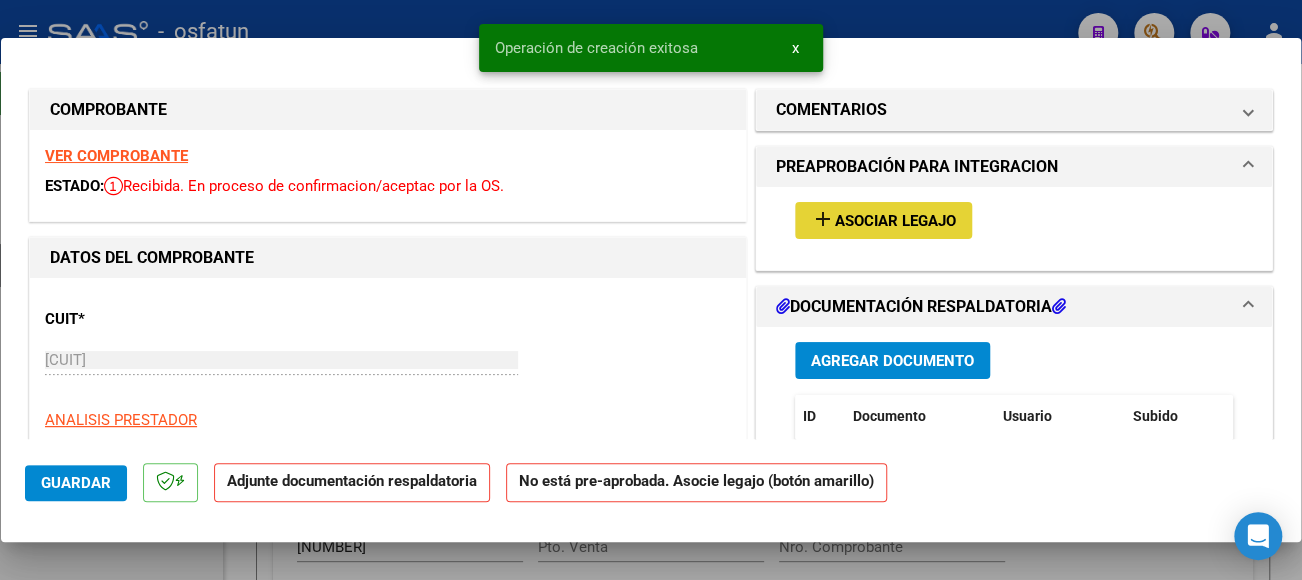 click on "Asociar Legajo" at bounding box center (895, 221) 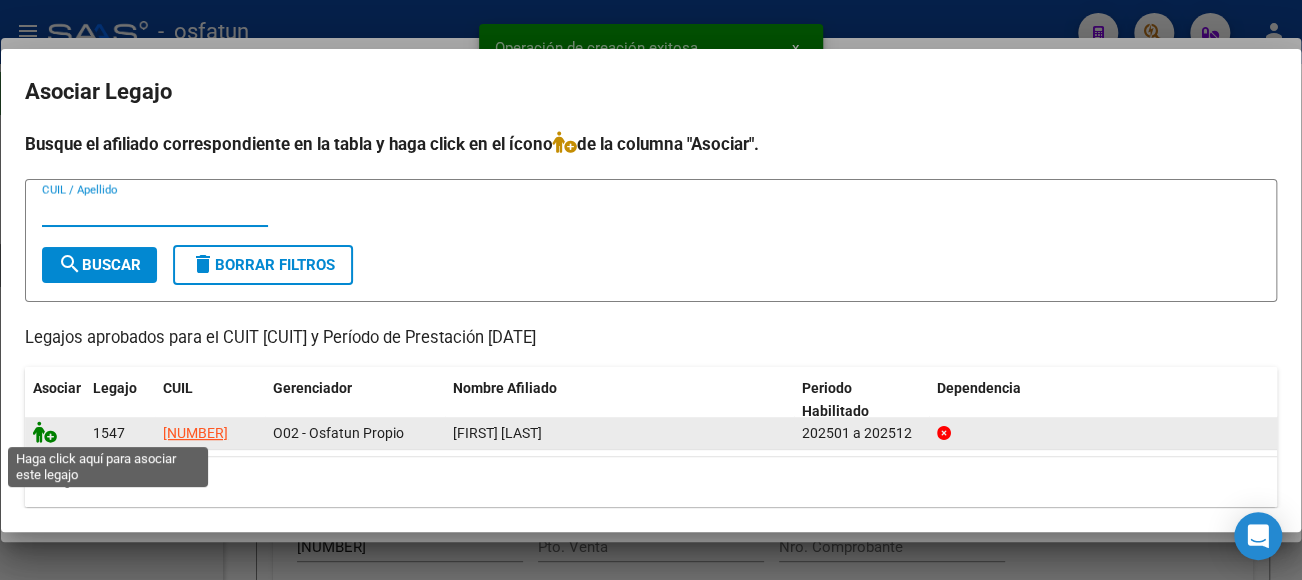 click 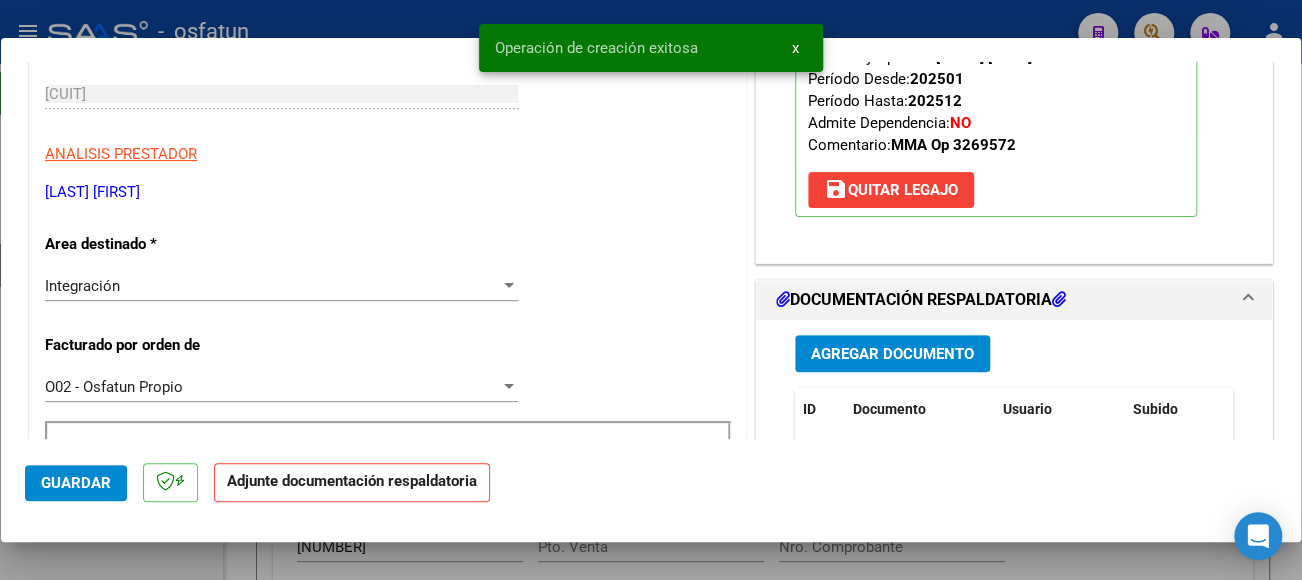 scroll, scrollTop: 300, scrollLeft: 0, axis: vertical 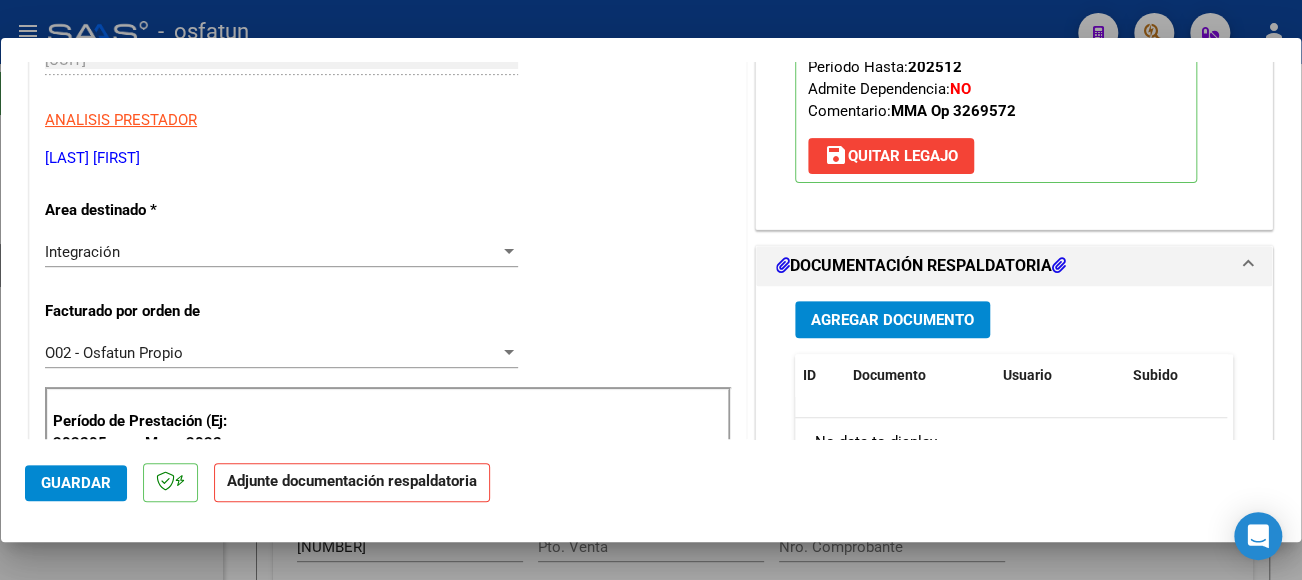 click on "Agregar Documento" at bounding box center [892, 320] 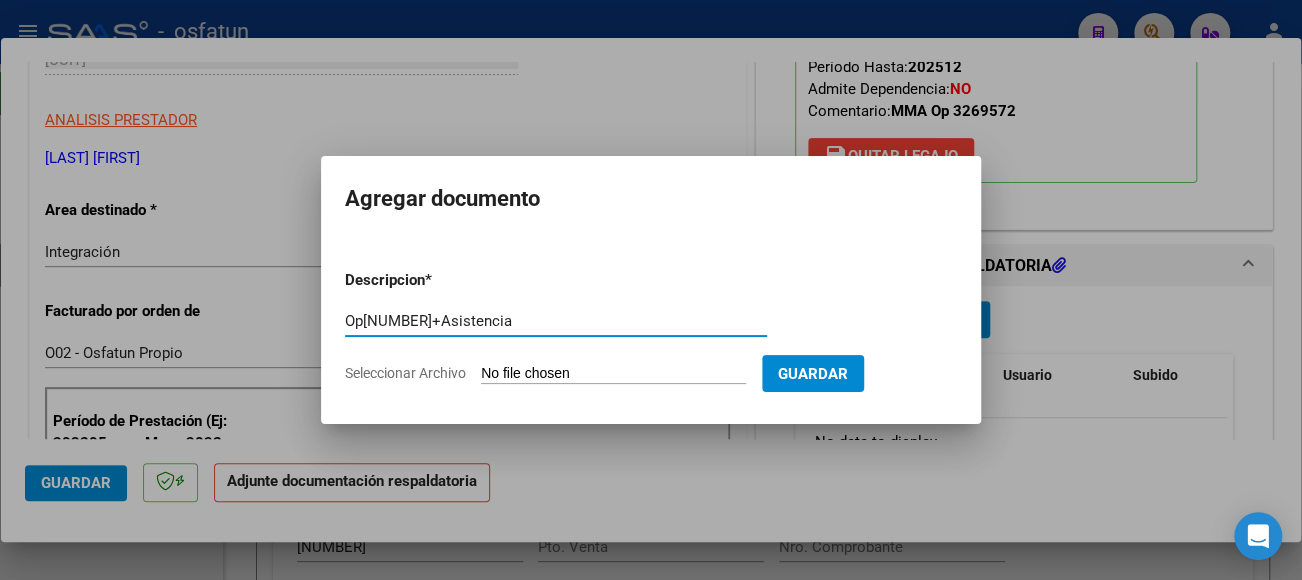 type on "Op[NUMBER]+Asistencia" 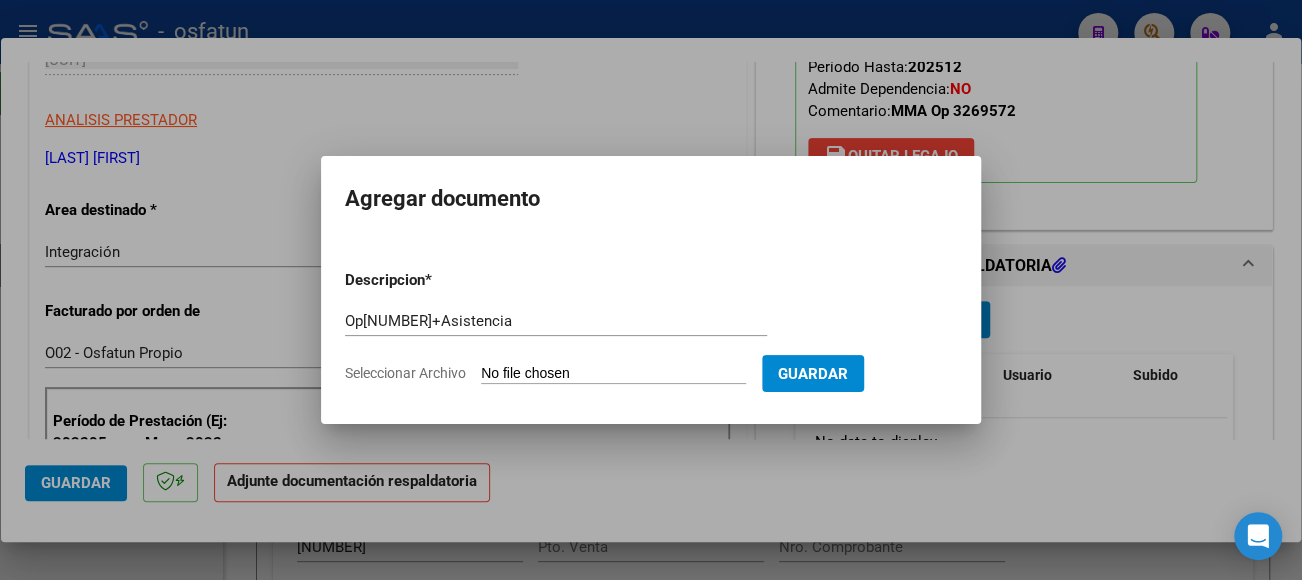 click on "Seleccionar Archivo" at bounding box center [613, 374] 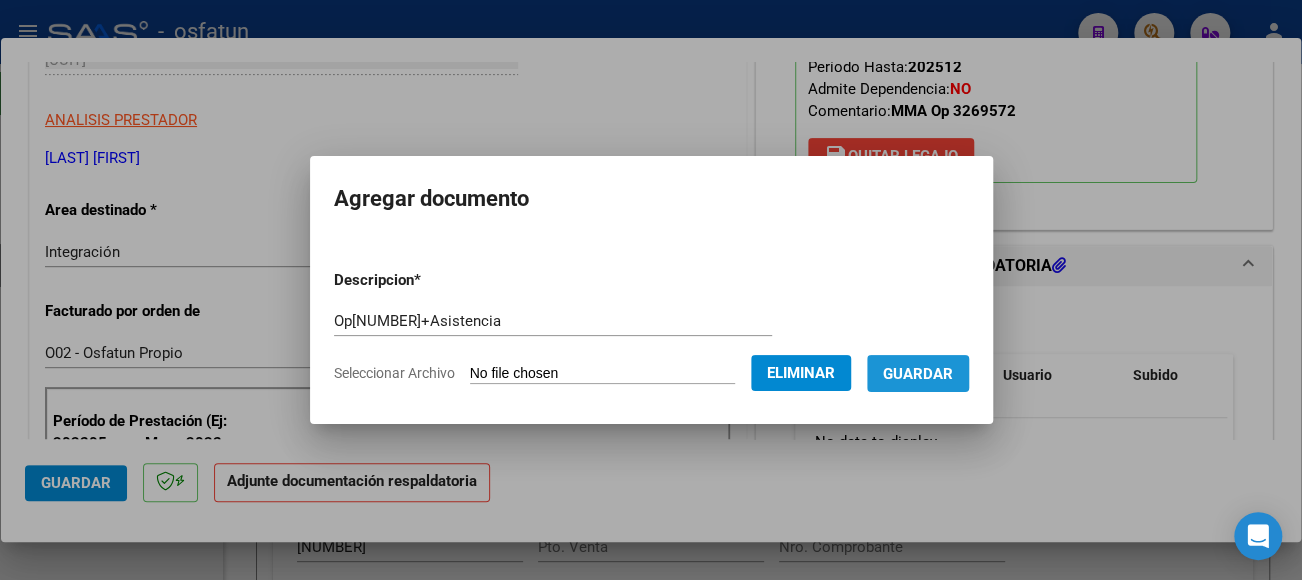 click on "Guardar" at bounding box center (918, 374) 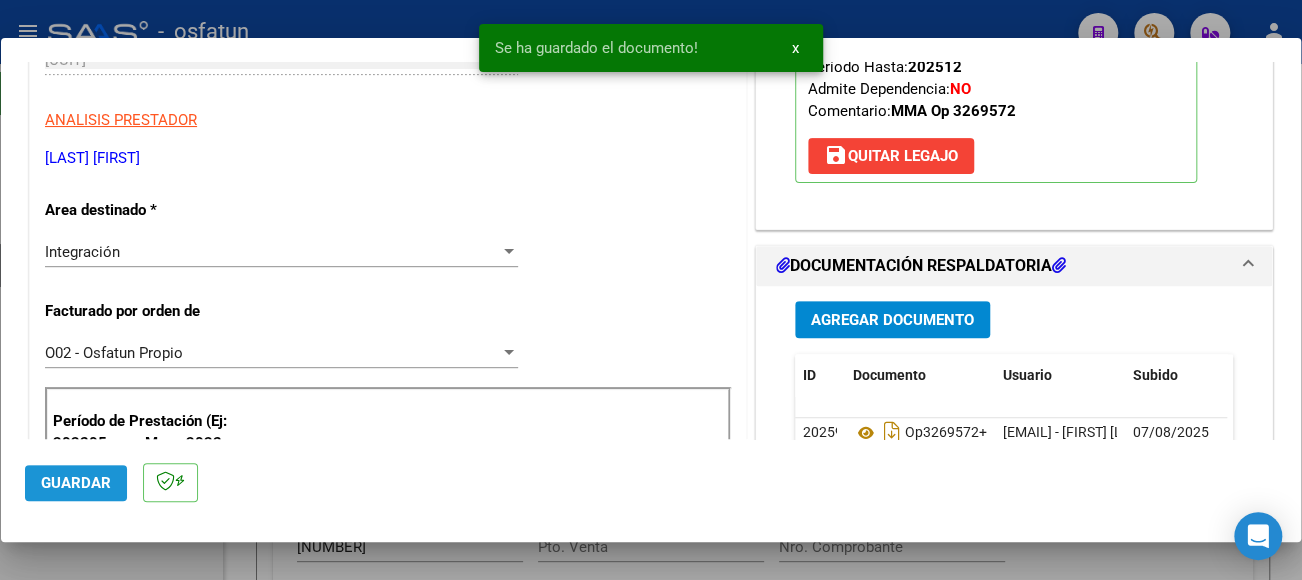 click on "Guardar" 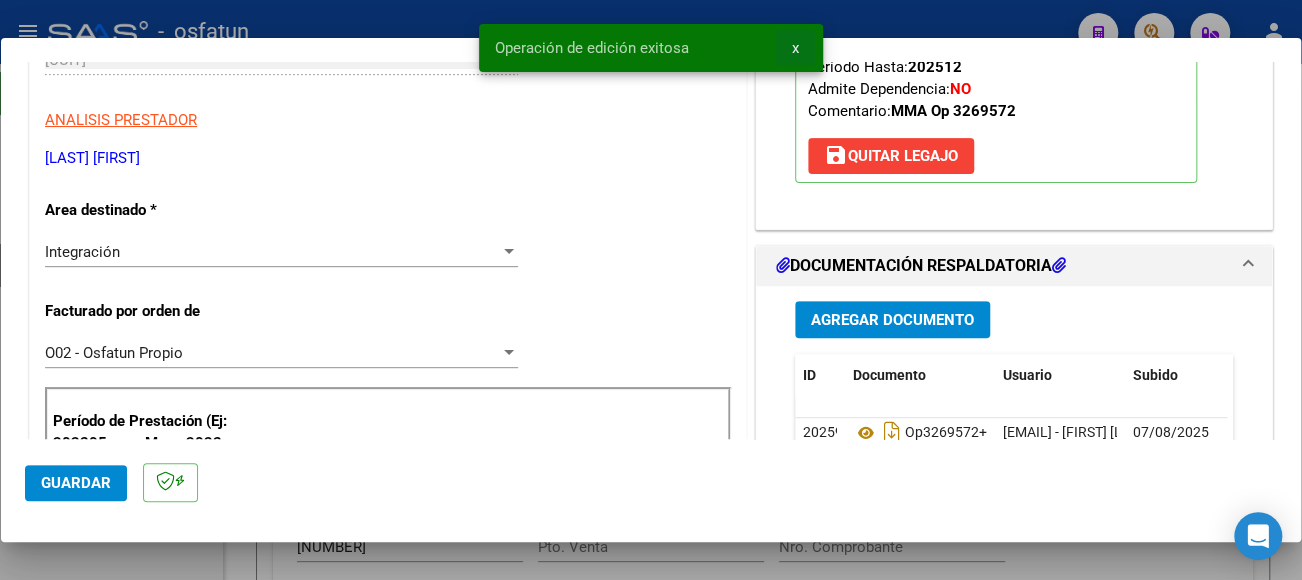 click on "x" at bounding box center (795, 48) 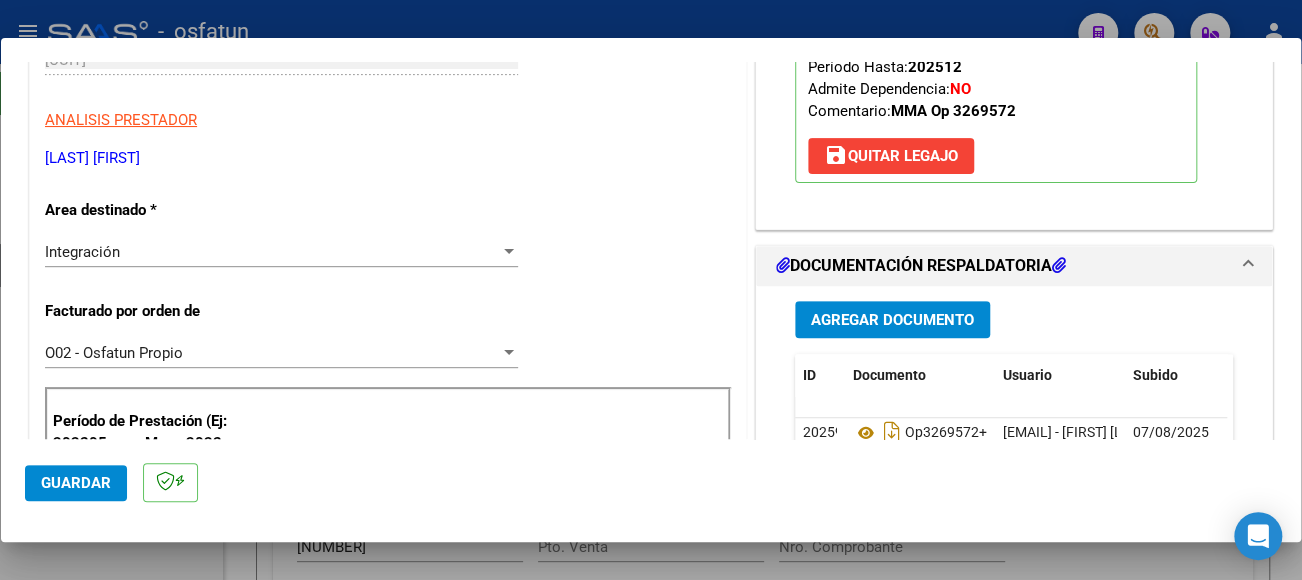 type 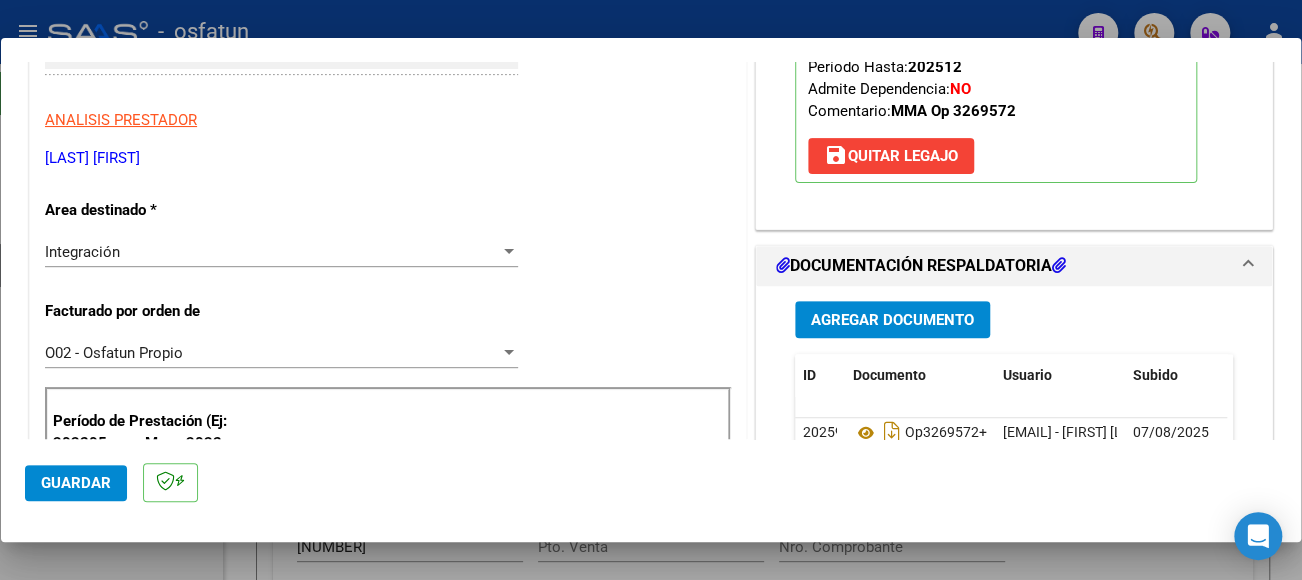 scroll, scrollTop: 0, scrollLeft: 0, axis: both 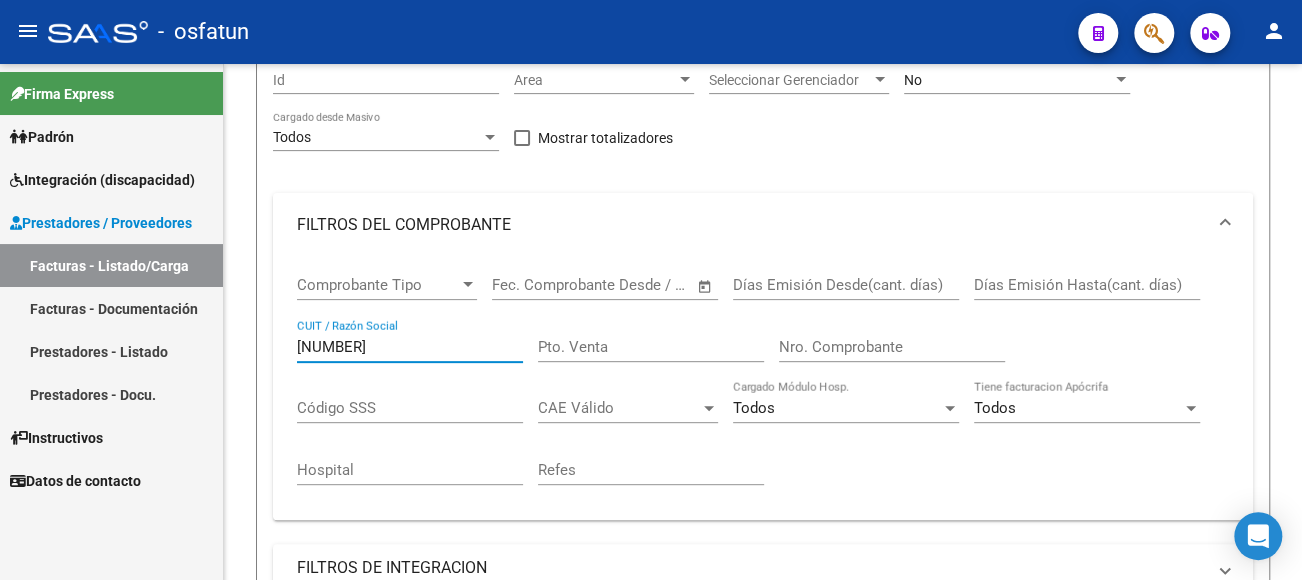 drag, startPoint x: 415, startPoint y: 347, endPoint x: 60, endPoint y: 347, distance: 355 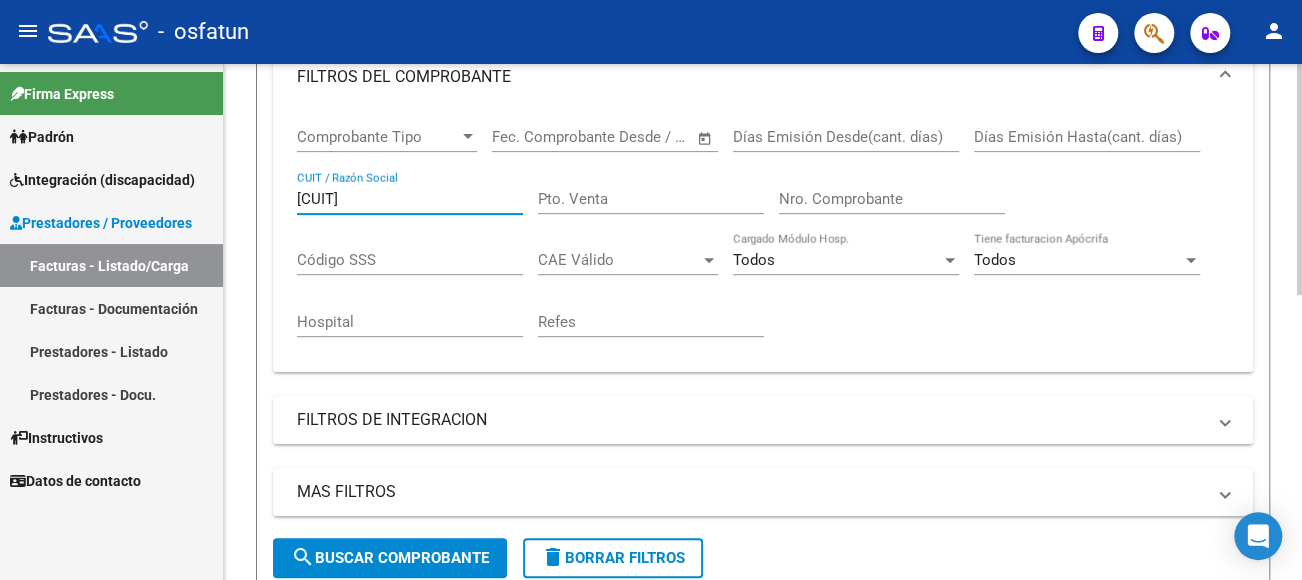 scroll, scrollTop: 400, scrollLeft: 0, axis: vertical 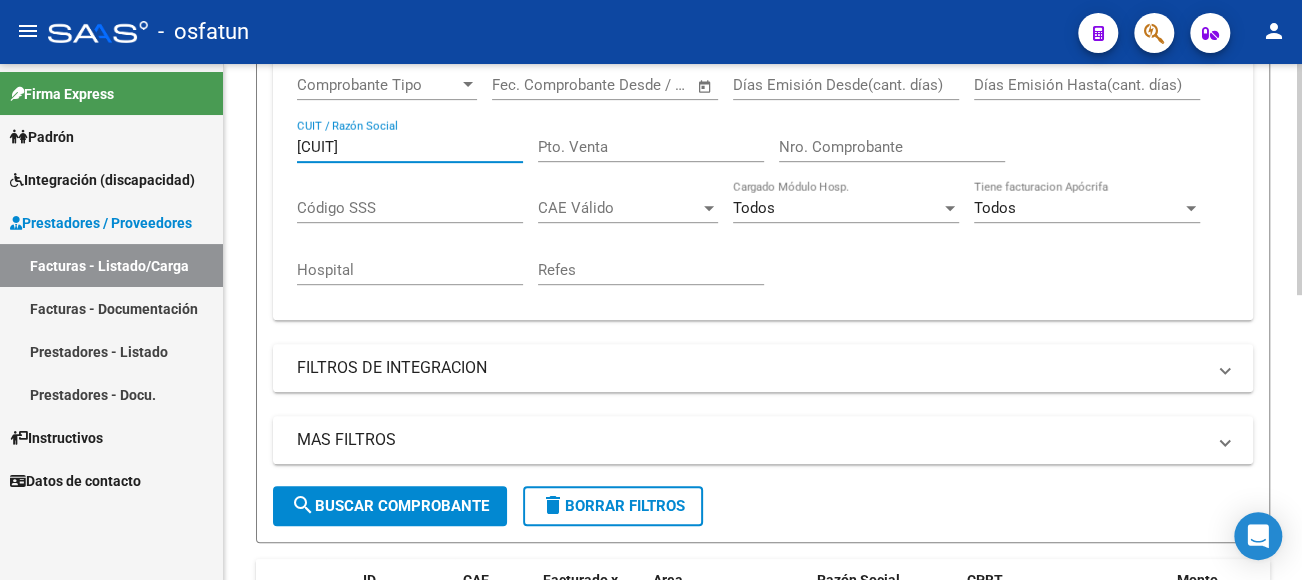 type on "[CUIT]" 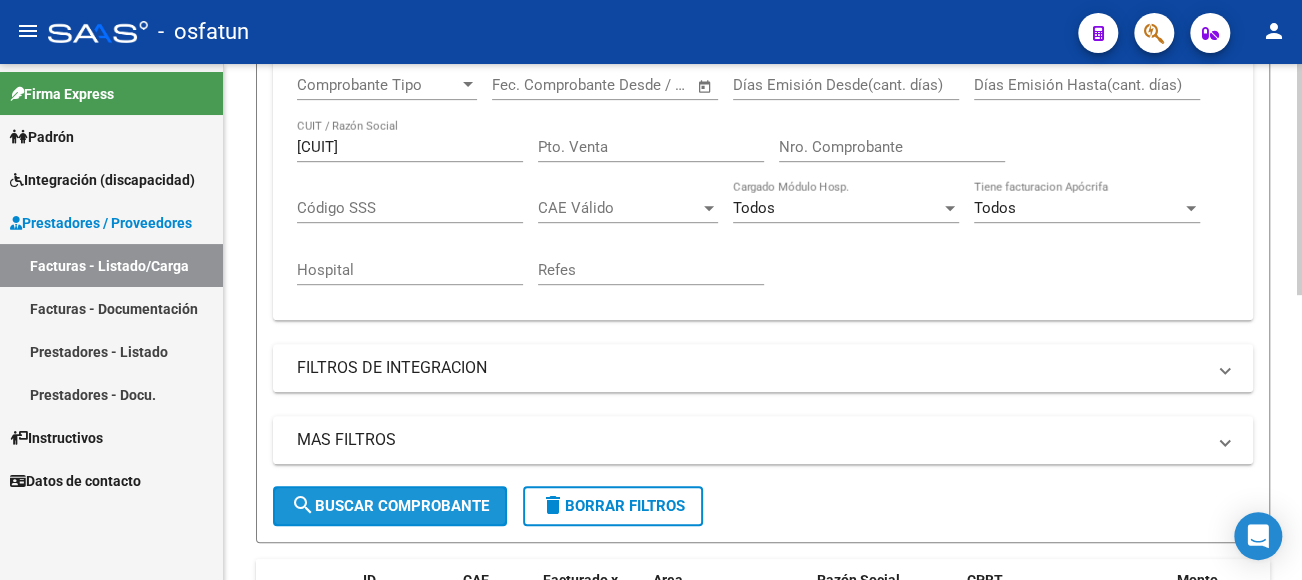 click on "search  Buscar Comprobante" 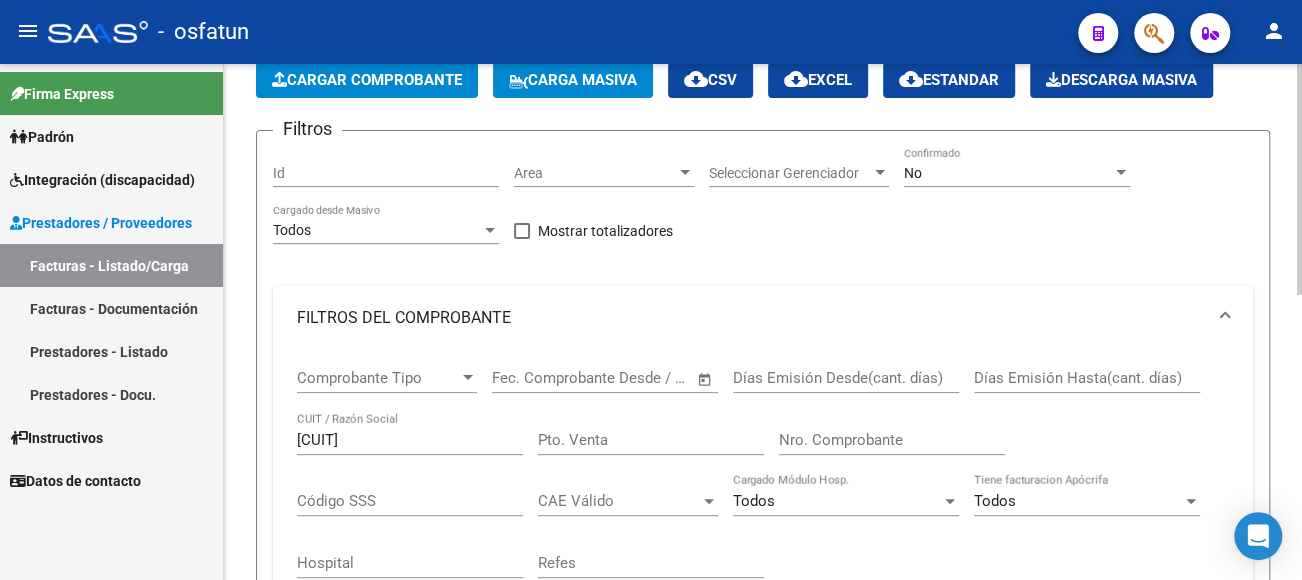 scroll, scrollTop: 0, scrollLeft: 0, axis: both 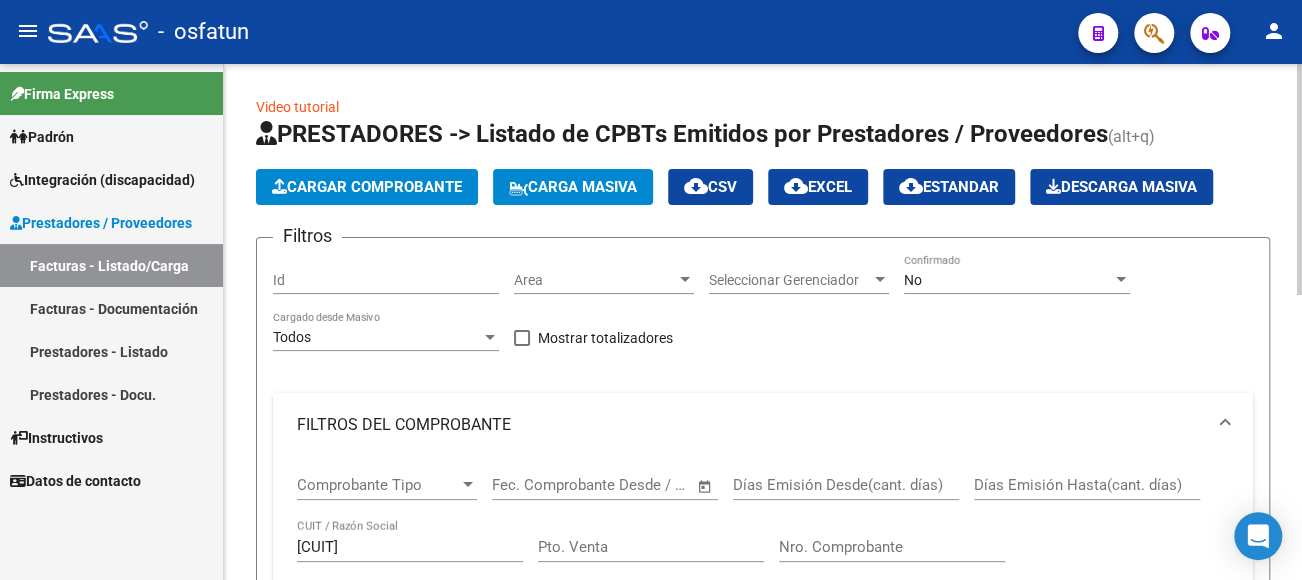 click on "Cargar Comprobante" 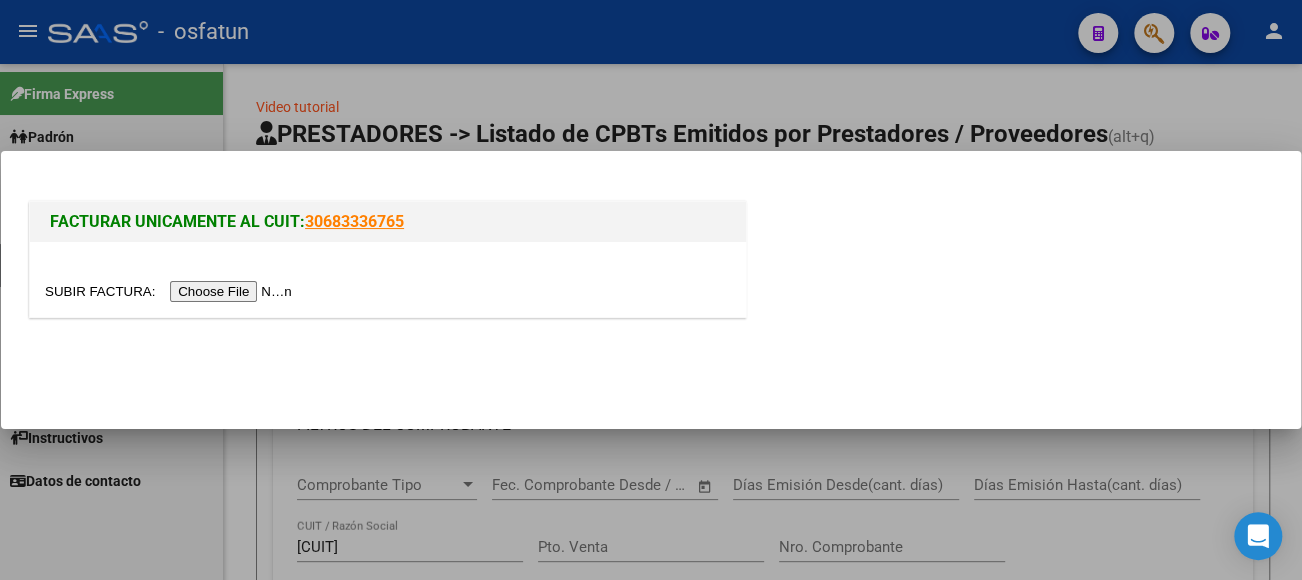 click at bounding box center [171, 291] 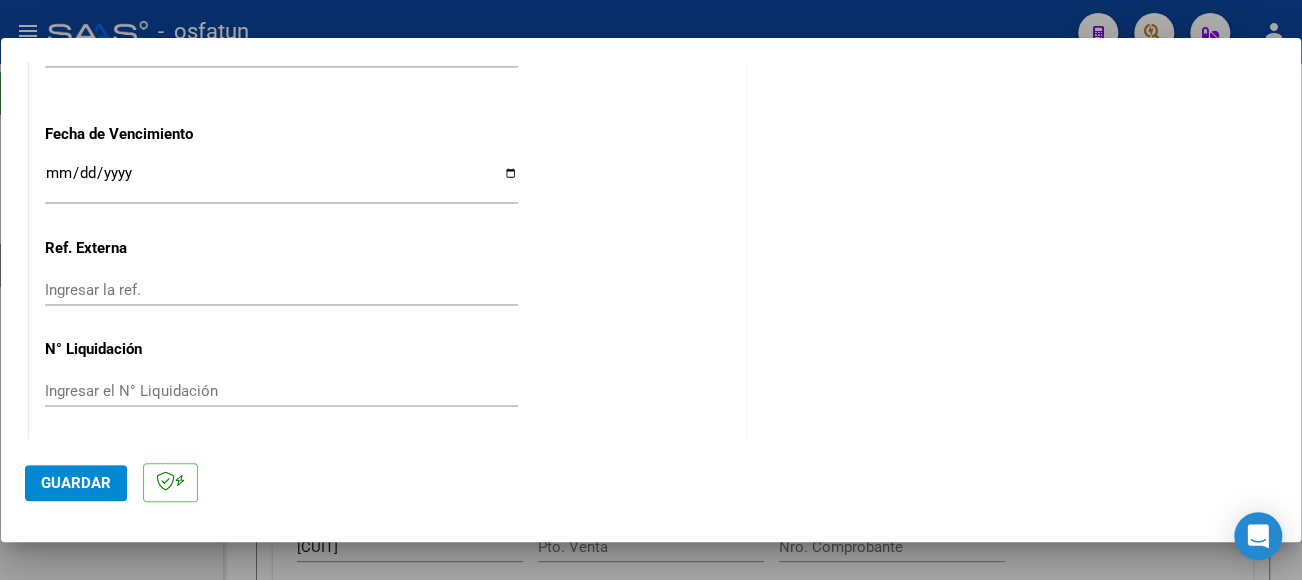 scroll, scrollTop: 1395, scrollLeft: 0, axis: vertical 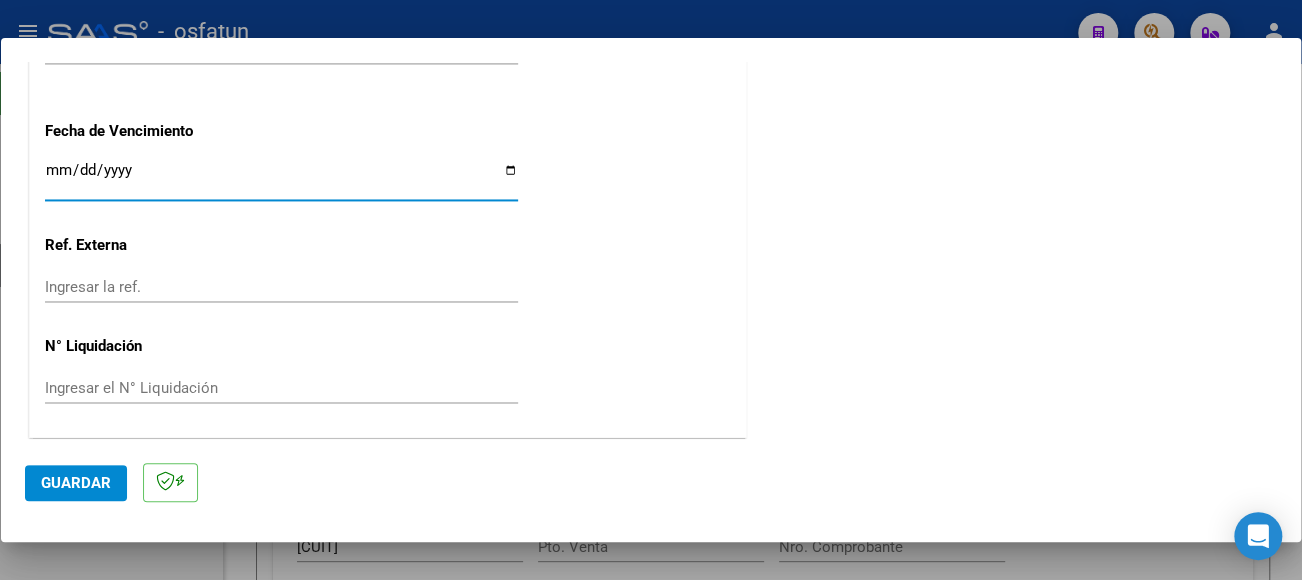 click on "Ingresar la fecha" at bounding box center [281, 178] 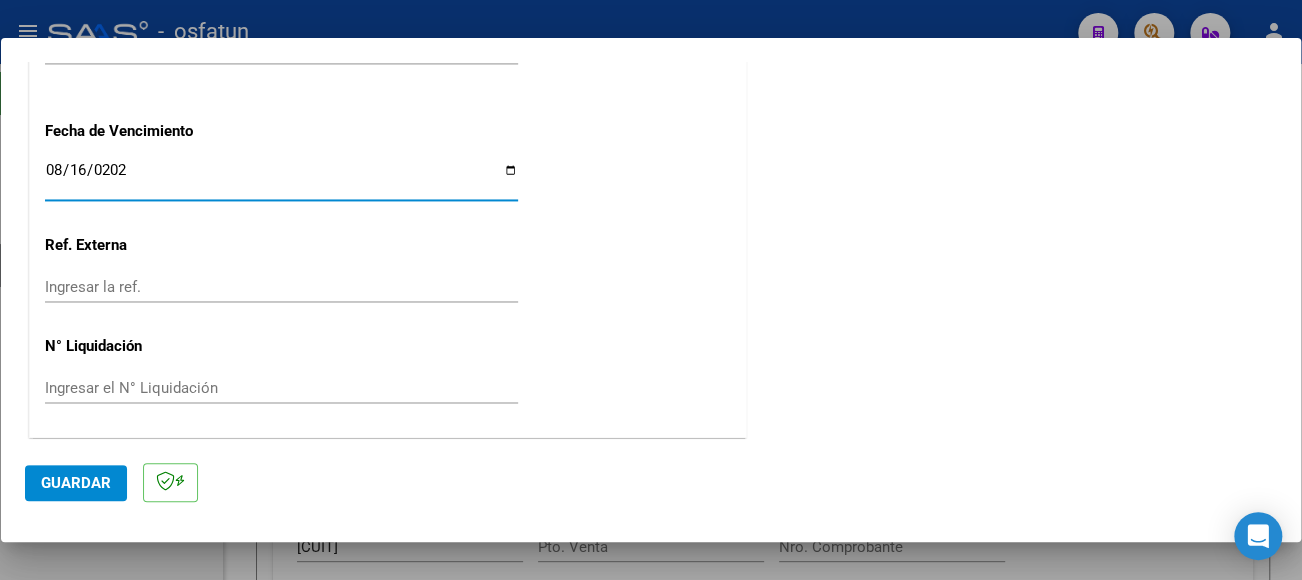 type on "2025-08-16" 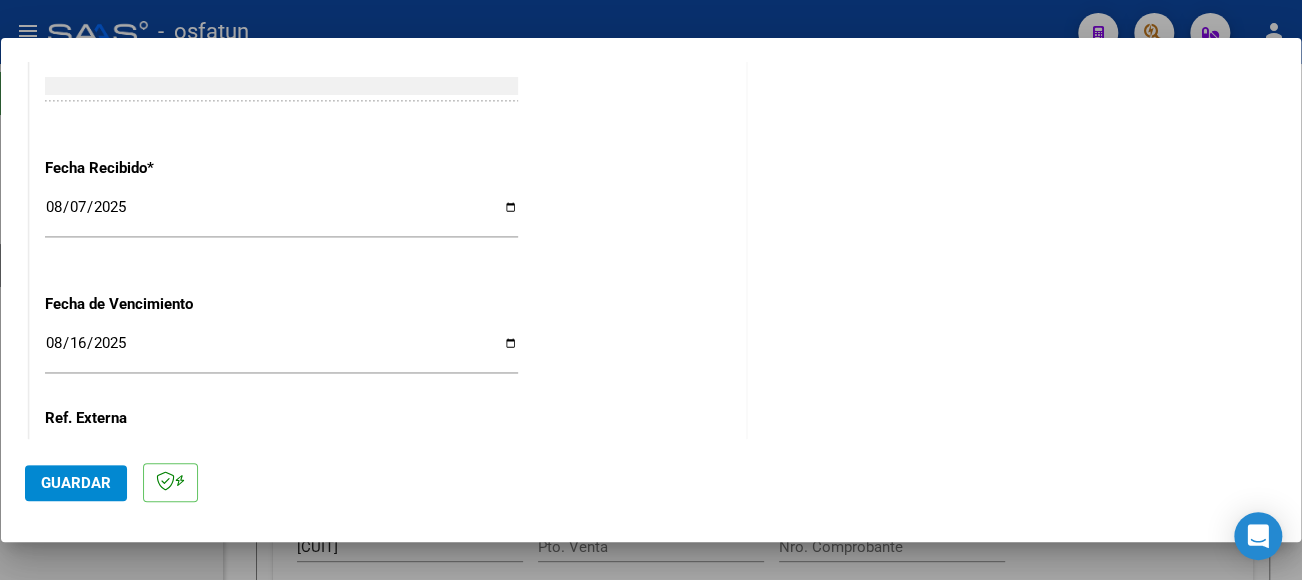 scroll, scrollTop: 1295, scrollLeft: 0, axis: vertical 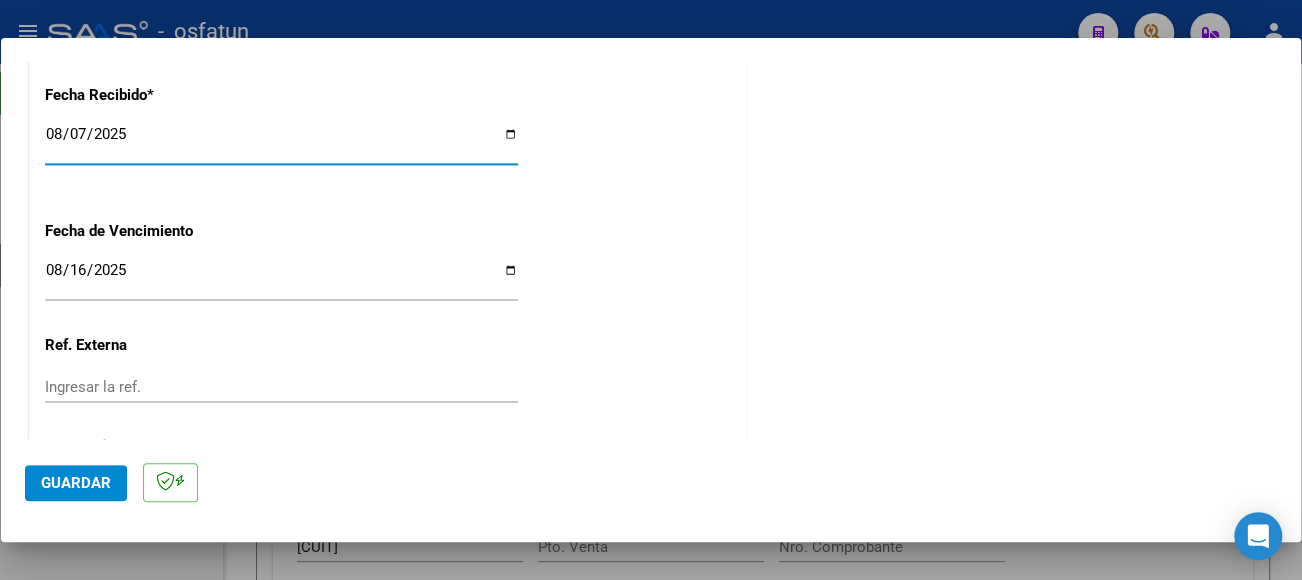 click on "2025-08-07" at bounding box center [281, 142] 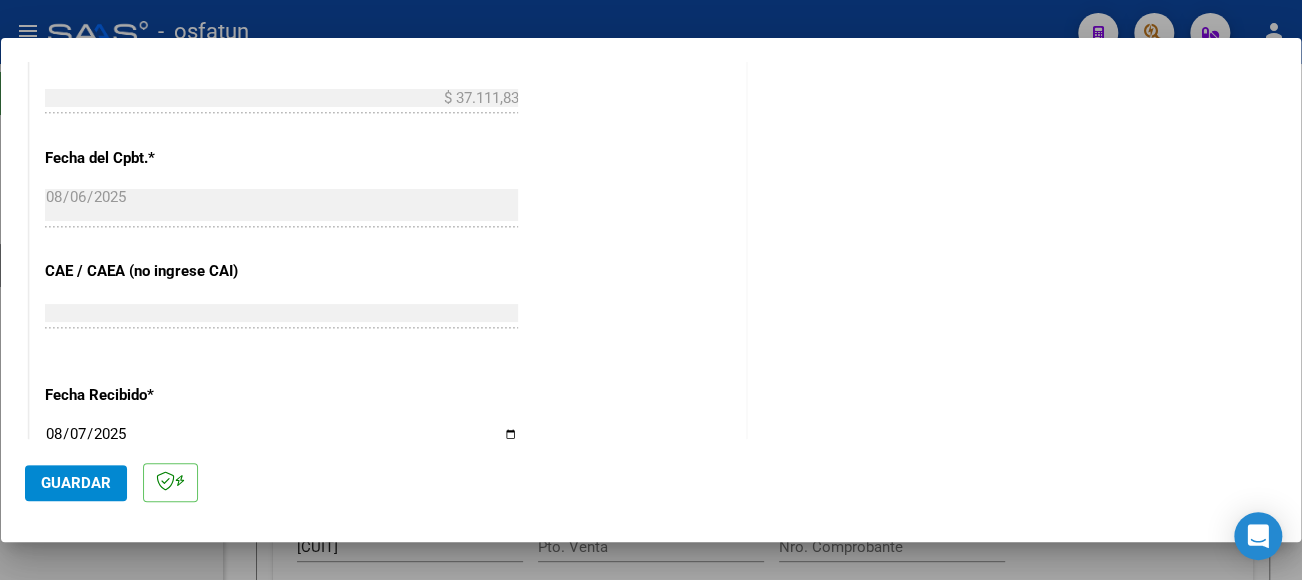scroll, scrollTop: 1395, scrollLeft: 0, axis: vertical 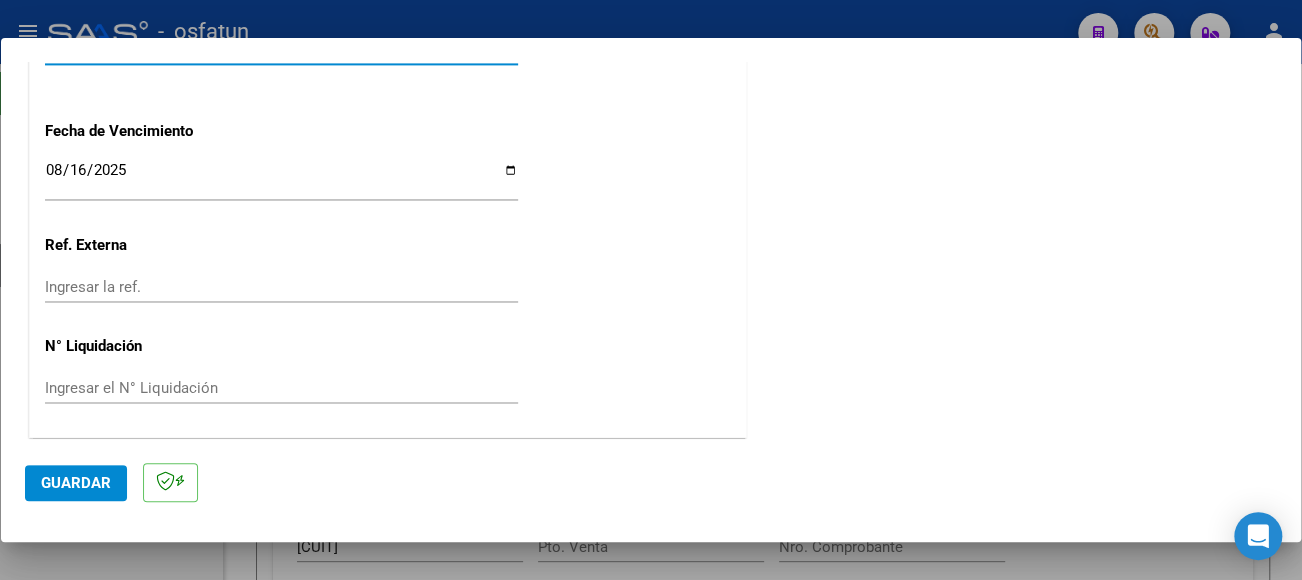click on "Guardar" 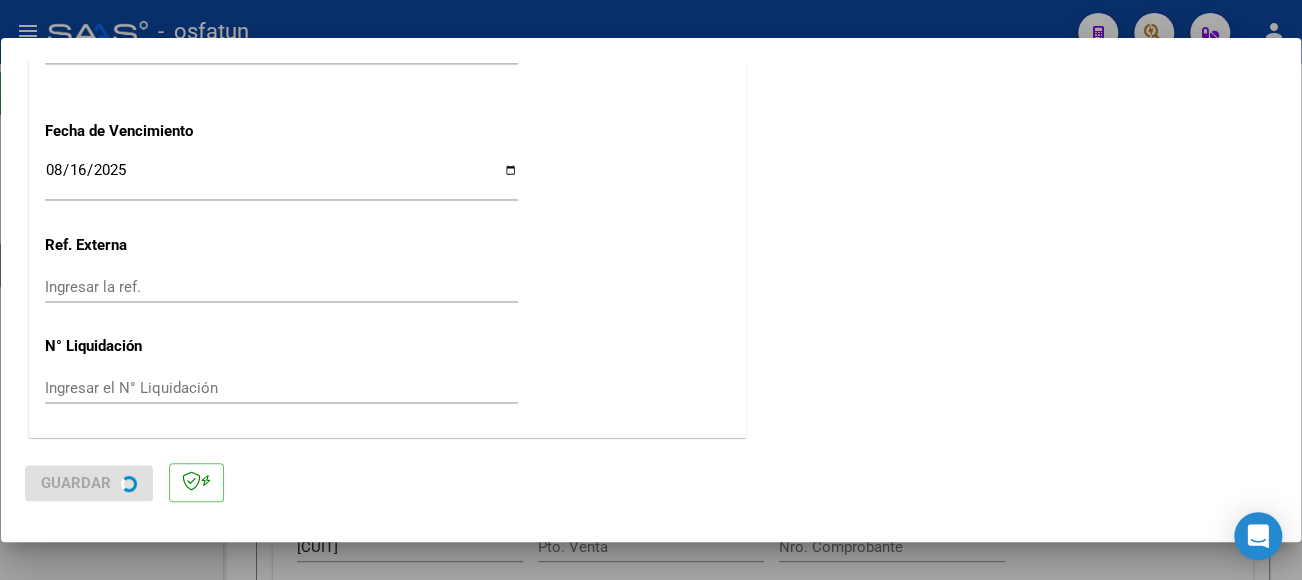 scroll, scrollTop: 0, scrollLeft: 0, axis: both 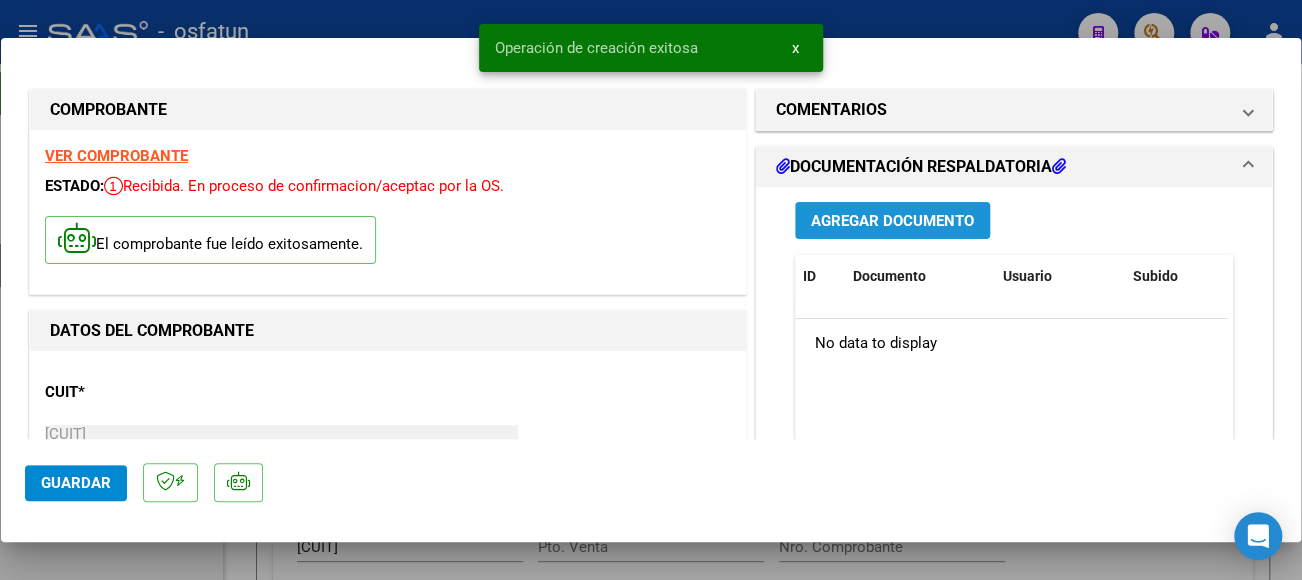 click on "Agregar Documento" at bounding box center (892, 221) 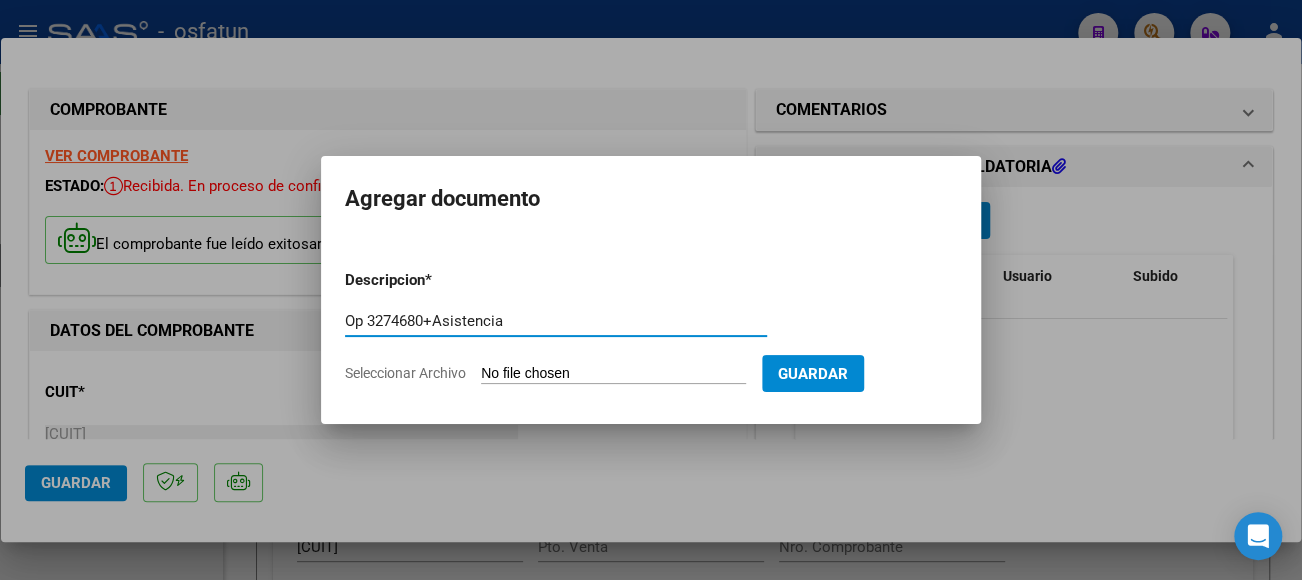 type on "Op 3274680+Asistencia" 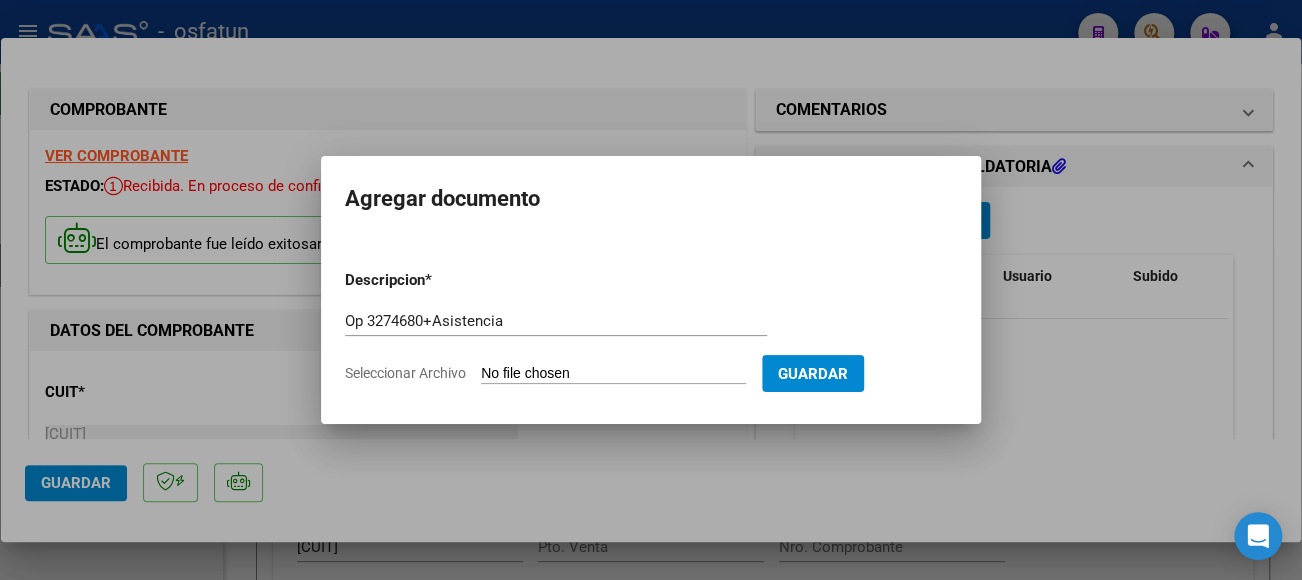 type on "C:\fakepath\CamScanner [YEAR]-[MONTH]-[DAY] [TIME].pdf" 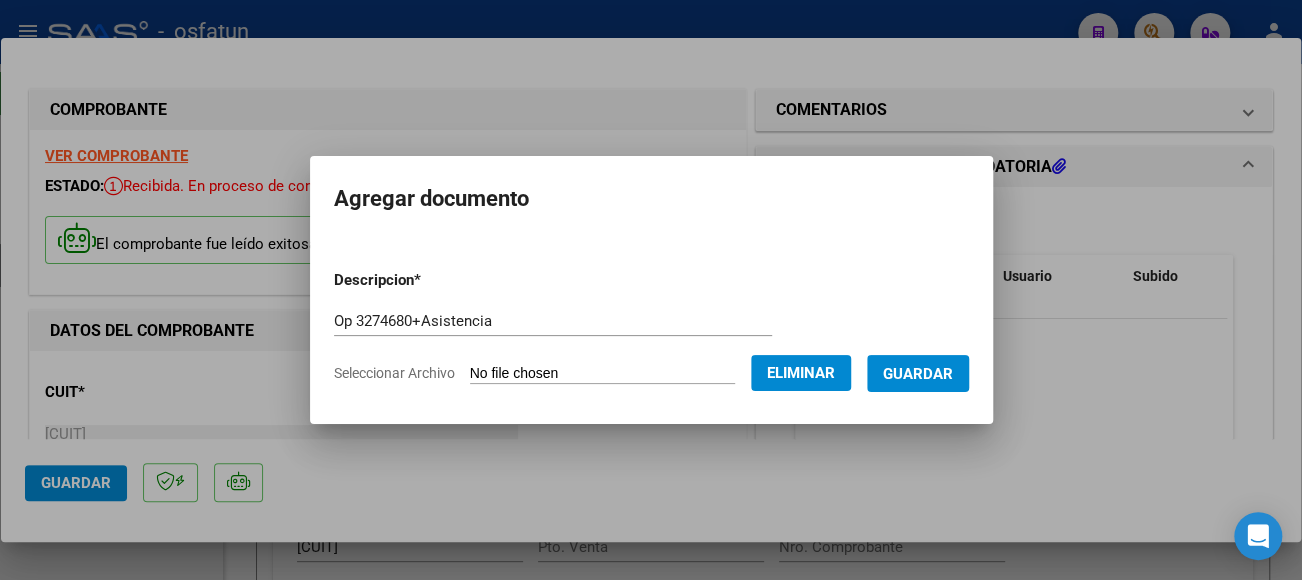 click on "Guardar" at bounding box center (918, 374) 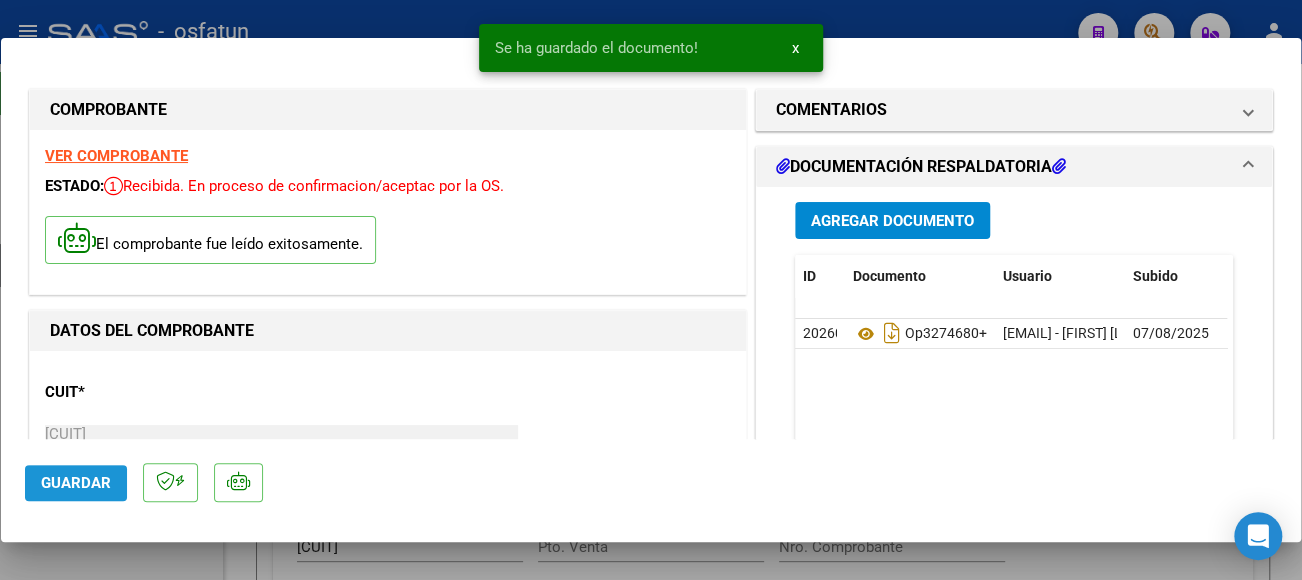 click on "Guardar" 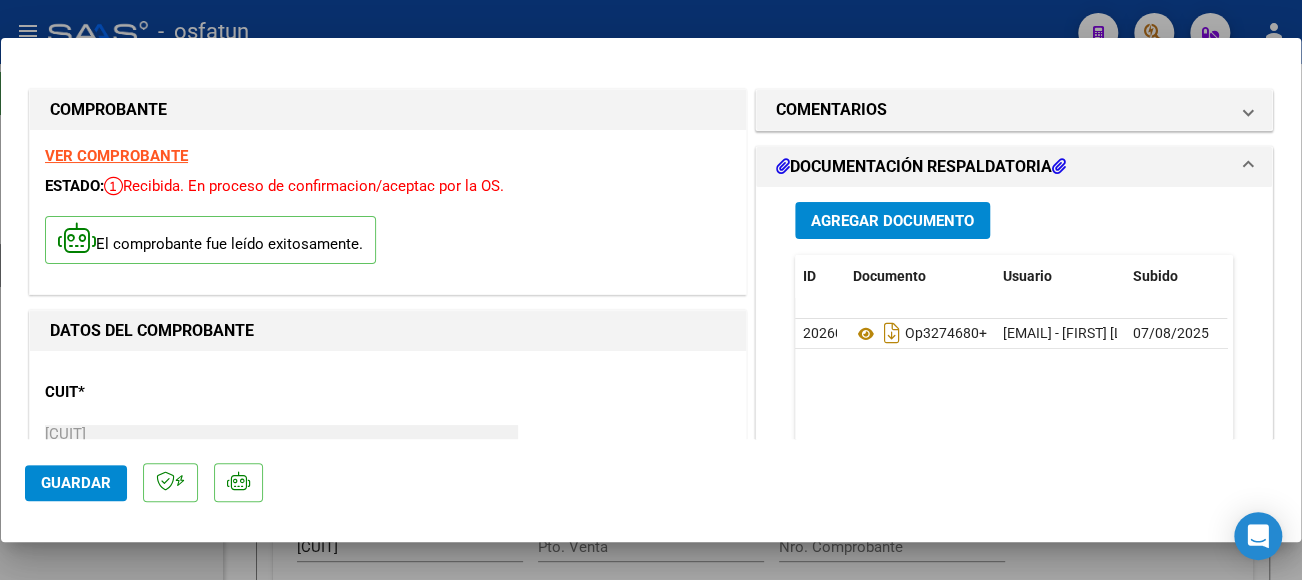 type 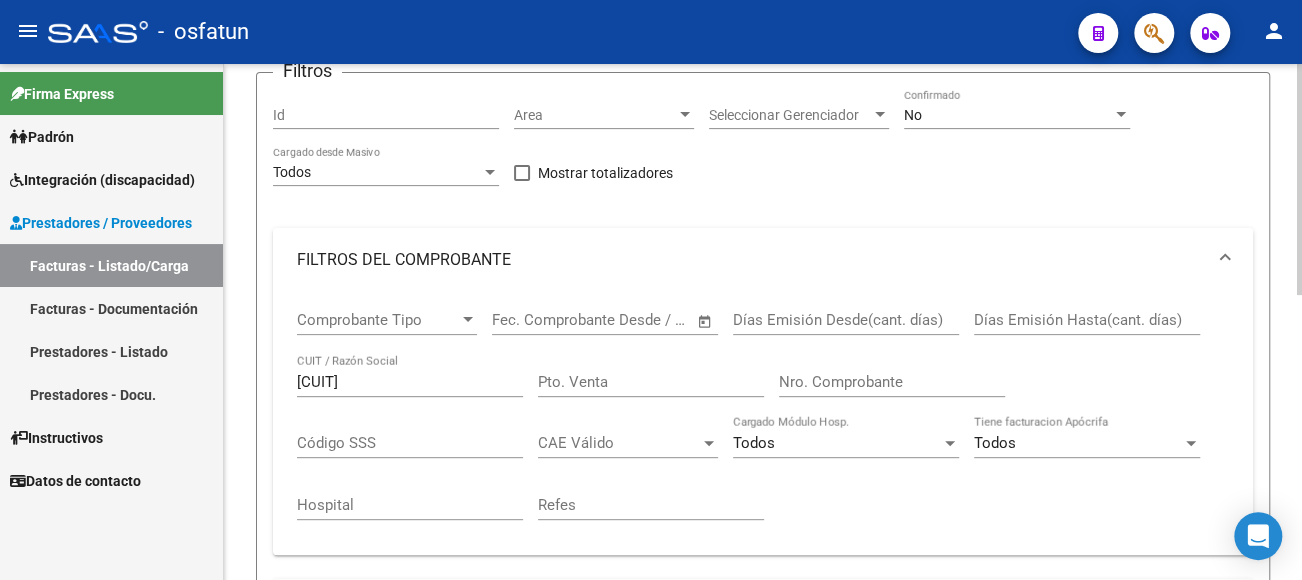 scroll, scrollTop: 200, scrollLeft: 0, axis: vertical 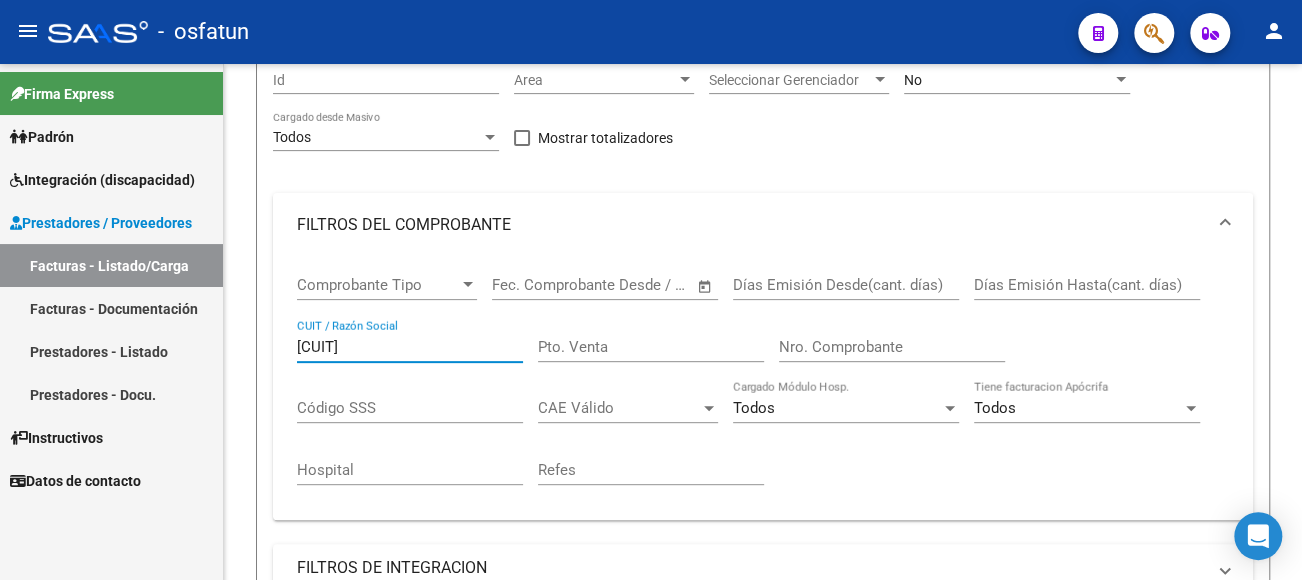 drag, startPoint x: 441, startPoint y: 351, endPoint x: 155, endPoint y: 337, distance: 286.34244 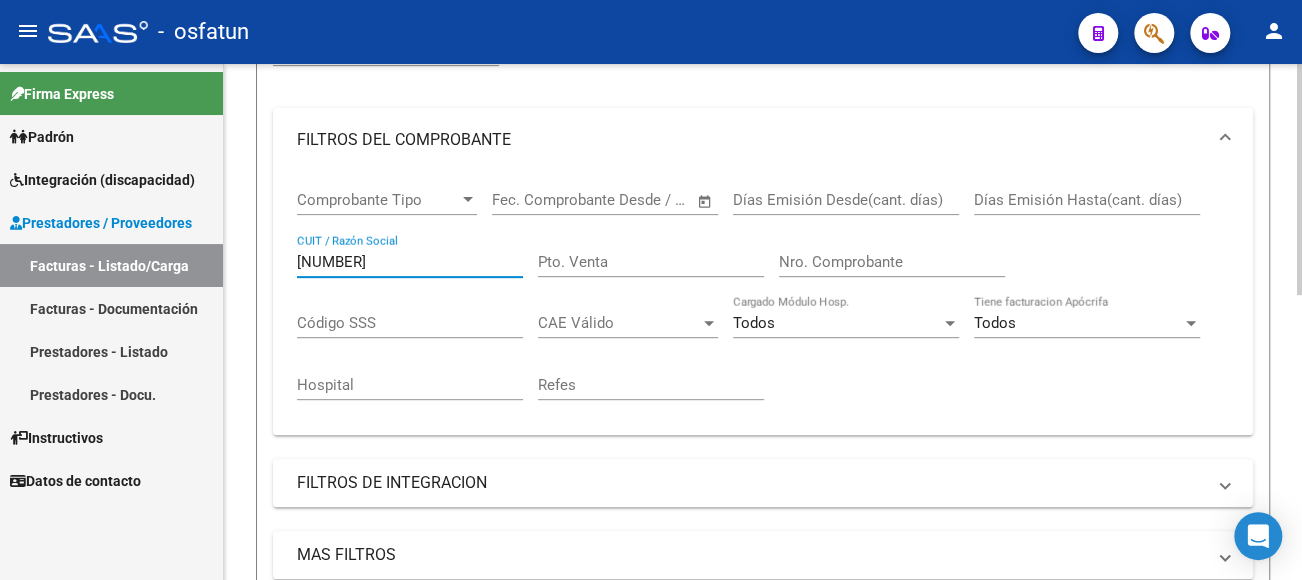 scroll, scrollTop: 400, scrollLeft: 0, axis: vertical 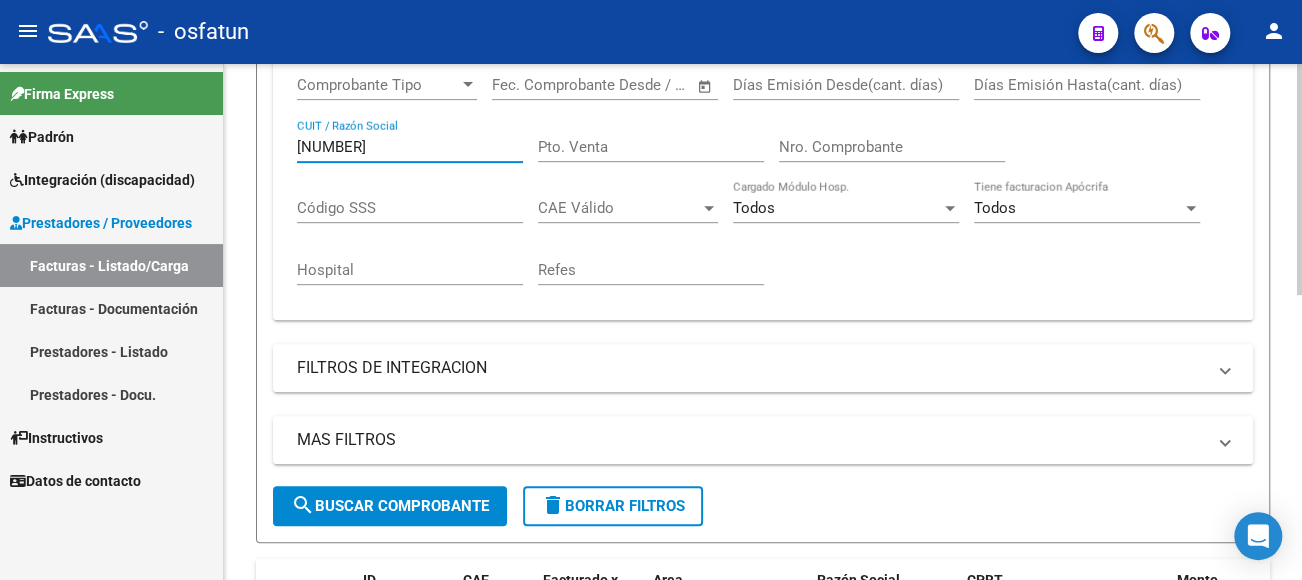 type on "[NUMBER]" 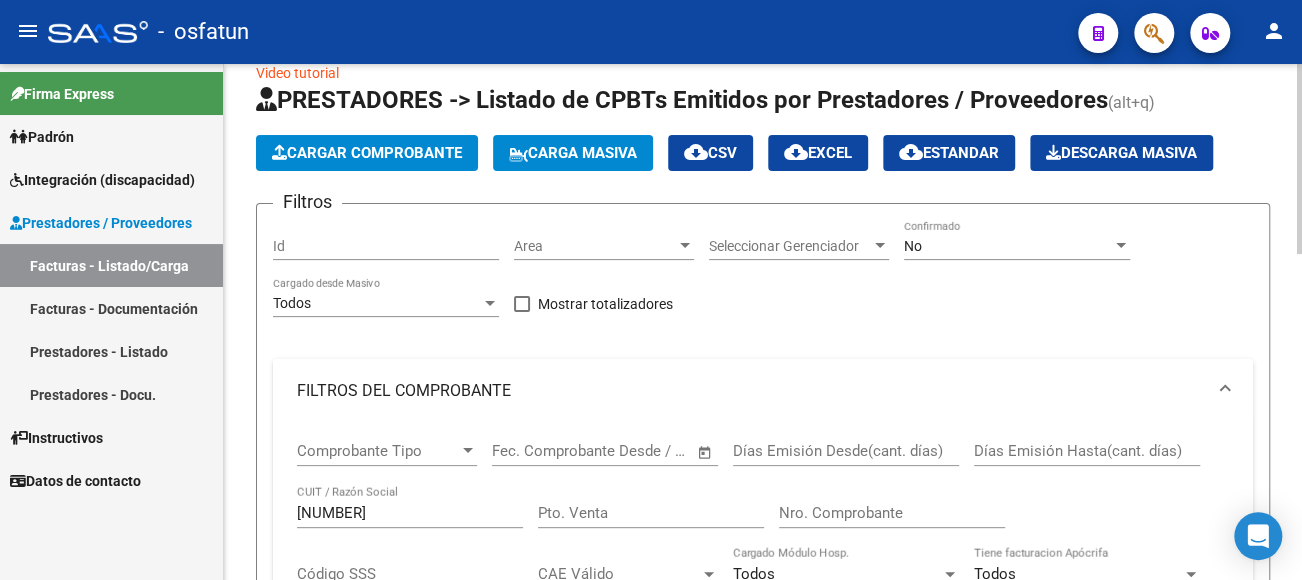 scroll, scrollTop: 0, scrollLeft: 0, axis: both 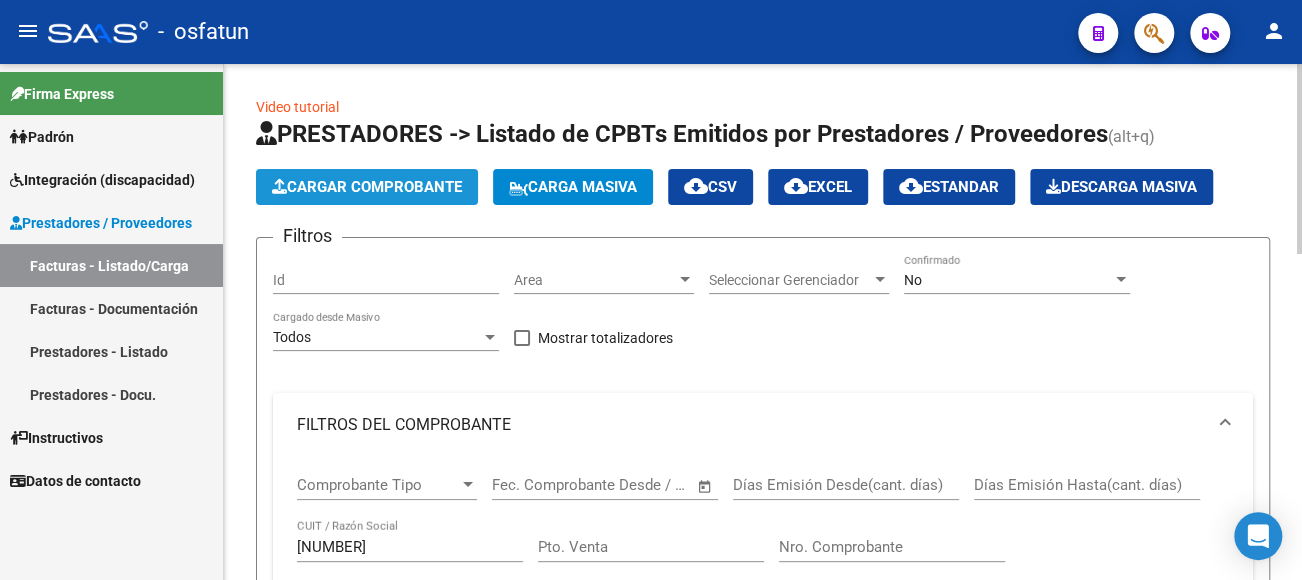 click on "Cargar Comprobante" 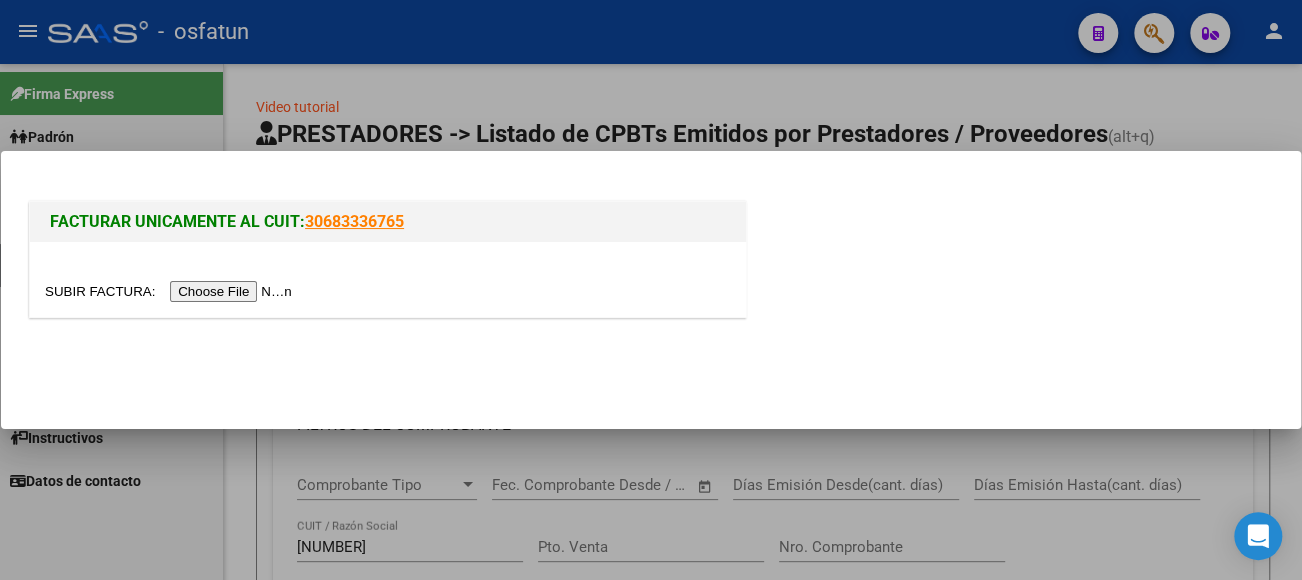 click at bounding box center (171, 291) 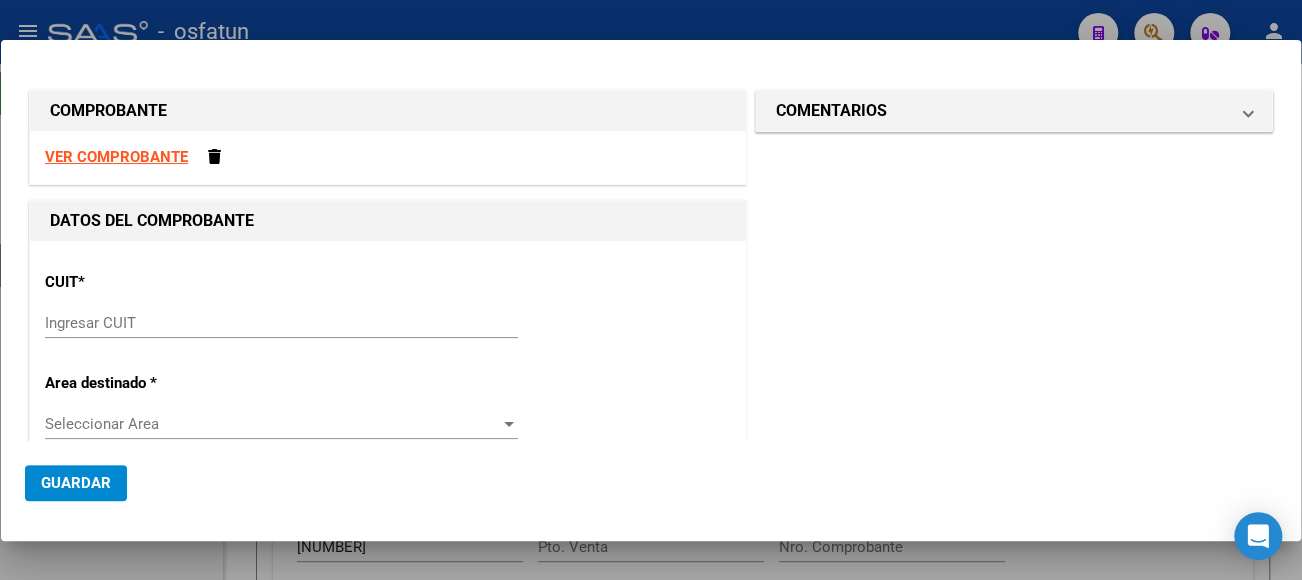 click on "Ingresar CUIT" at bounding box center (281, 323) 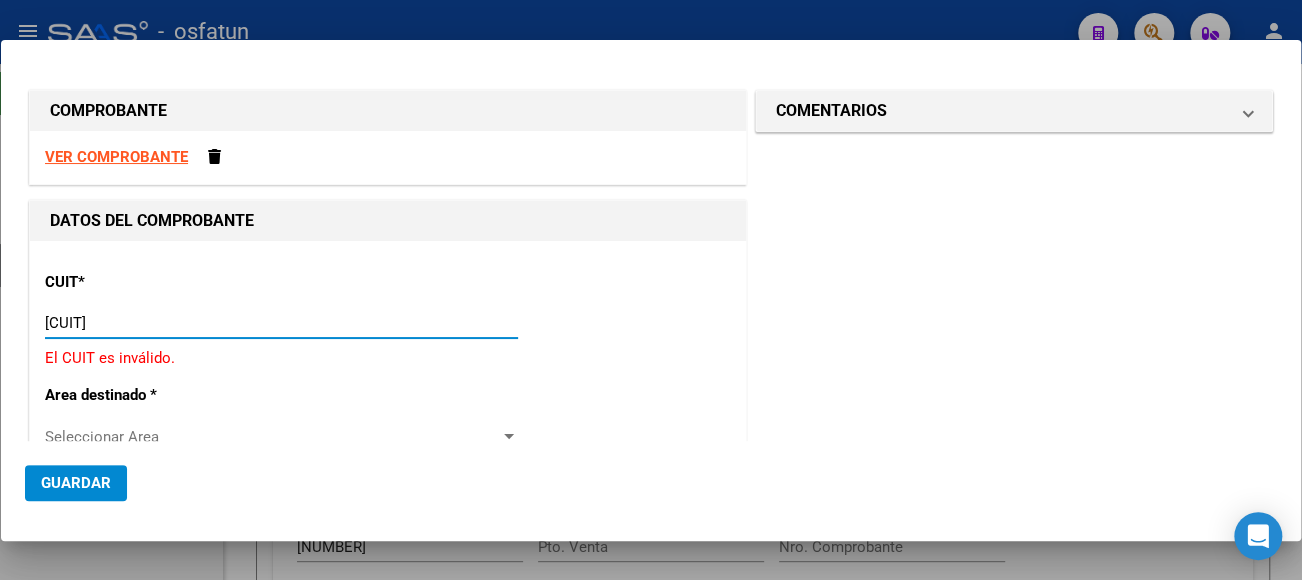 type on "[CUIT]" 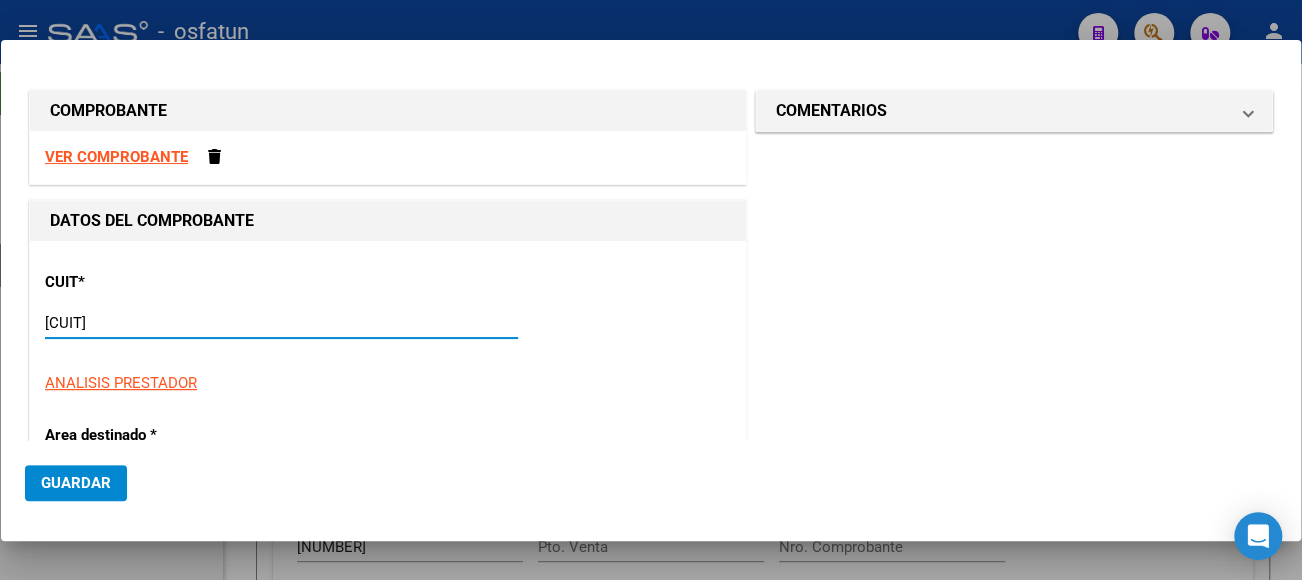 type on "1" 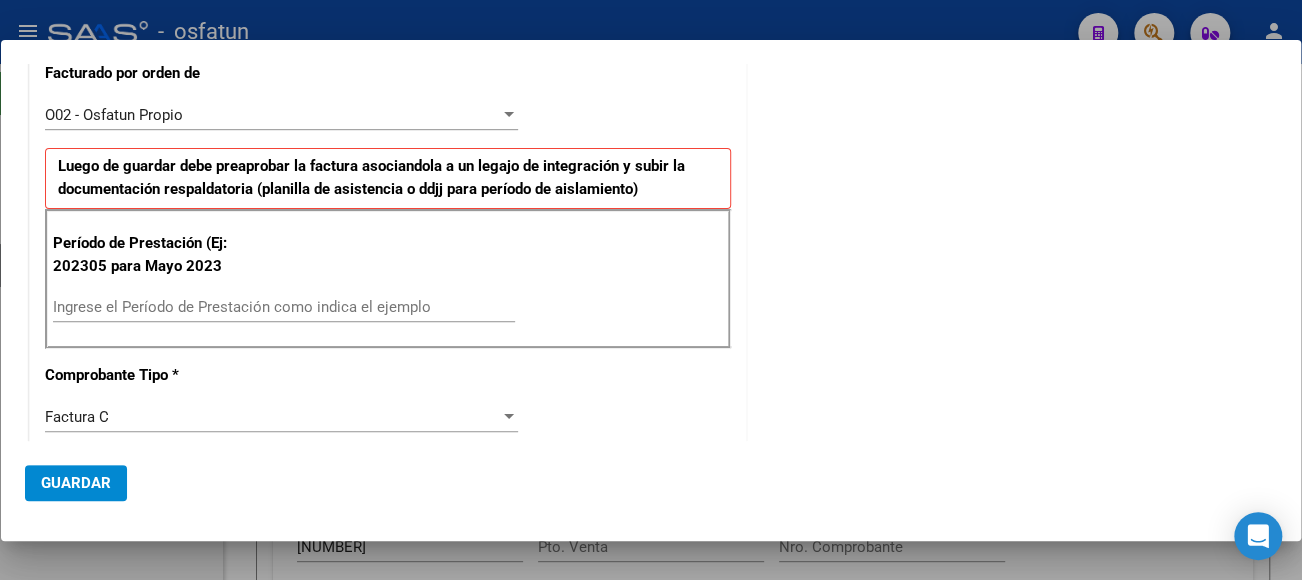 scroll, scrollTop: 600, scrollLeft: 0, axis: vertical 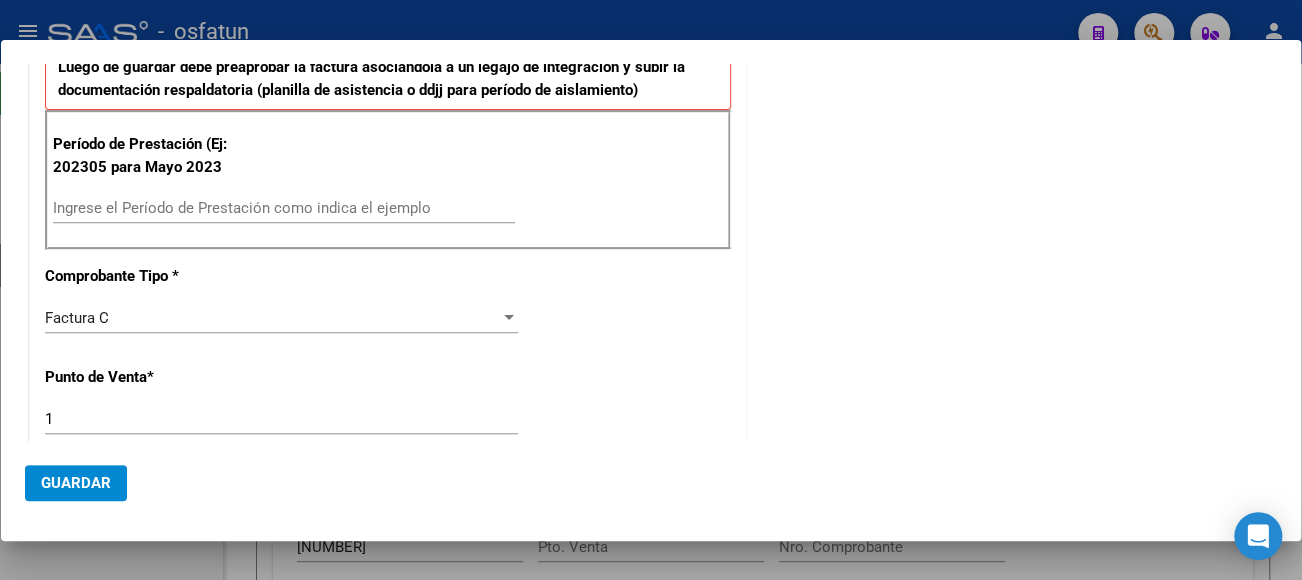 type on "[CUIT]" 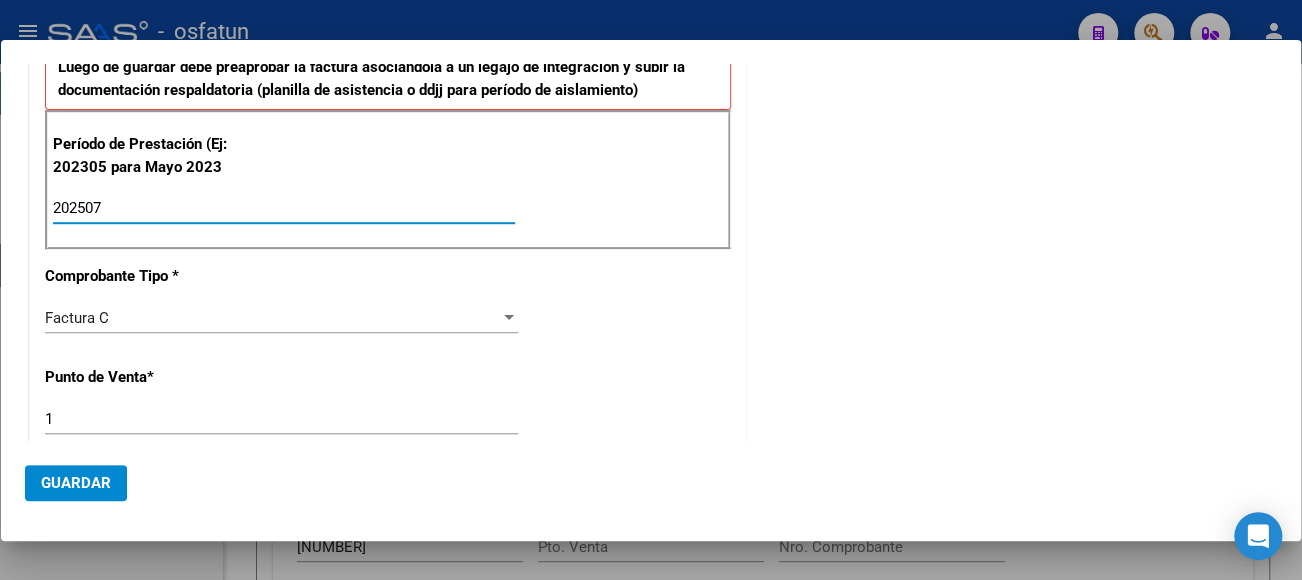 type on "202507" 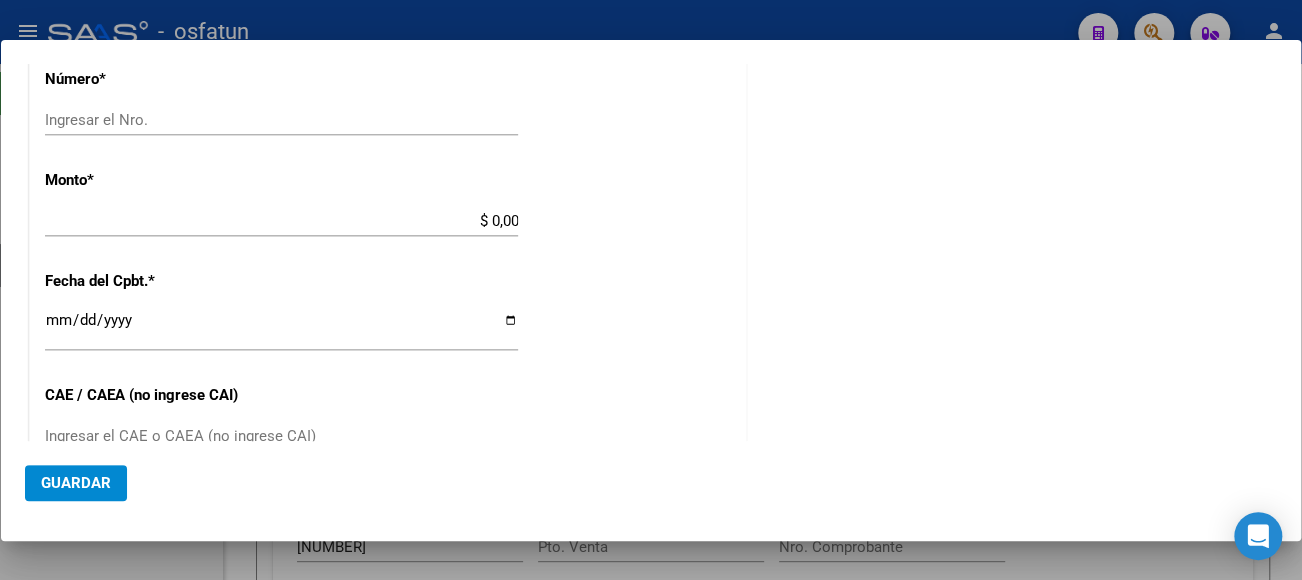scroll, scrollTop: 900, scrollLeft: 0, axis: vertical 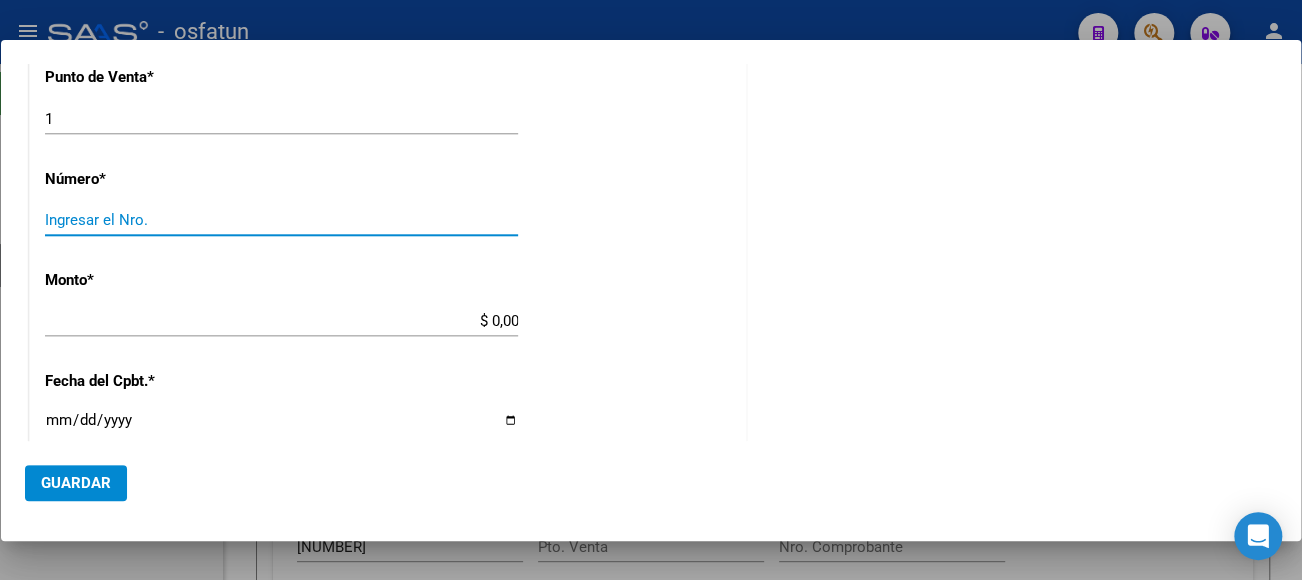 click on "Ingresar el Nro." at bounding box center (281, 220) 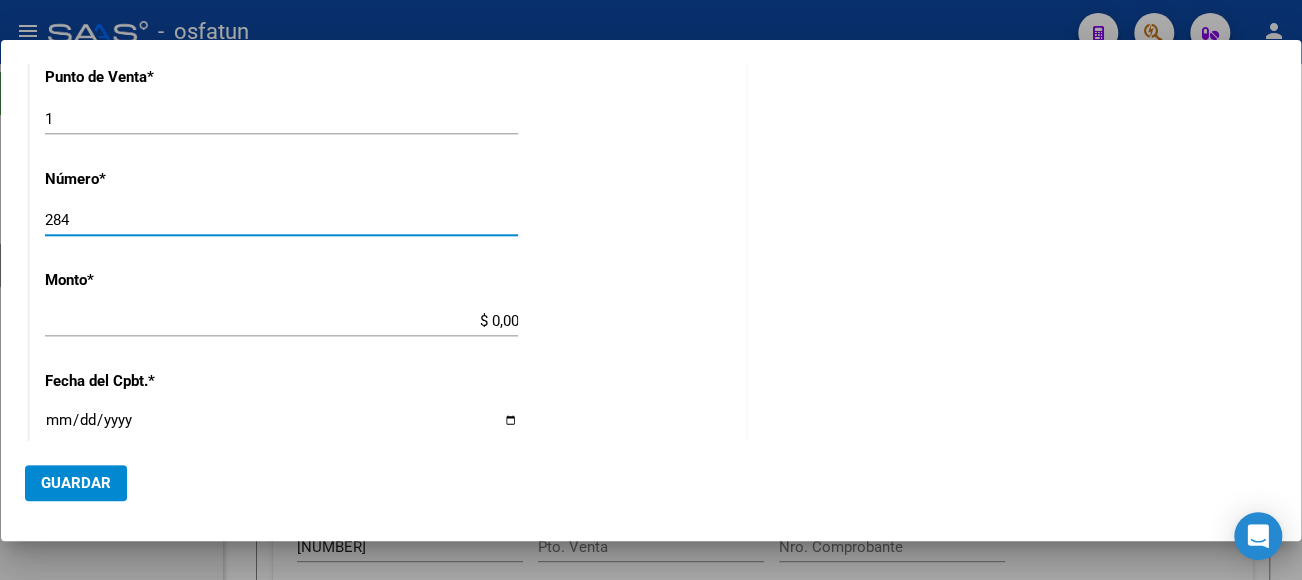 type on "284" 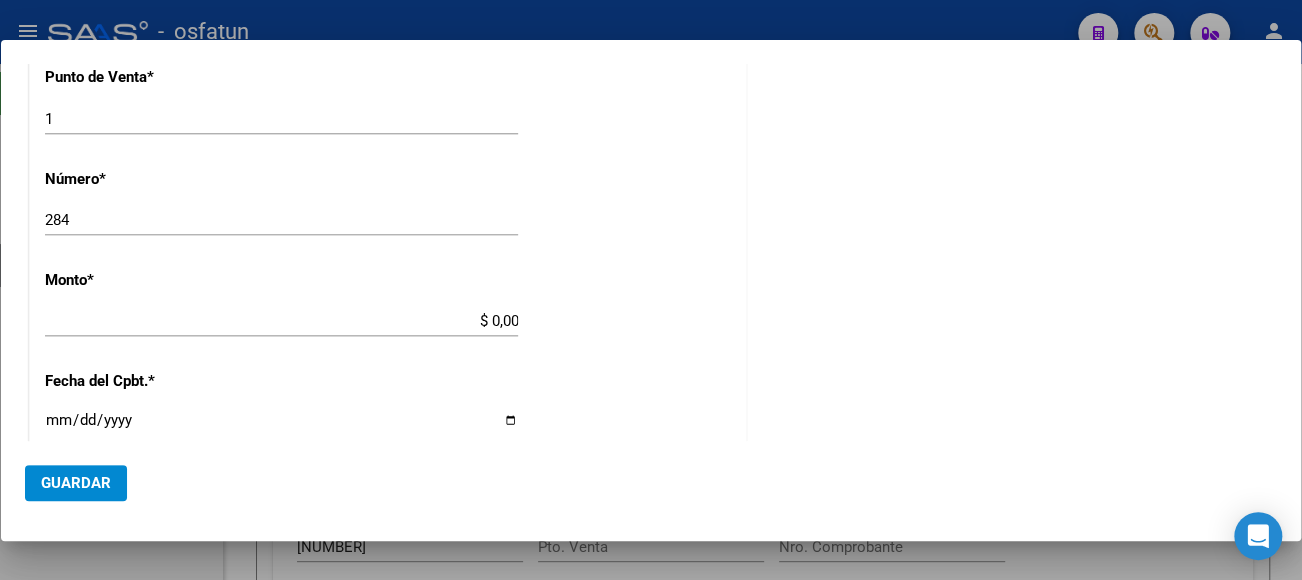 click on "CUIT  *   [CUIT] Ingresar CUIT  ANALISIS PRESTADOR  [FIRST] [LAST]  ARCA Padrón  Area destinado * Integración Seleccionar Area  Facturado por orden de  O02 - Osfatun Propio Seleccionar Gerenciador Luego de guardar debe preaprobar la factura asociandola a un legajo de integración y subir la documentación respaldatoria (planilla de asistencia o ddjj para período de aislamiento)  Período de Prestación (Ej: 202305 para Mayo 2023    [DATE] Ingrese el Período de Prestación como indica el ejemplo   Comprobante Tipo * Factura C Seleccionar Tipo Punto de Venta  *   [NUMBER] Ingresar el Nro.  Número  *   [NUMBER] Ingresar el Nro.  Monto  *   $ [AMOUNT] Ingresar el monto  Fecha del Cpbt.  *   Ingresar la fecha  CAE / CAEA (no ingrese CAI)    Ingresar el CAE o CAEA (no ingrese CAI)  Fecha Recibido  *   [DATE] Ingresar la fecha  Fecha de Vencimiento    Ingresar la fecha  Ref. Externa    Ingresar la ref.  N° Liquidación    Ingresar el N° Liquidación" at bounding box center (388, 201) 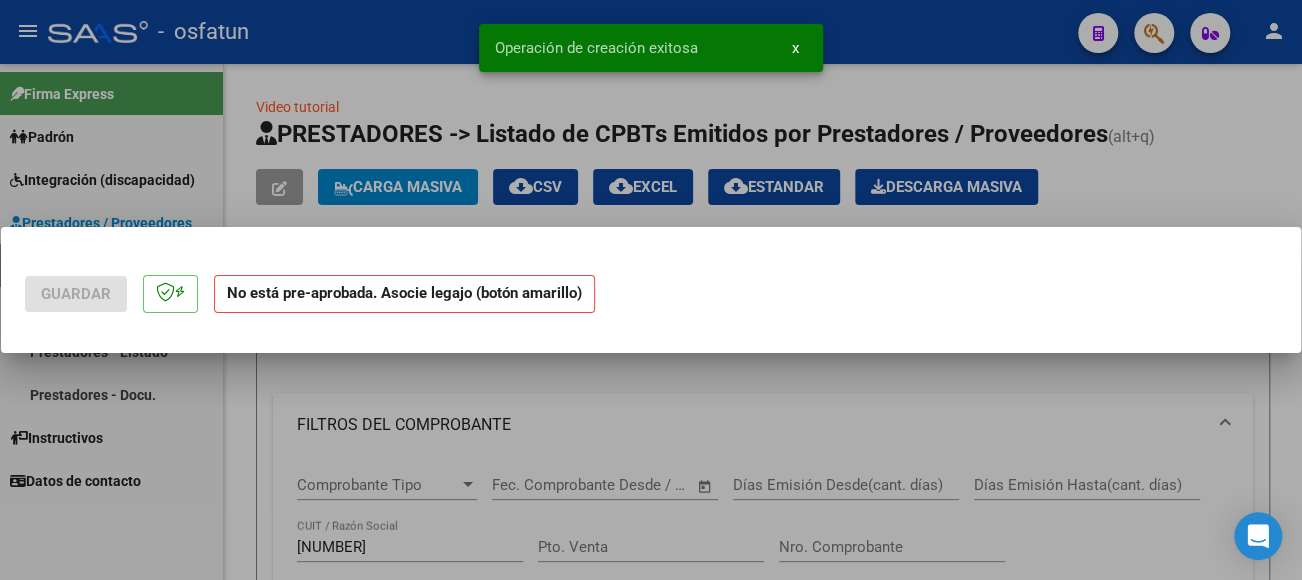 scroll, scrollTop: 0, scrollLeft: 0, axis: both 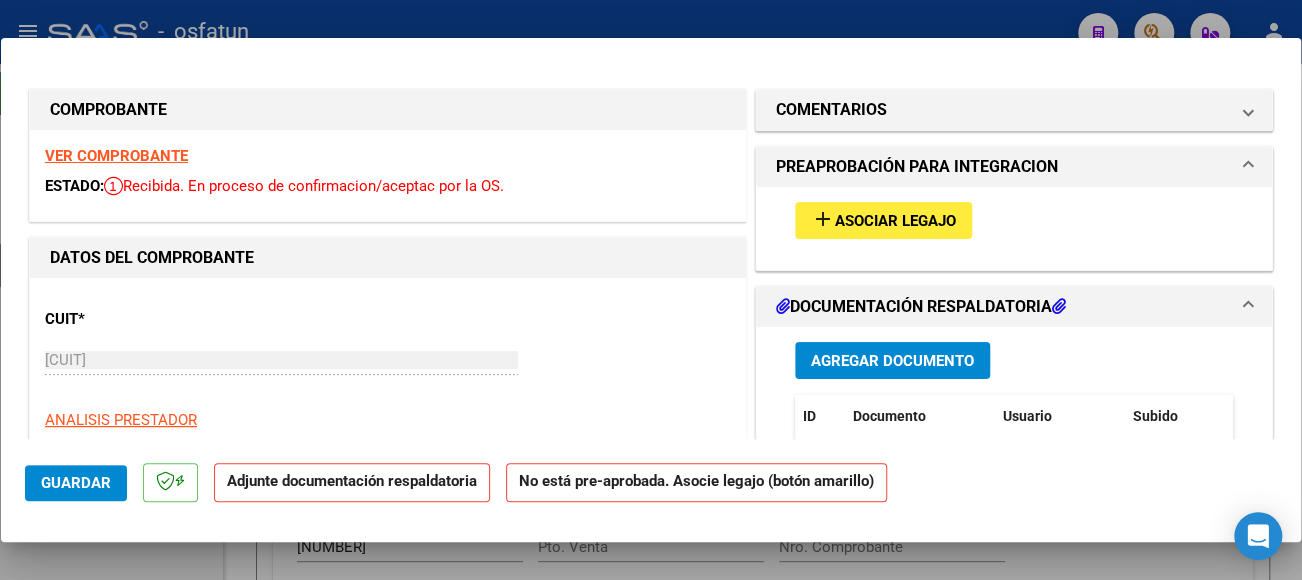 click on "Asociar Legajo" at bounding box center (895, 221) 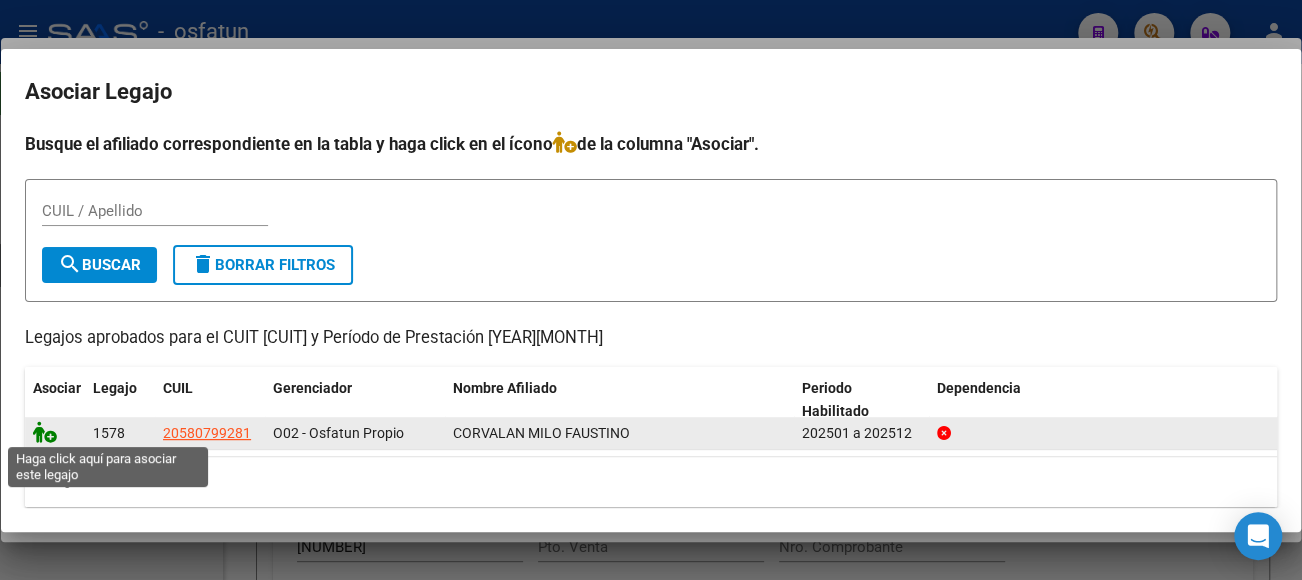 click 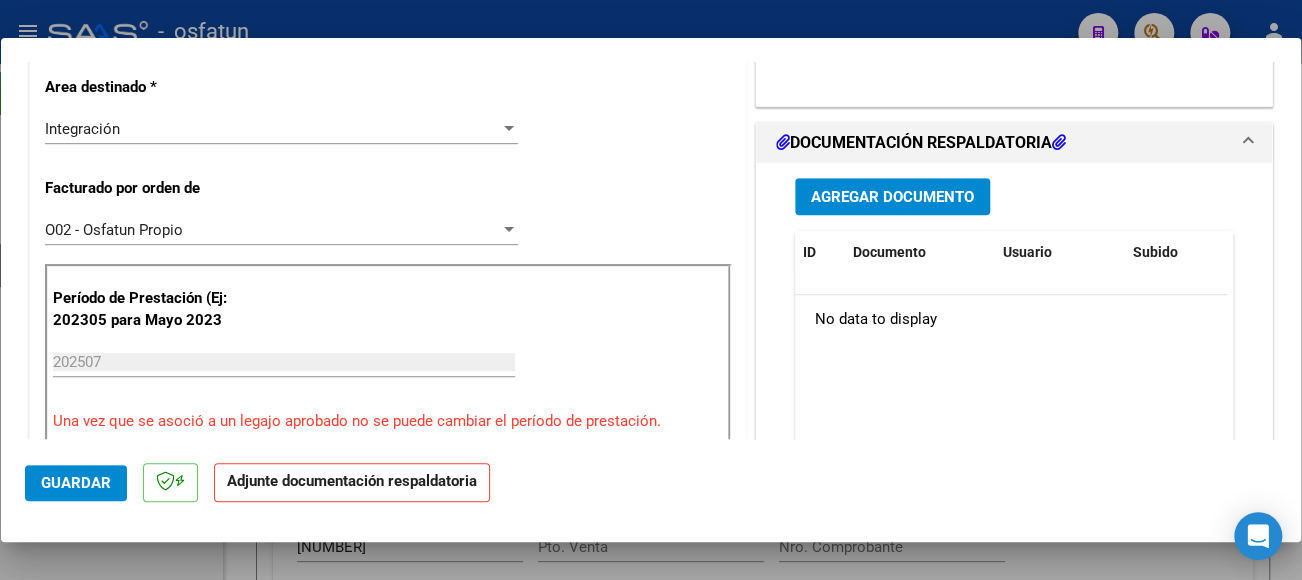 scroll, scrollTop: 500, scrollLeft: 0, axis: vertical 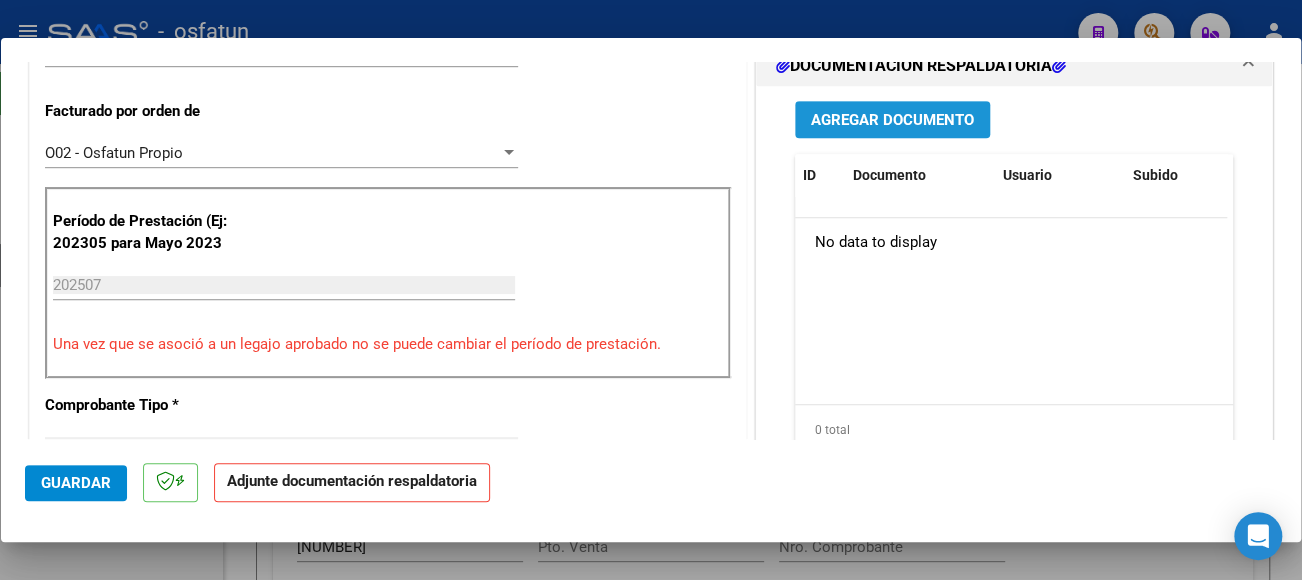 click on "Agregar Documento" at bounding box center (892, 120) 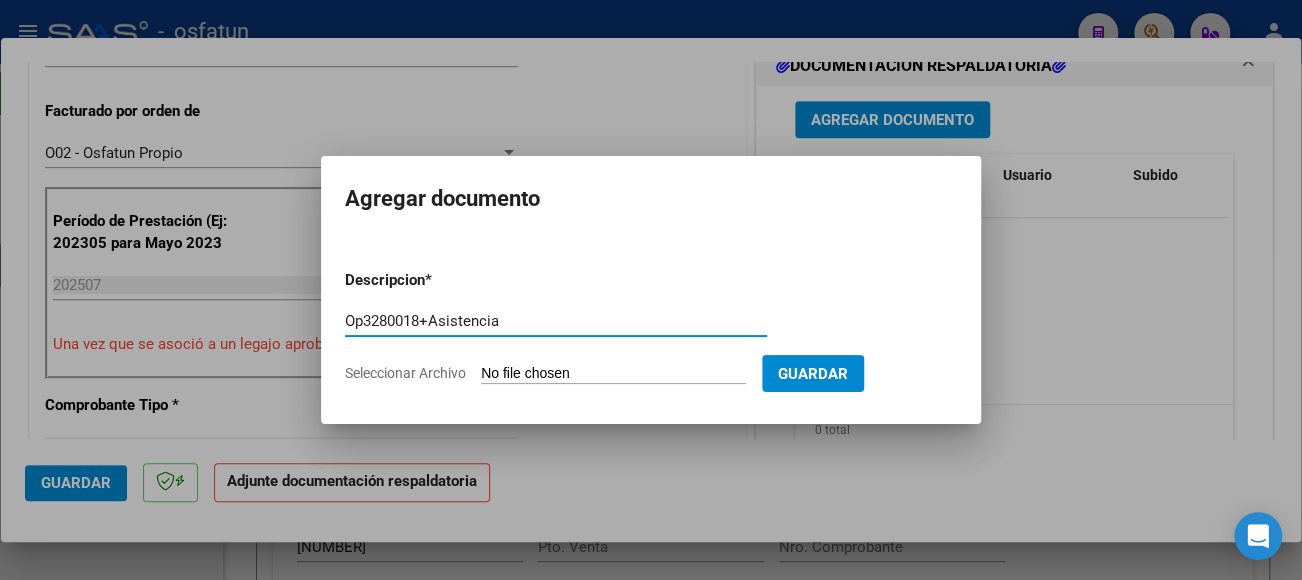 type on "Op3280018+Asistencia" 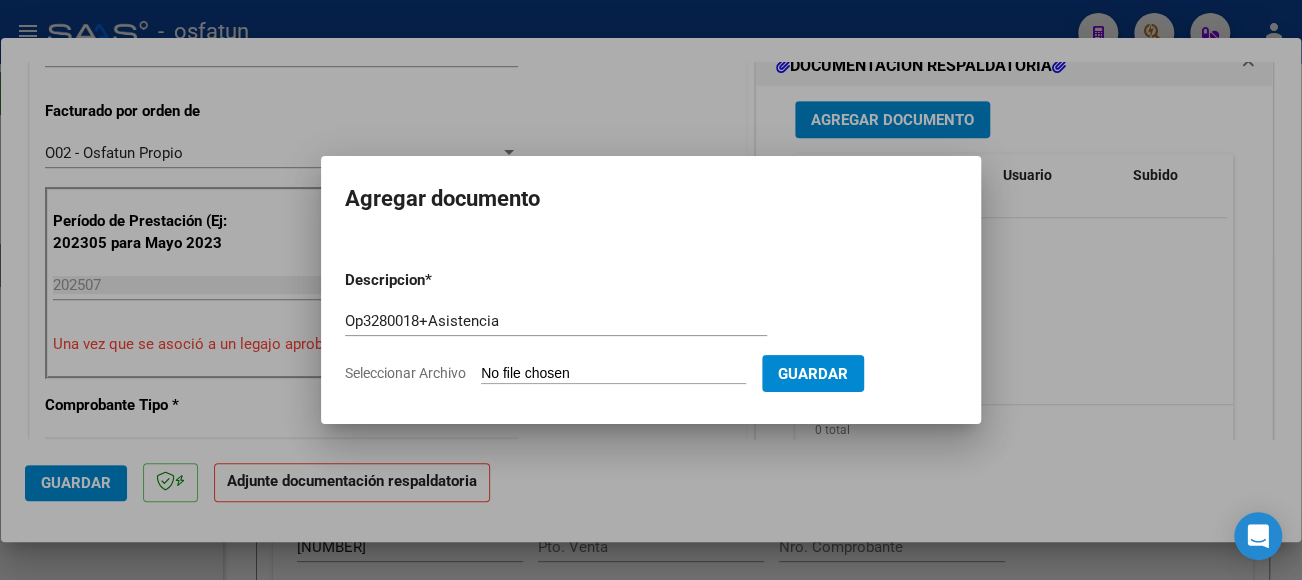 type on "C:\fakepath\CamScanner [DATE] [TIME].pdf" 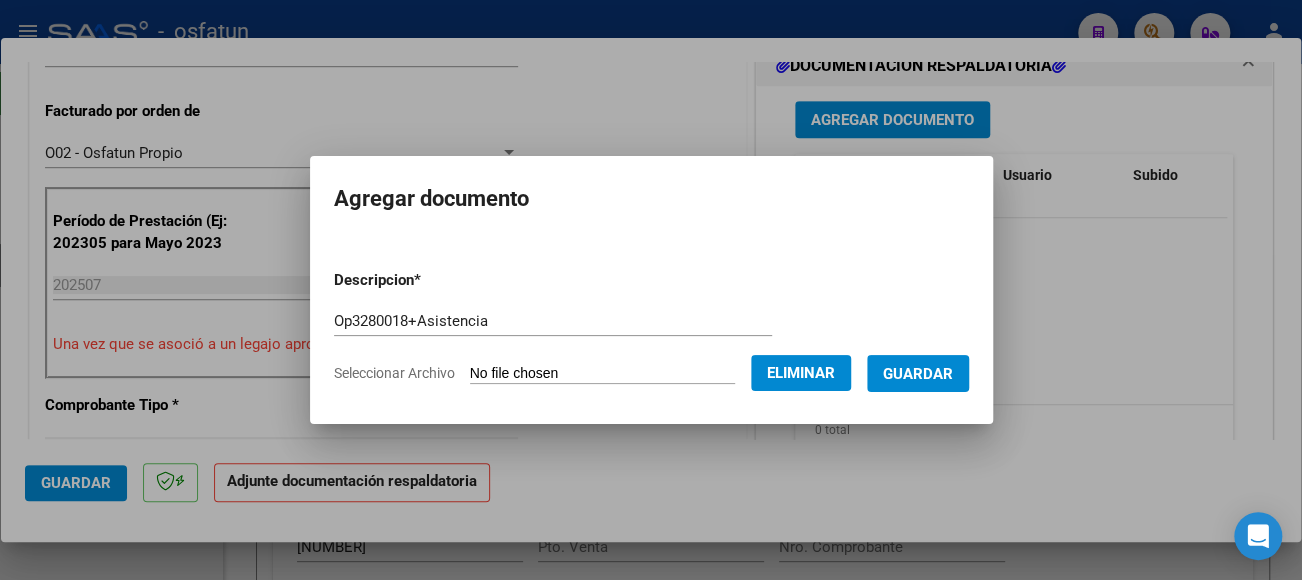 click on "Guardar" at bounding box center (918, 374) 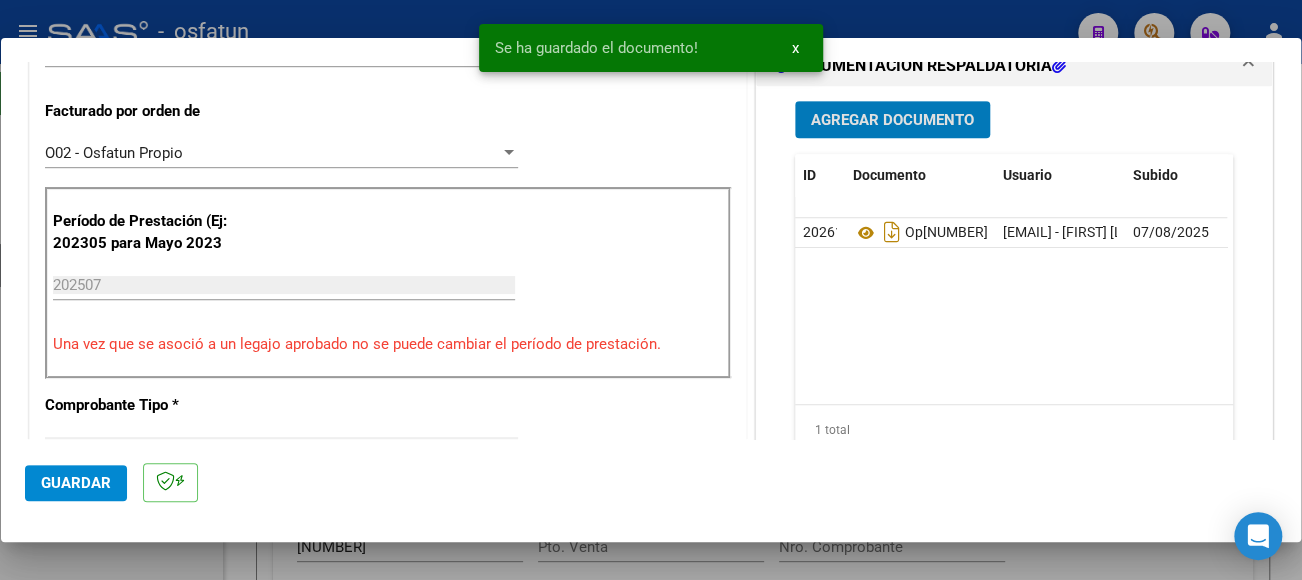 click on "Guardar" 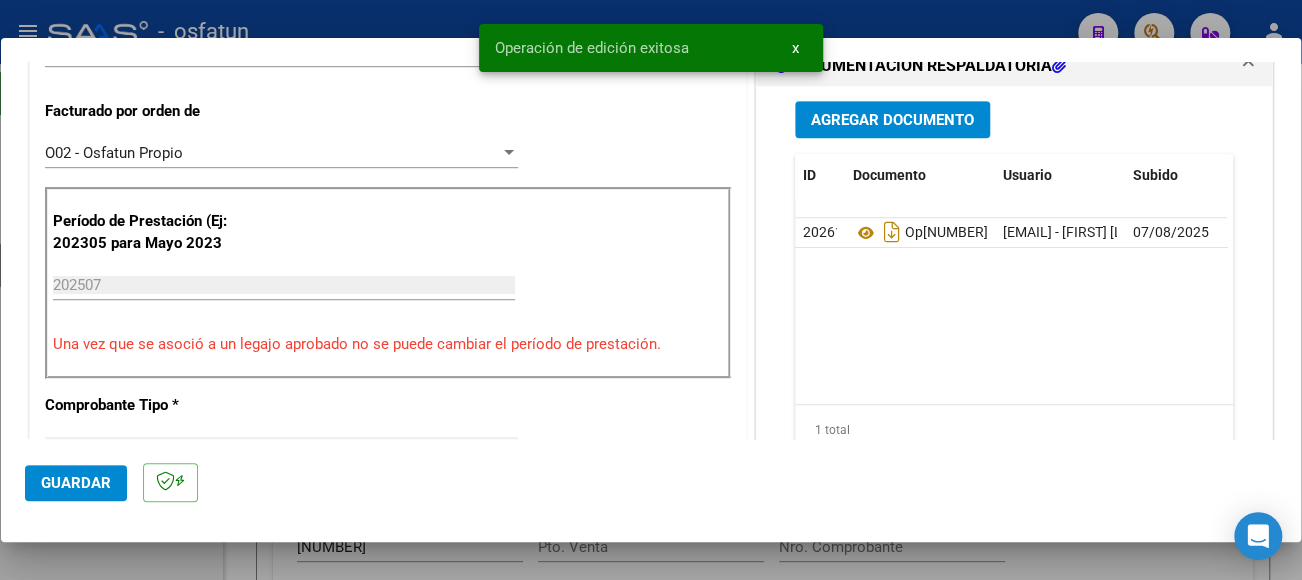 type 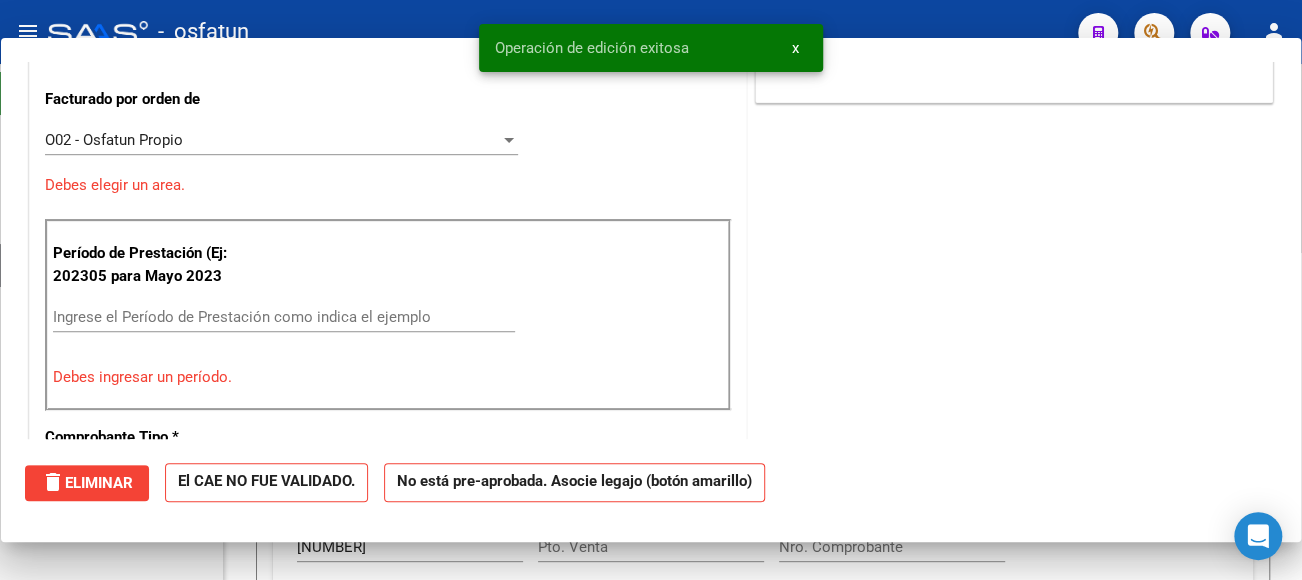 scroll, scrollTop: 0, scrollLeft: 0, axis: both 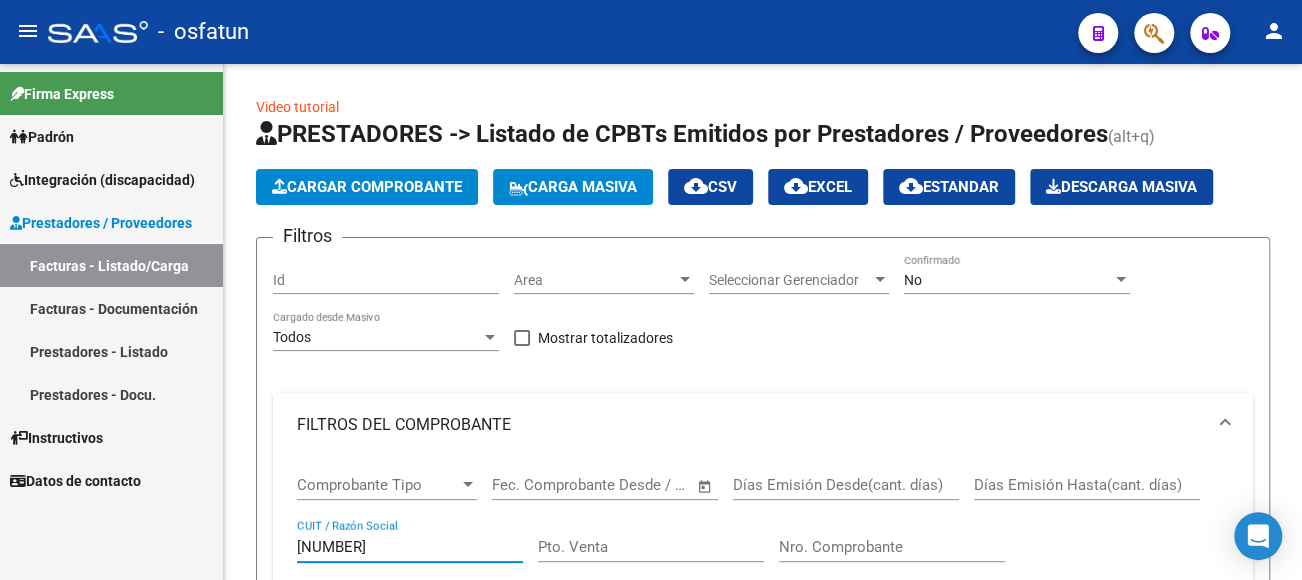 drag, startPoint x: 403, startPoint y: 552, endPoint x: 25, endPoint y: 535, distance: 378.38208 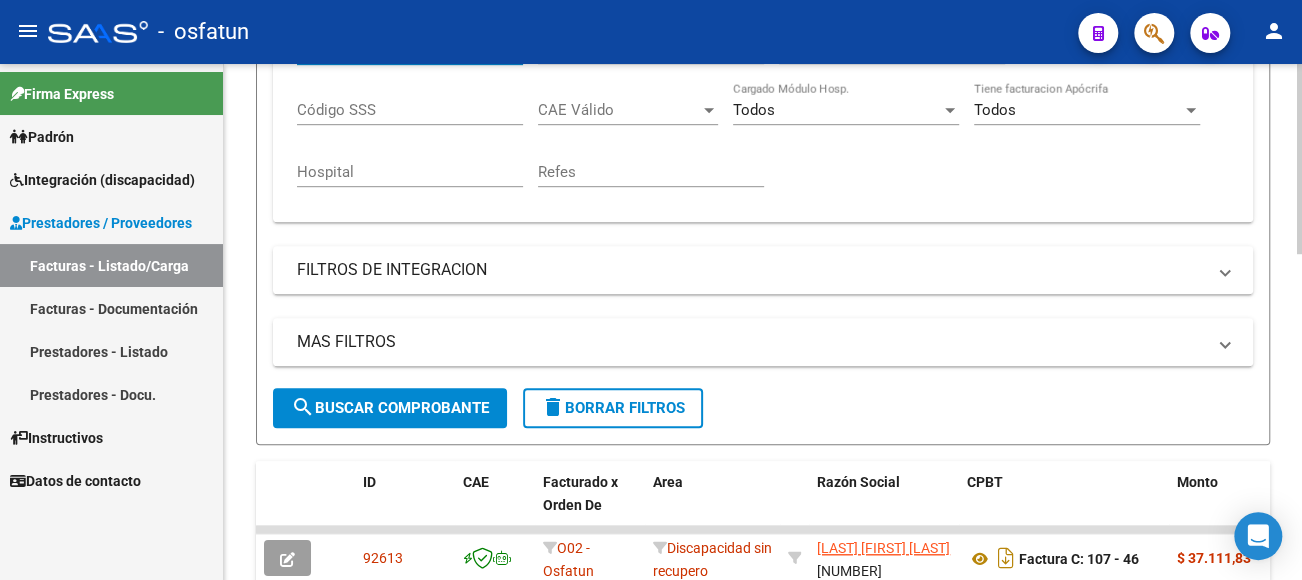 scroll, scrollTop: 500, scrollLeft: 0, axis: vertical 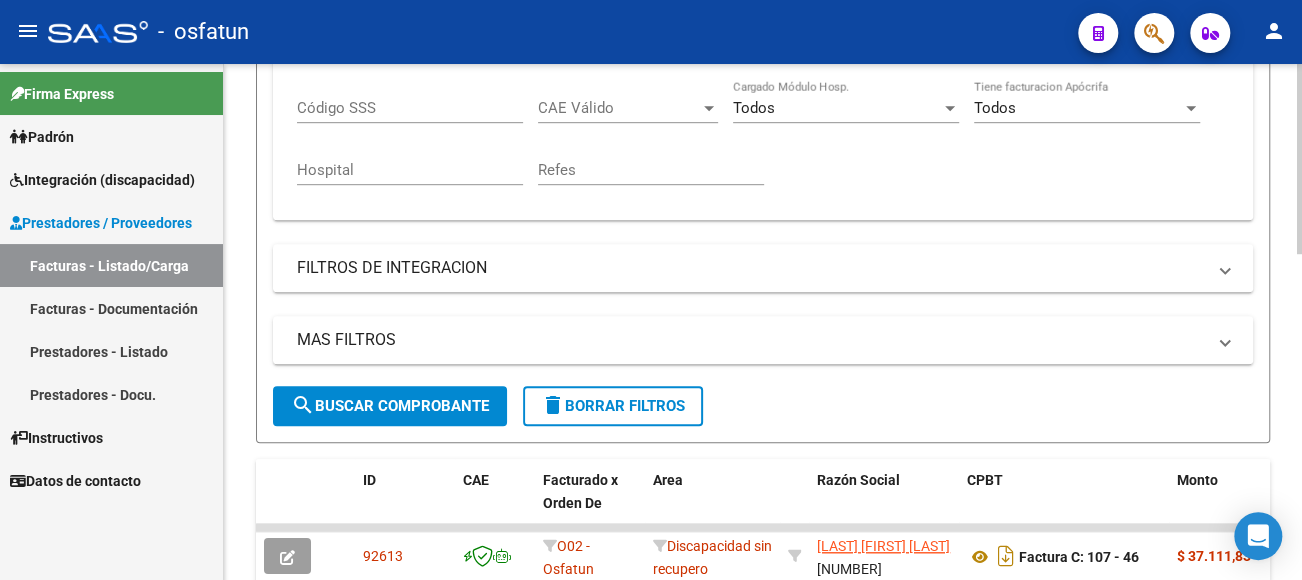 type on "[CUIT]" 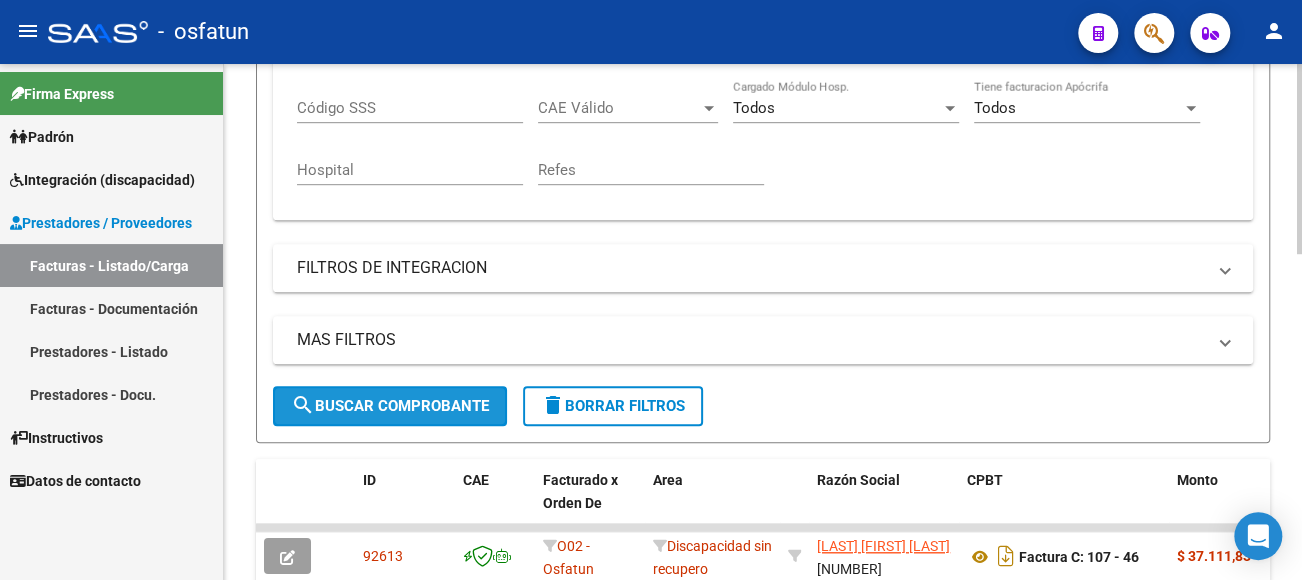 click on "search  Buscar Comprobante" 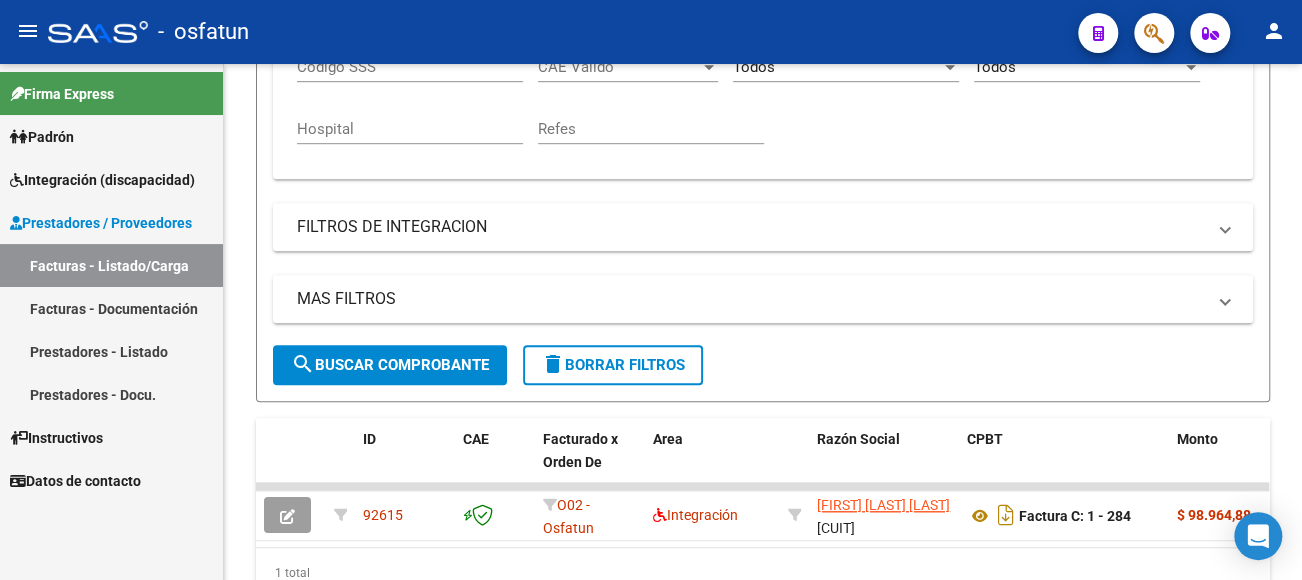 scroll, scrollTop: 500, scrollLeft: 0, axis: vertical 